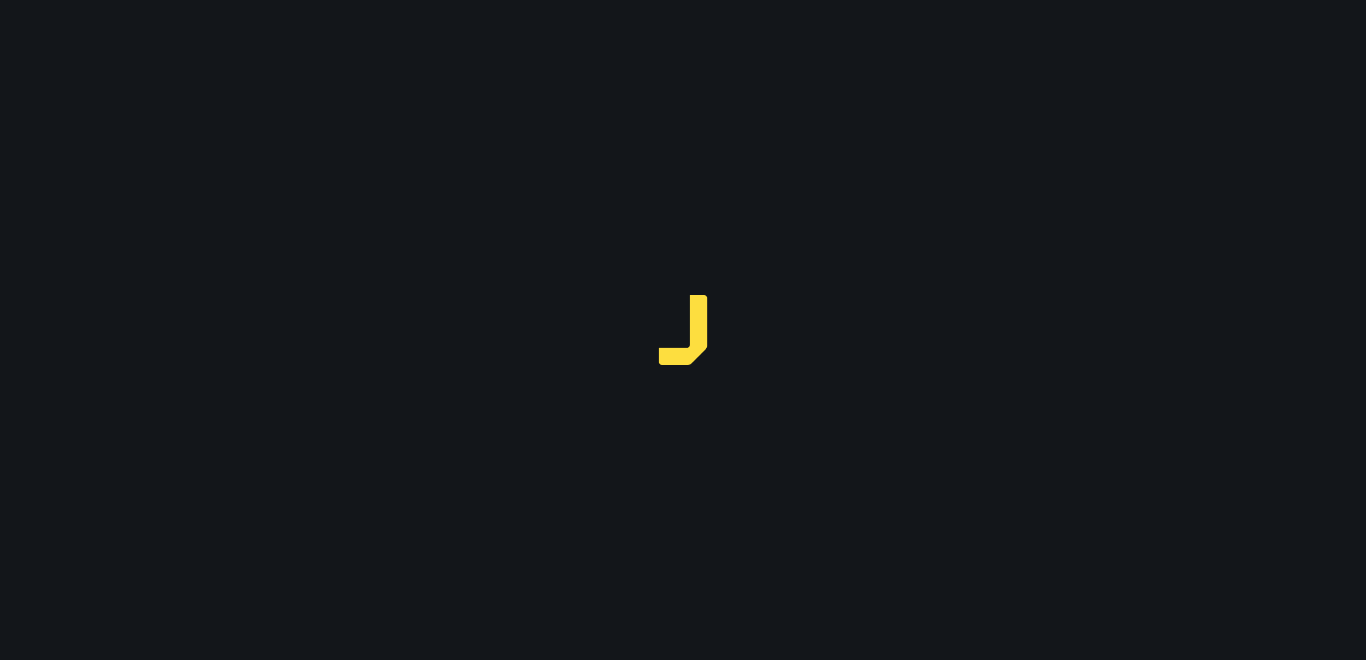 scroll, scrollTop: 0, scrollLeft: 0, axis: both 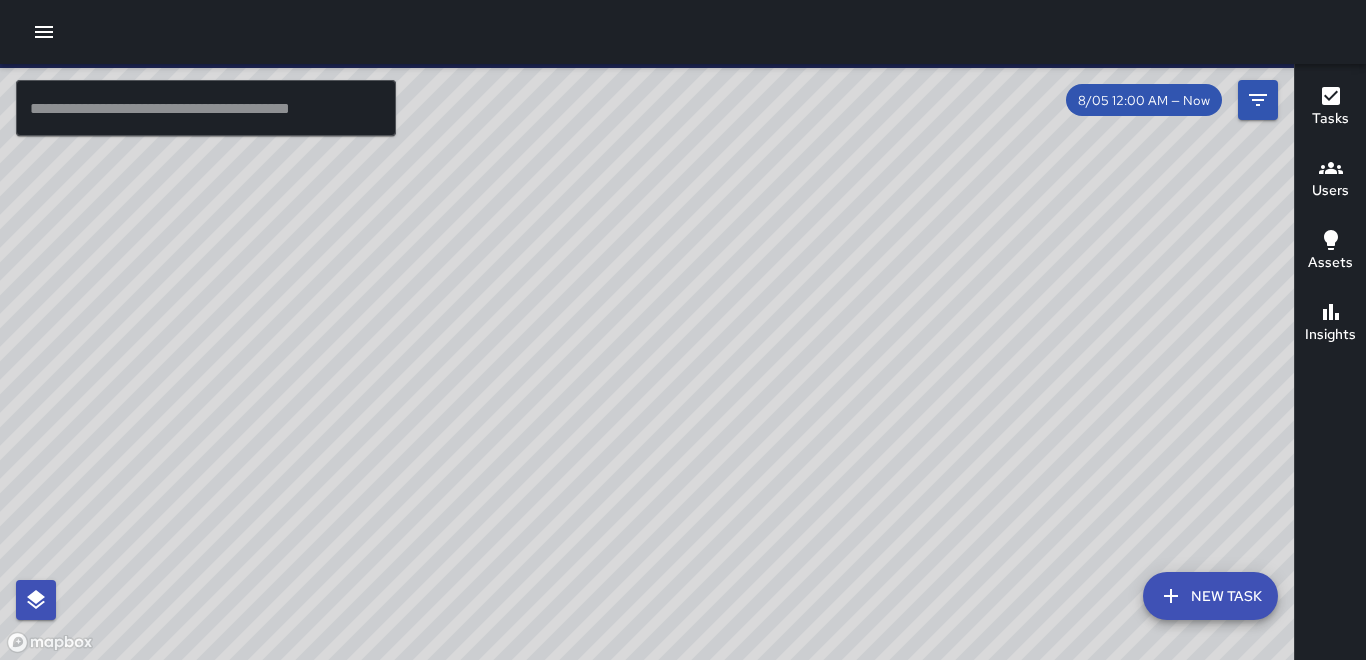 click 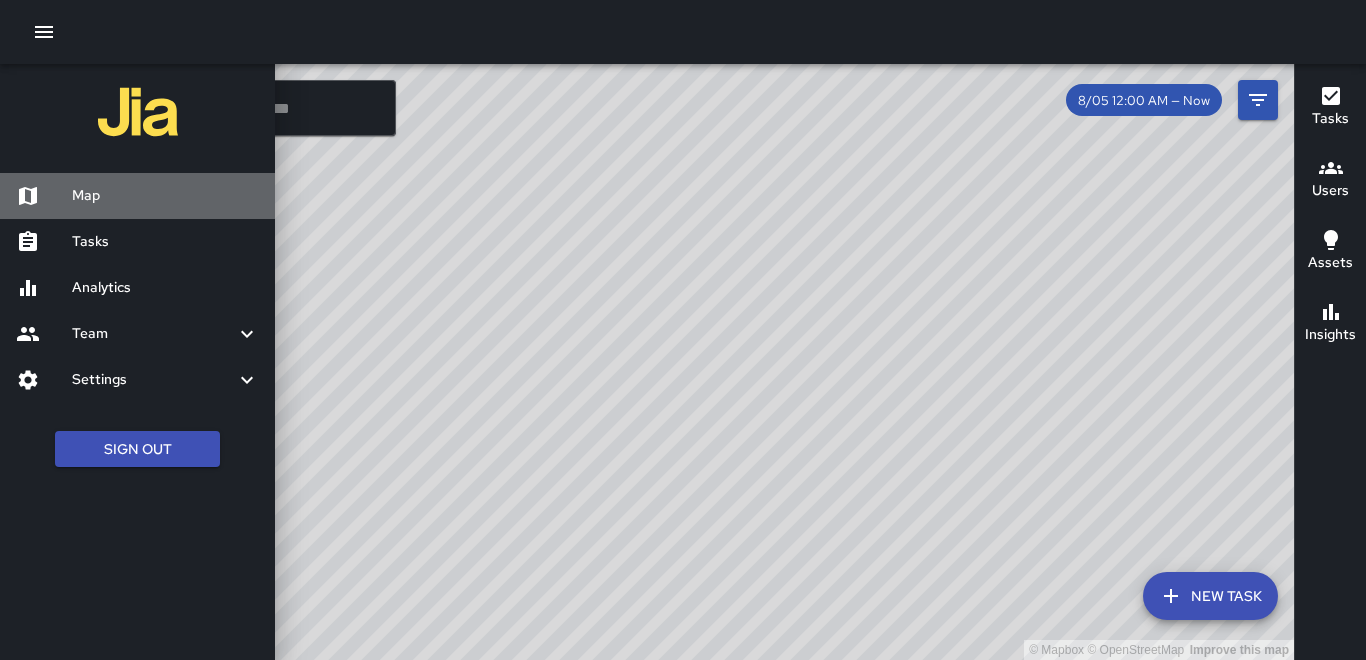 drag, startPoint x: 101, startPoint y: 197, endPoint x: 96, endPoint y: 242, distance: 45.276924 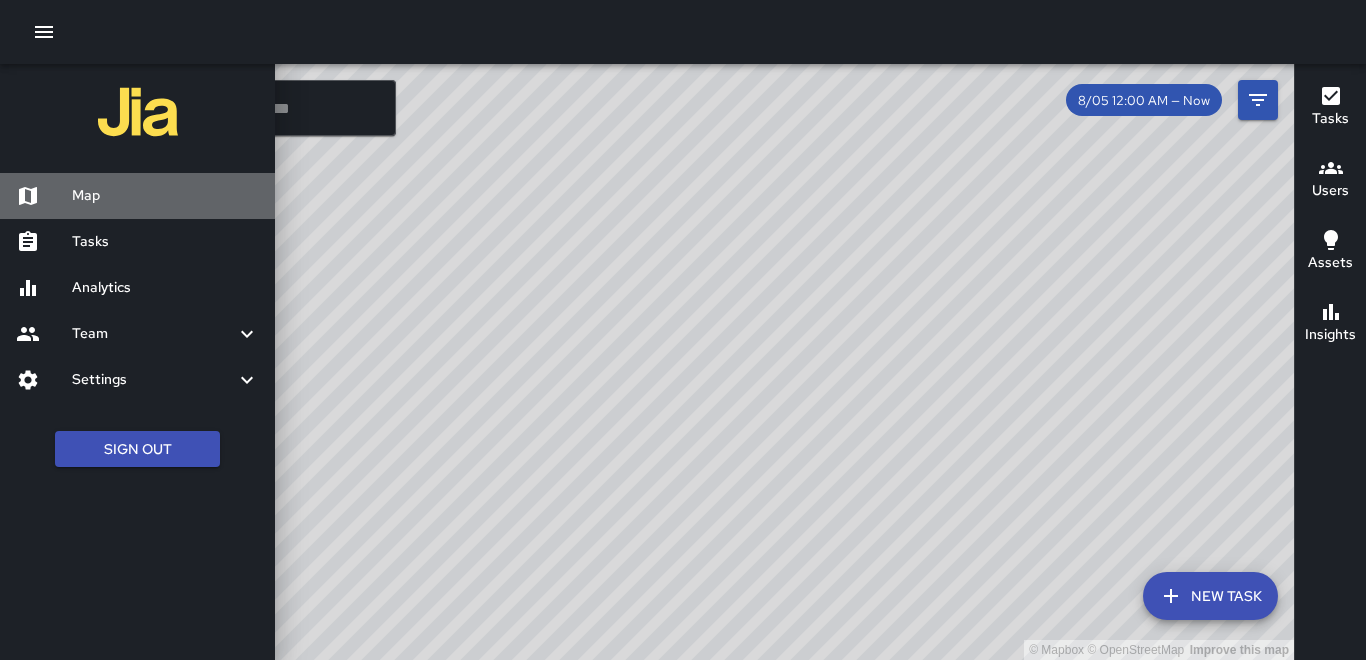 click on "Map" at bounding box center [165, 196] 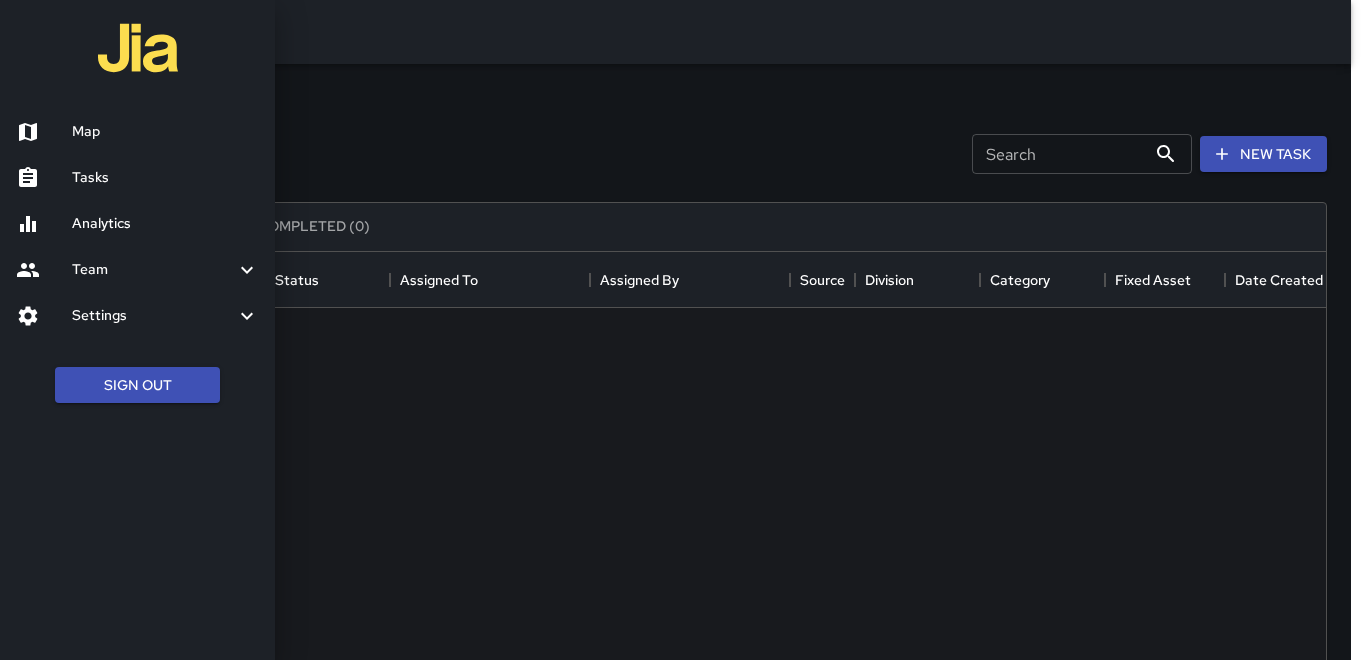 scroll, scrollTop: 16, scrollLeft: 16, axis: both 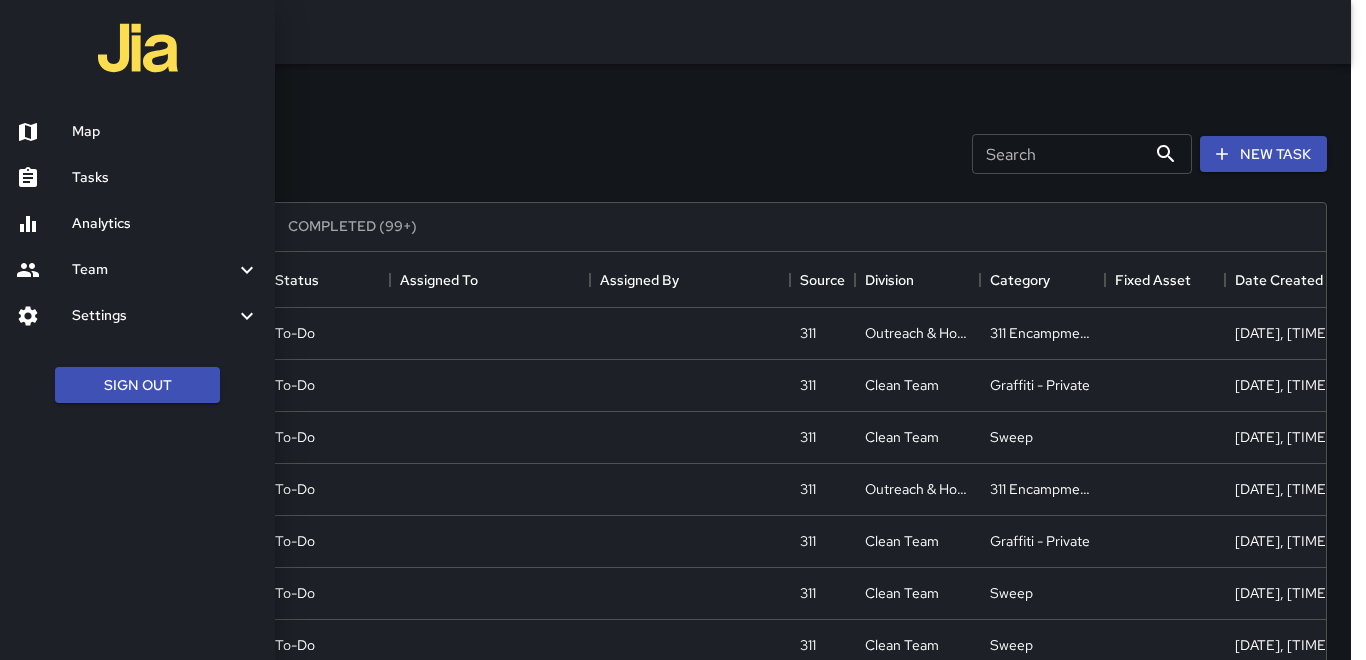 click at bounding box center (683, 330) 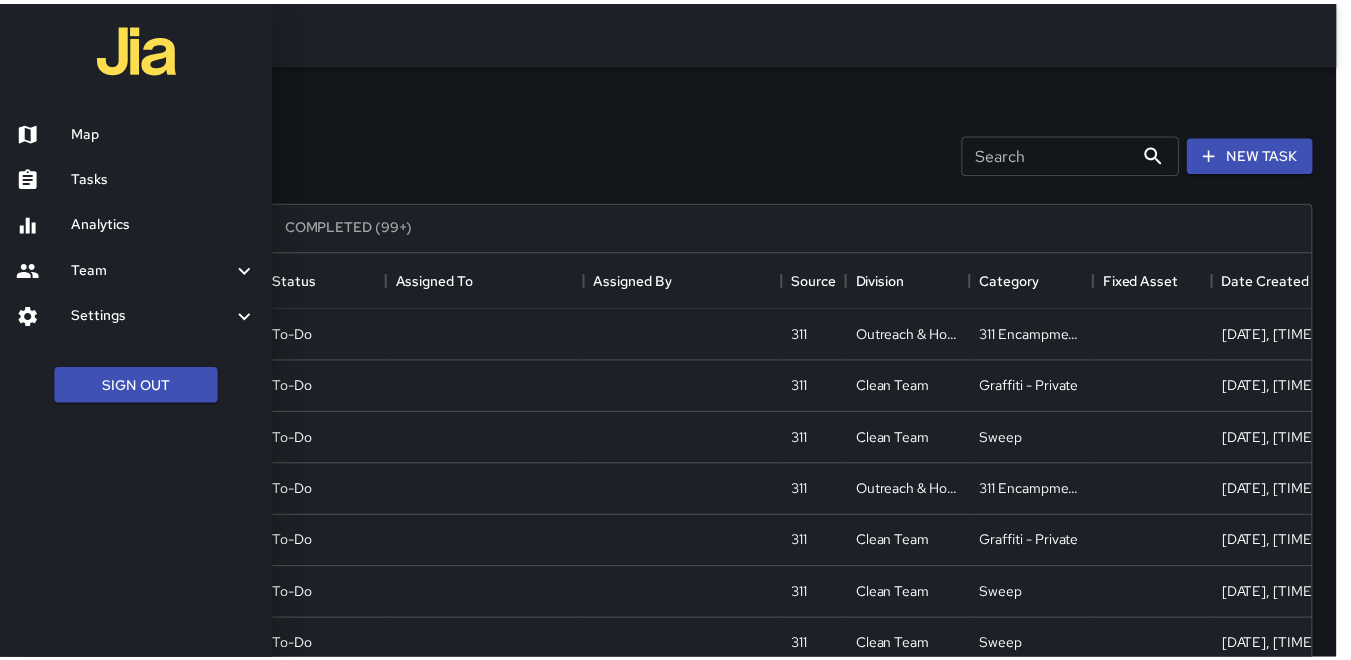 scroll, scrollTop: 16, scrollLeft: 16, axis: both 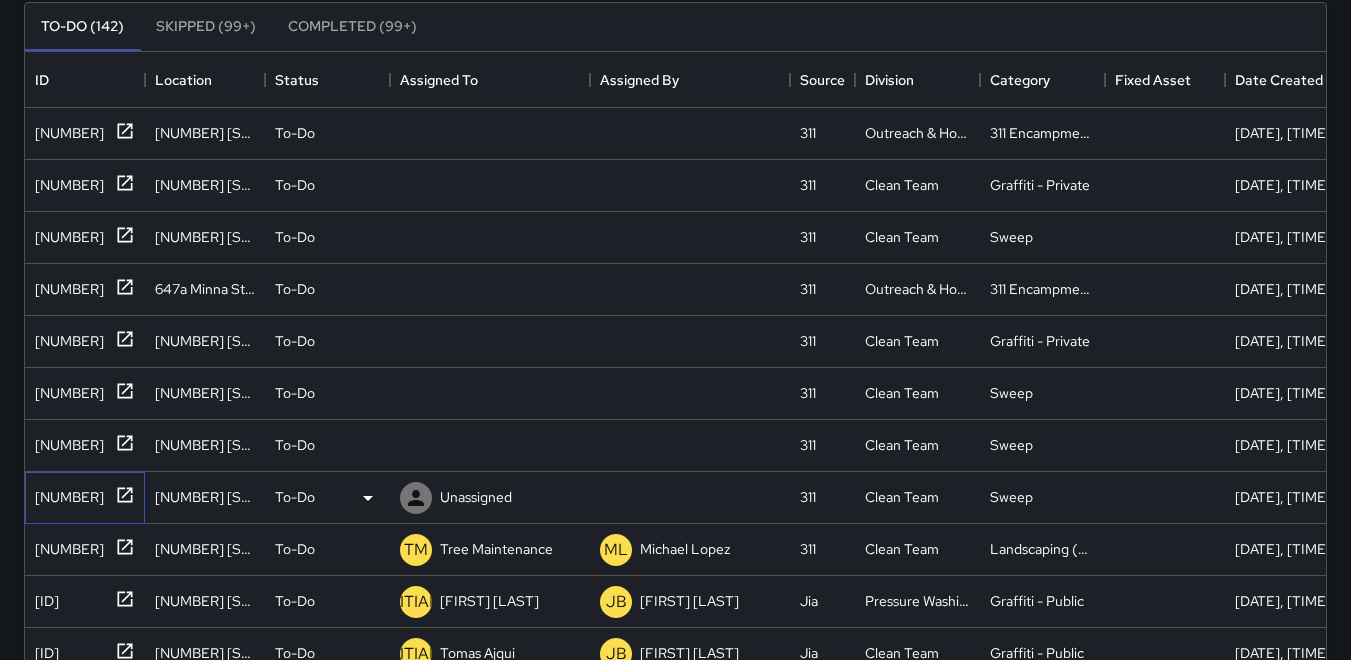 click on "[NUMBER]" at bounding box center (65, 493) 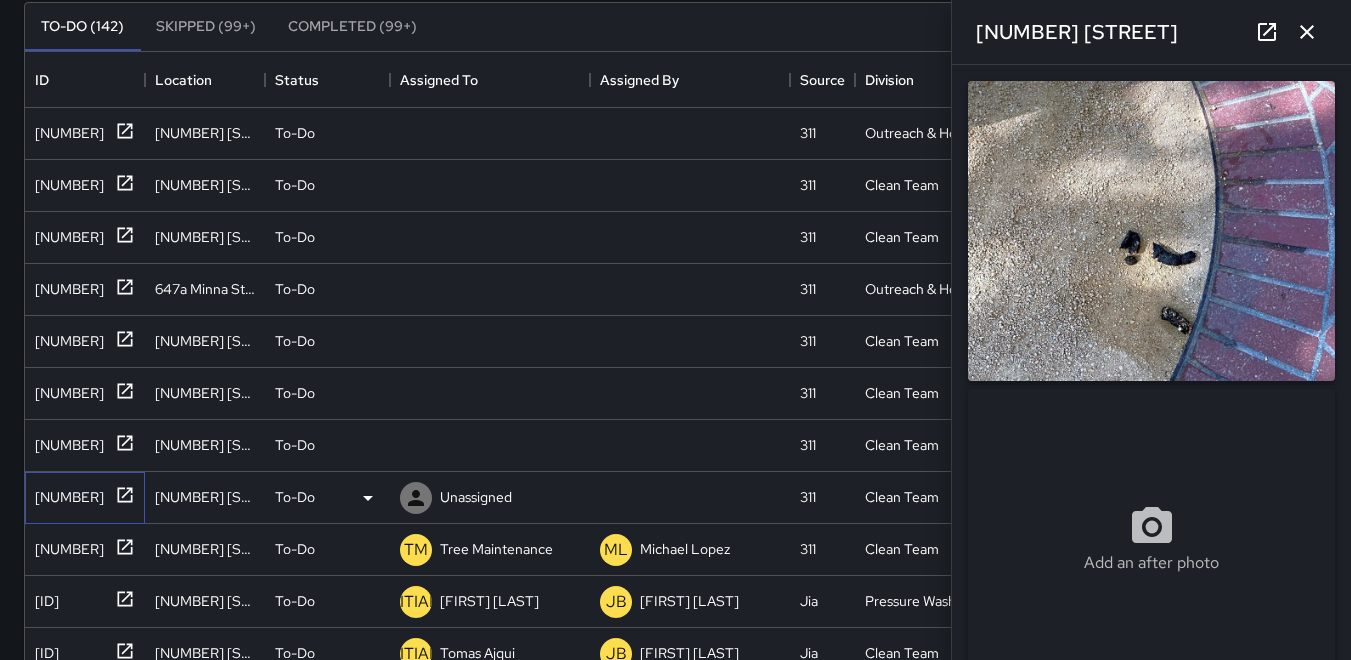 type on "**********" 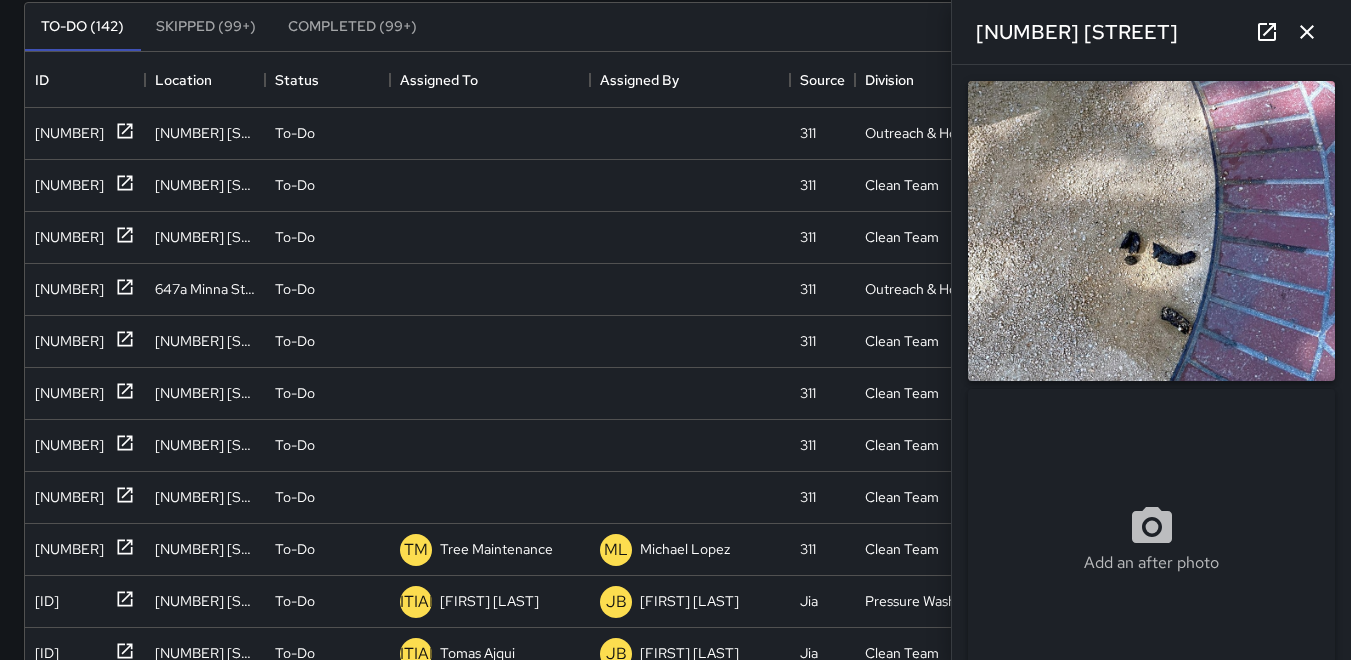 click 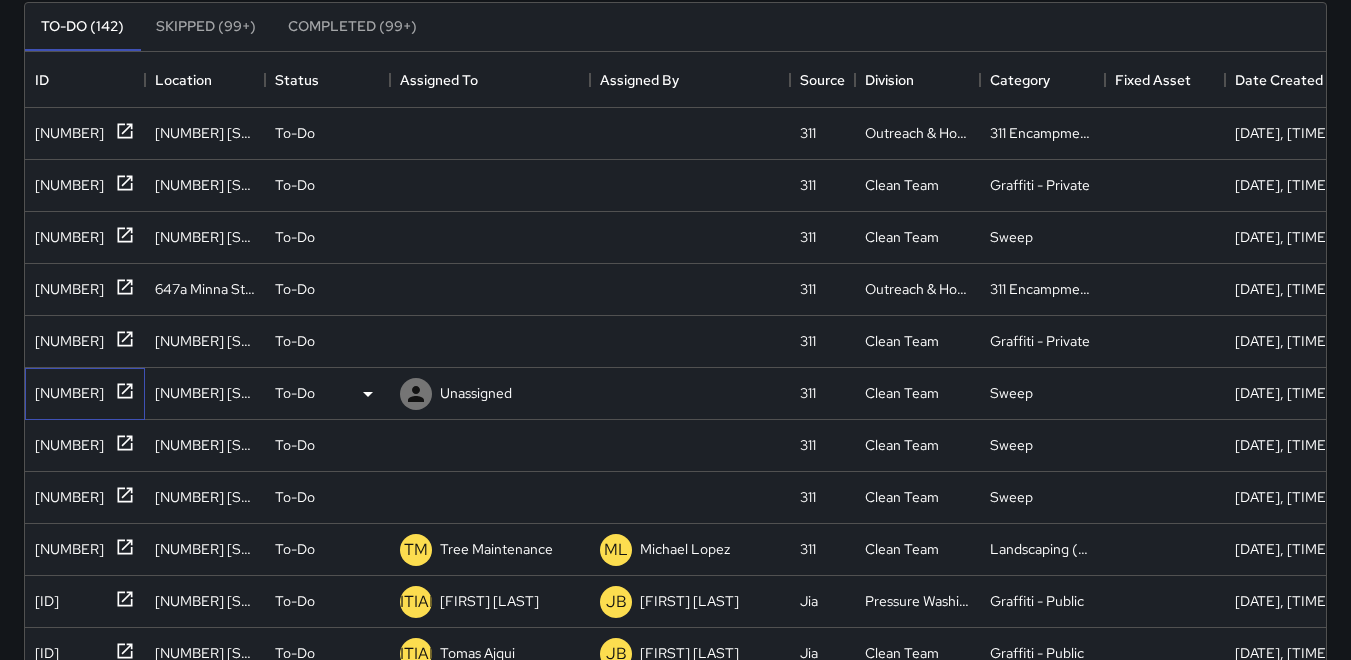 click on "[NUMBER]" at bounding box center [65, 389] 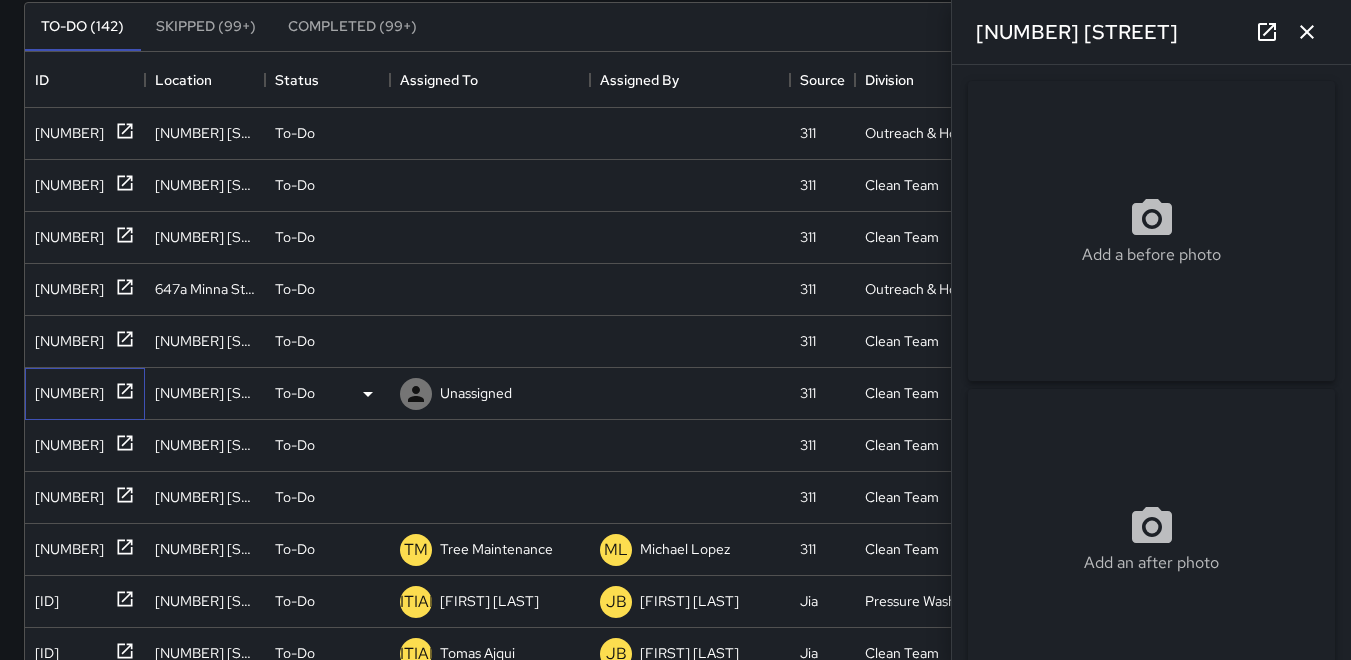 type on "**********" 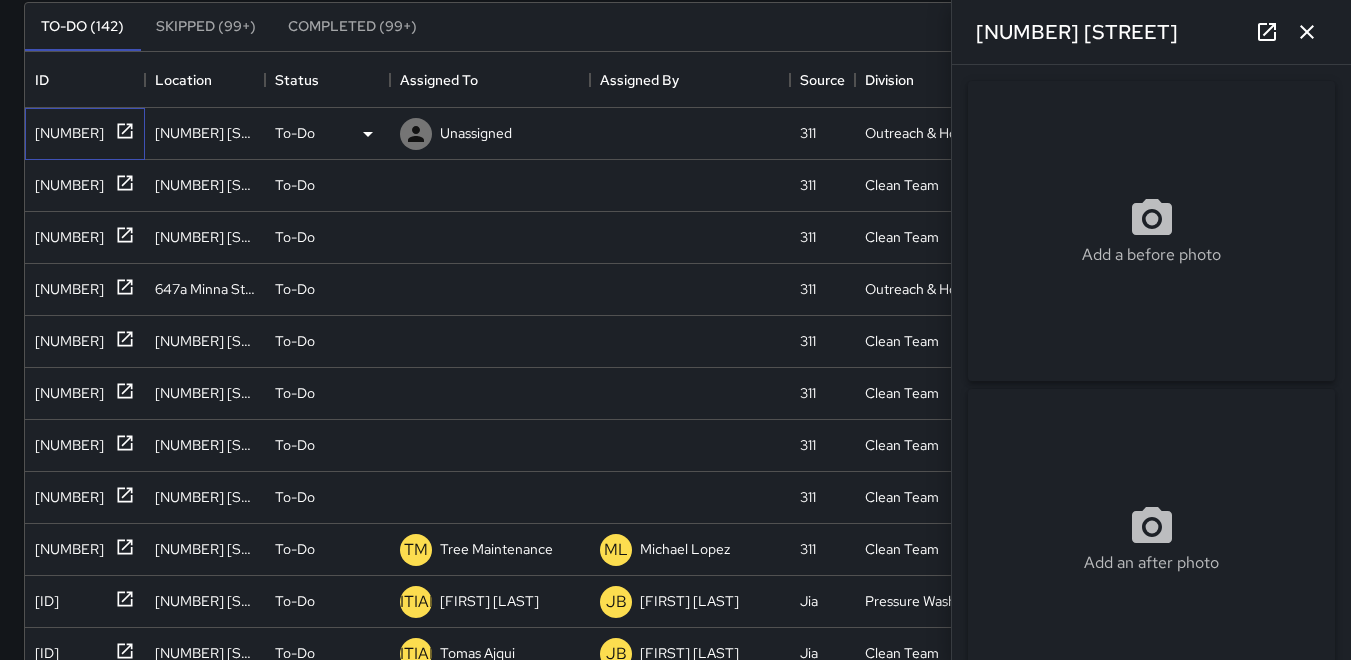 click on "[NUMBER]" at bounding box center [65, 129] 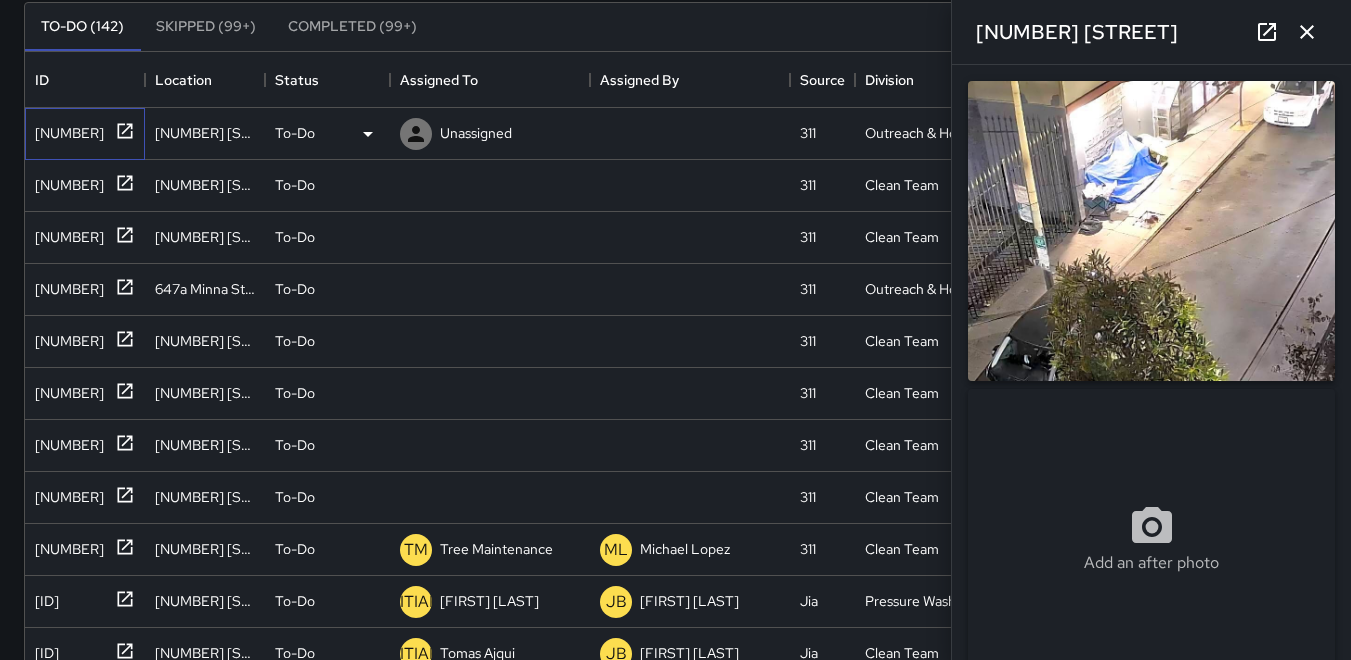 type on "**********" 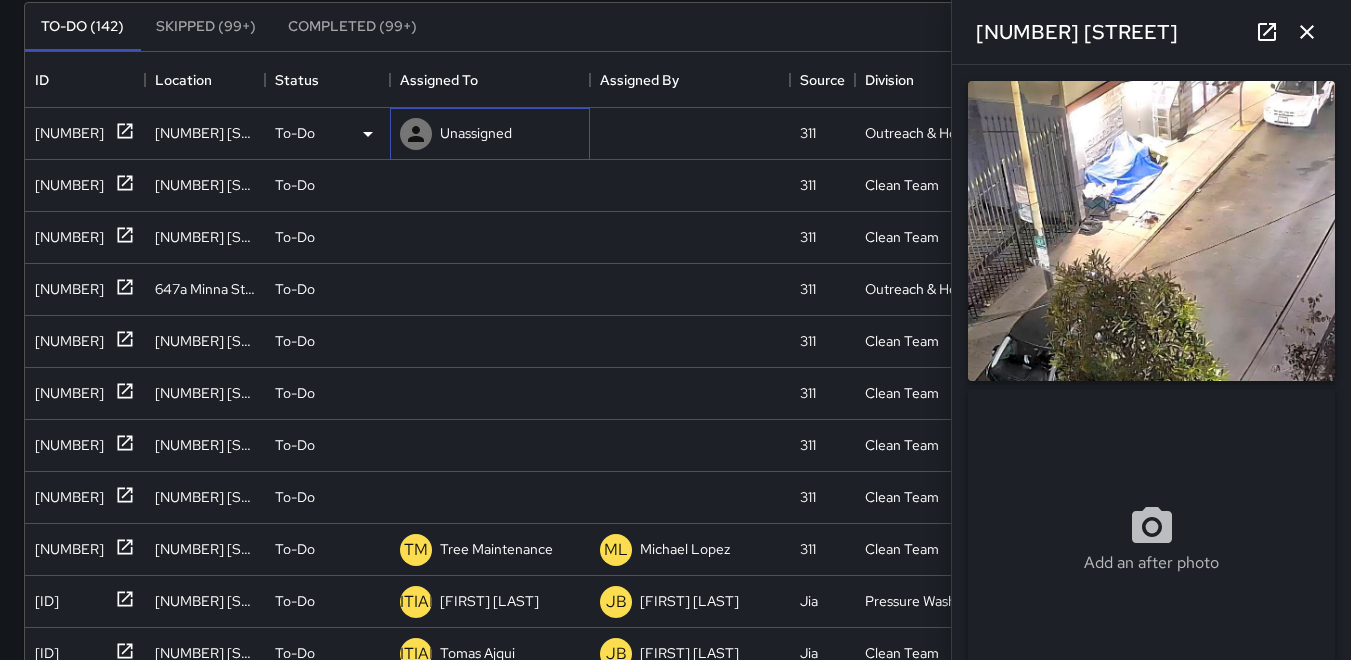 click 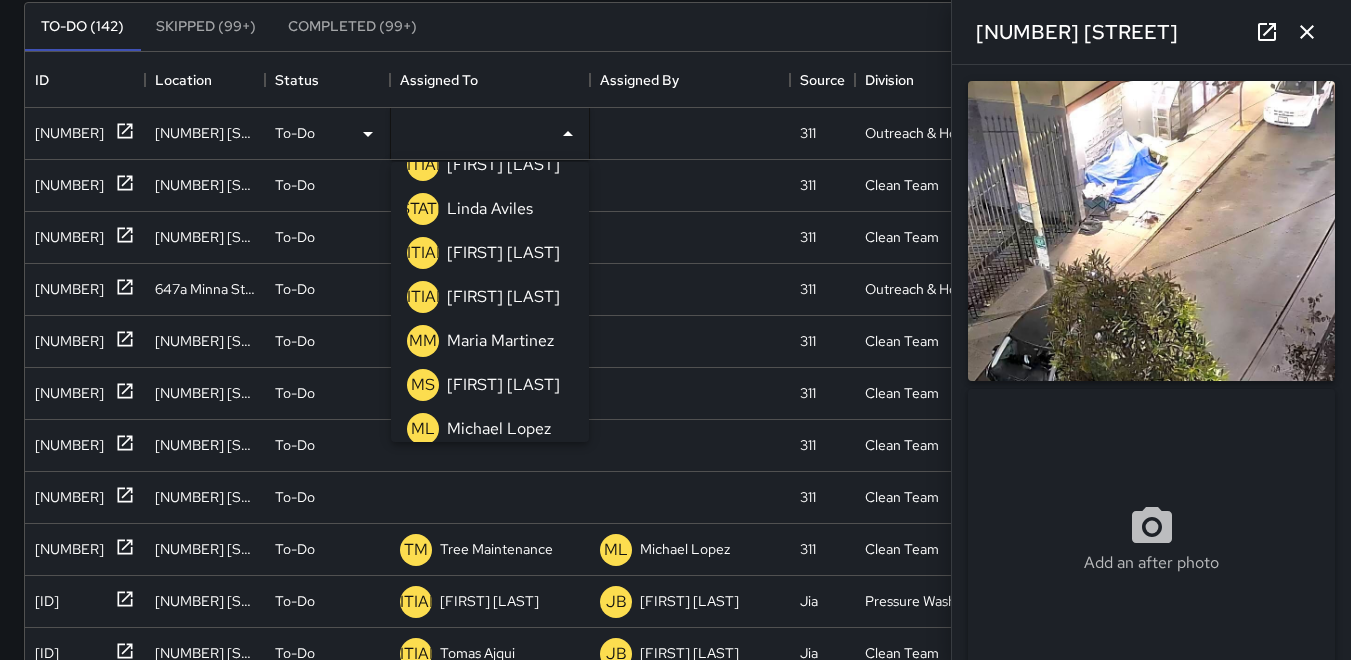 scroll, scrollTop: 500, scrollLeft: 0, axis: vertical 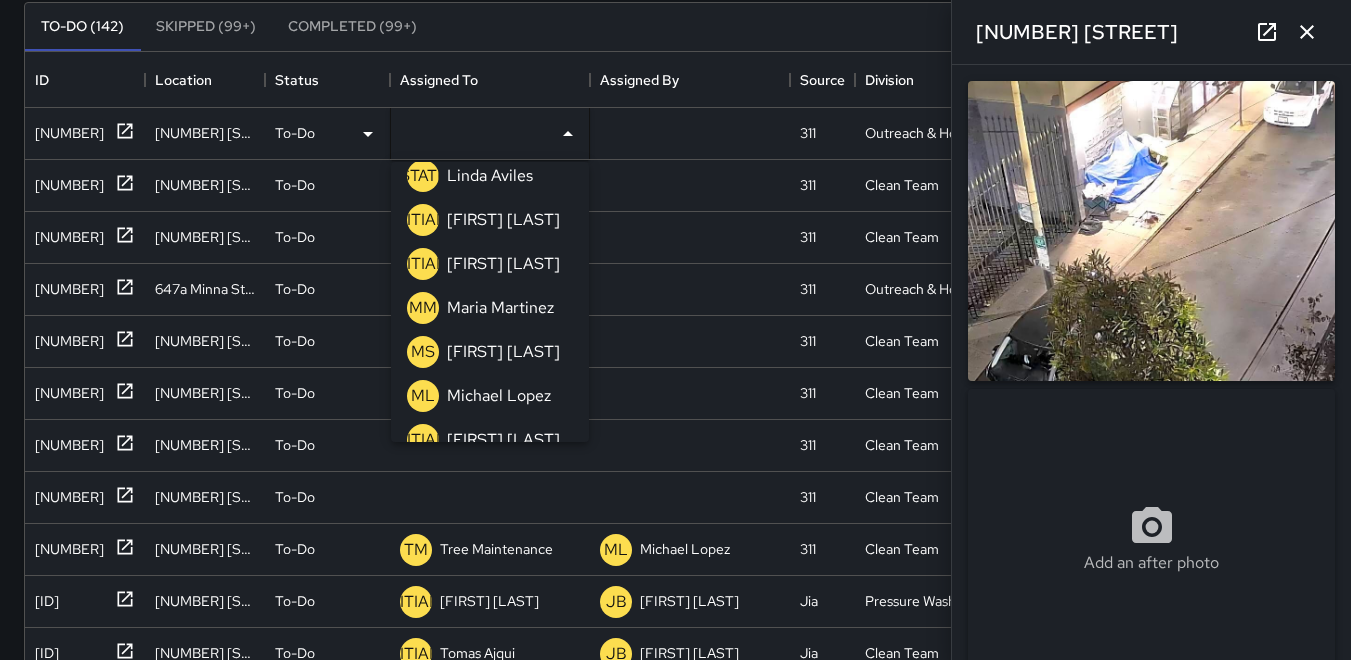 click on "ML" at bounding box center [423, 396] 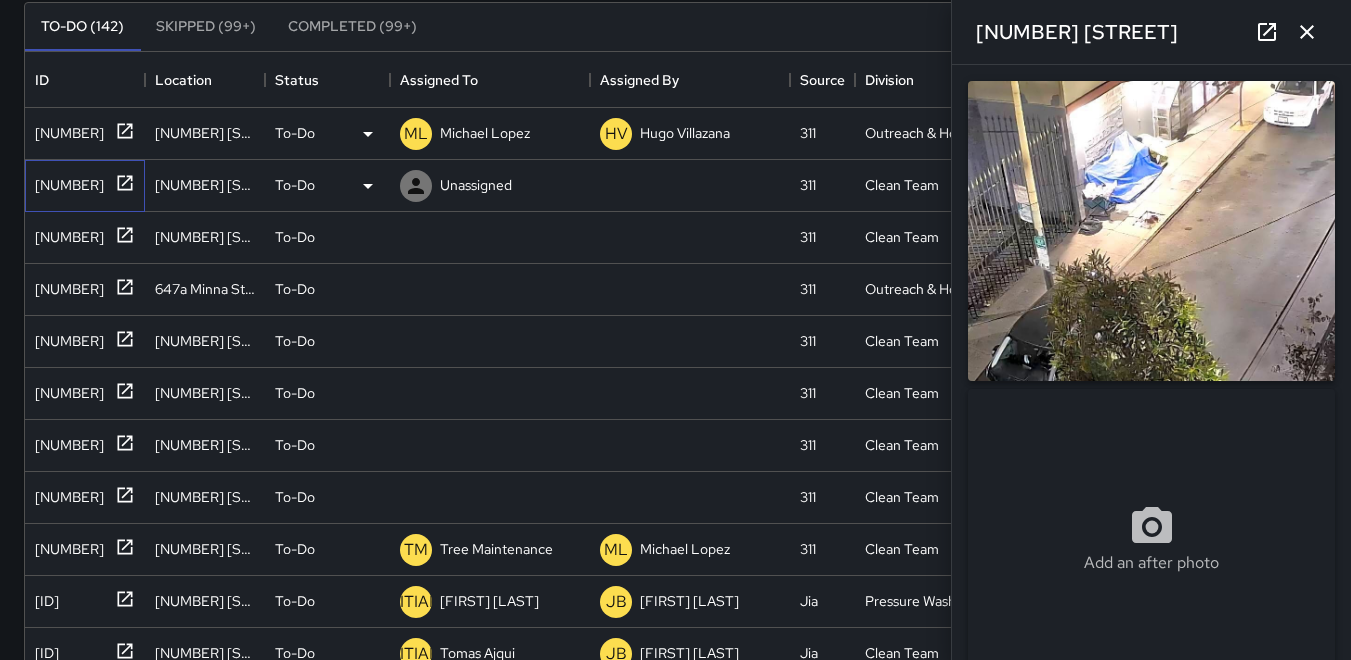 click on "[NUMBER]" at bounding box center (65, 181) 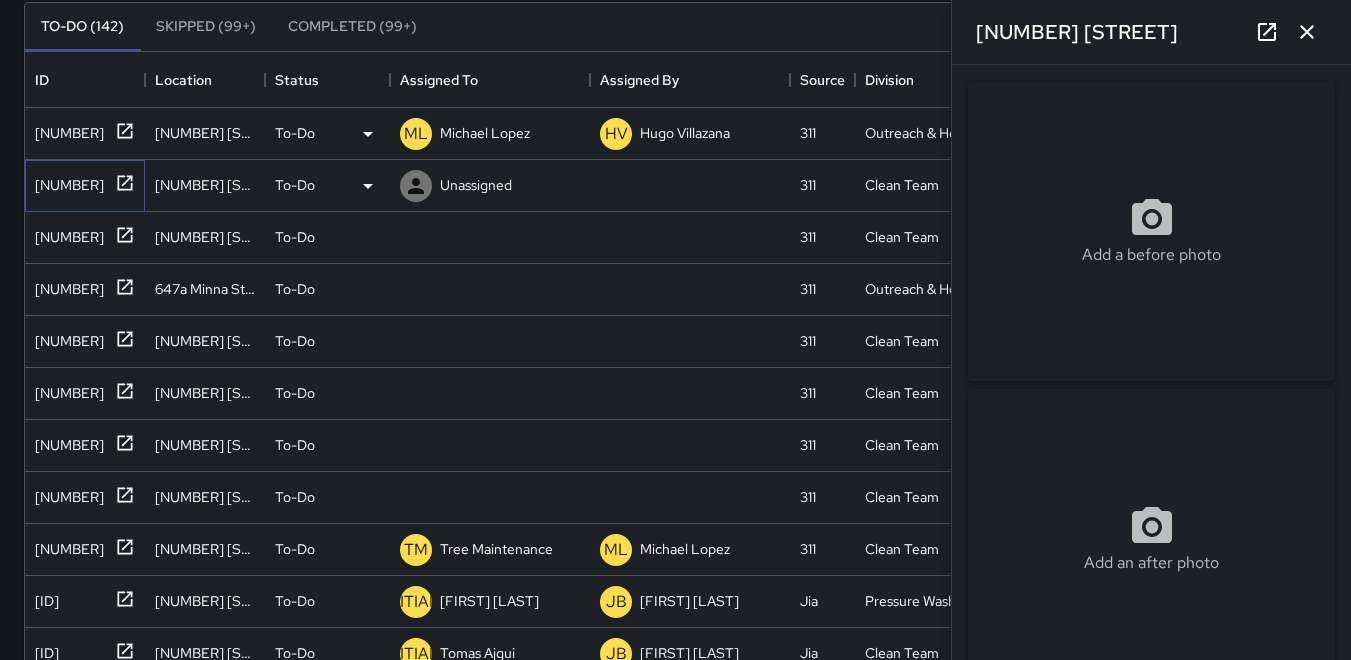 type on "**********" 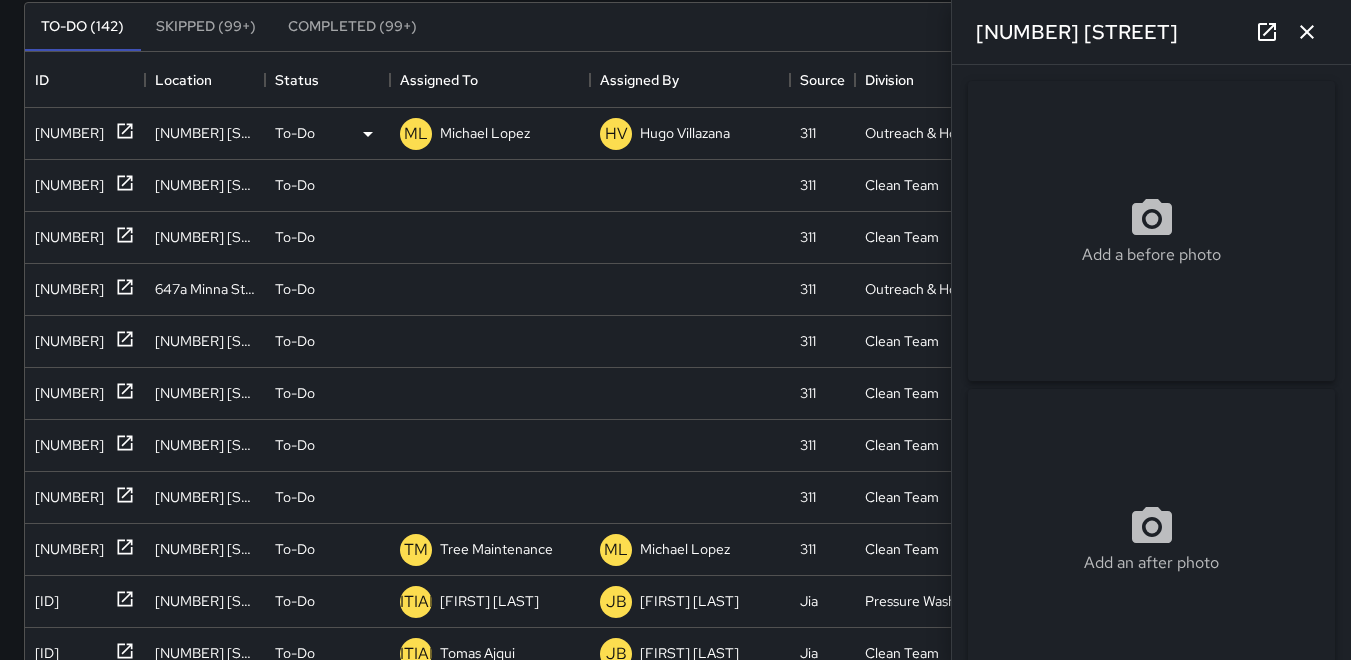 click 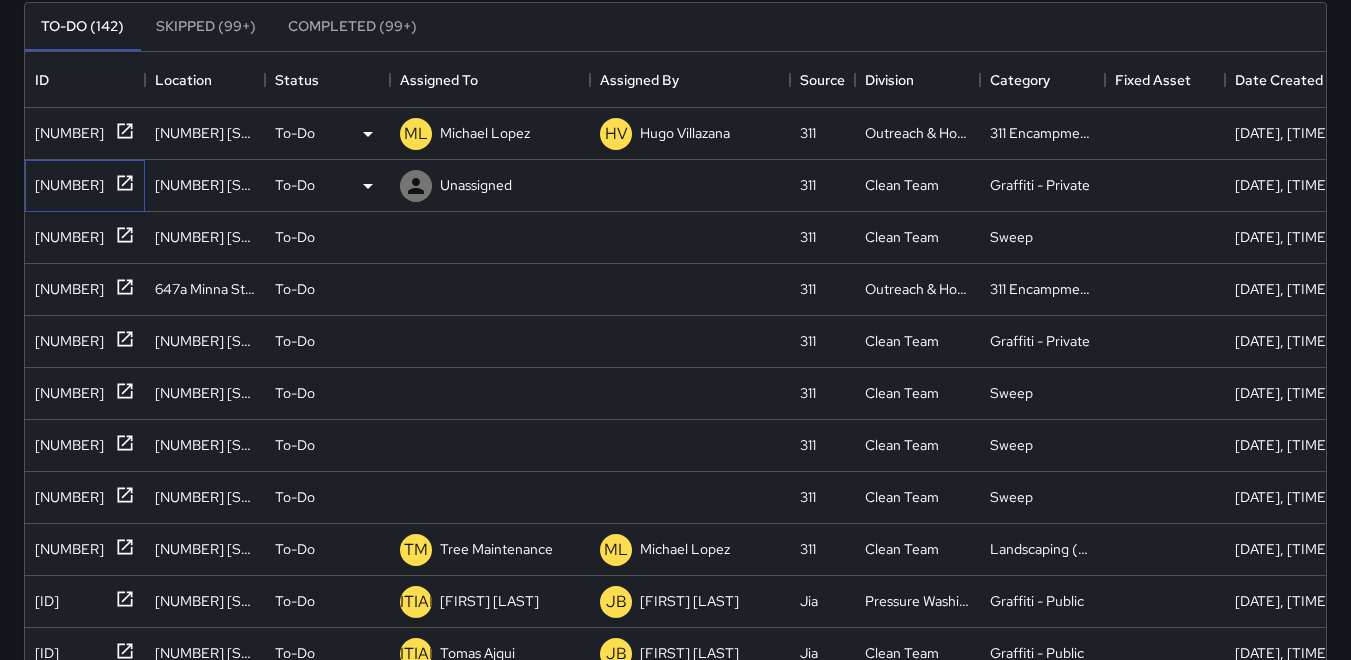 click on "[NUMBER]" at bounding box center (65, 181) 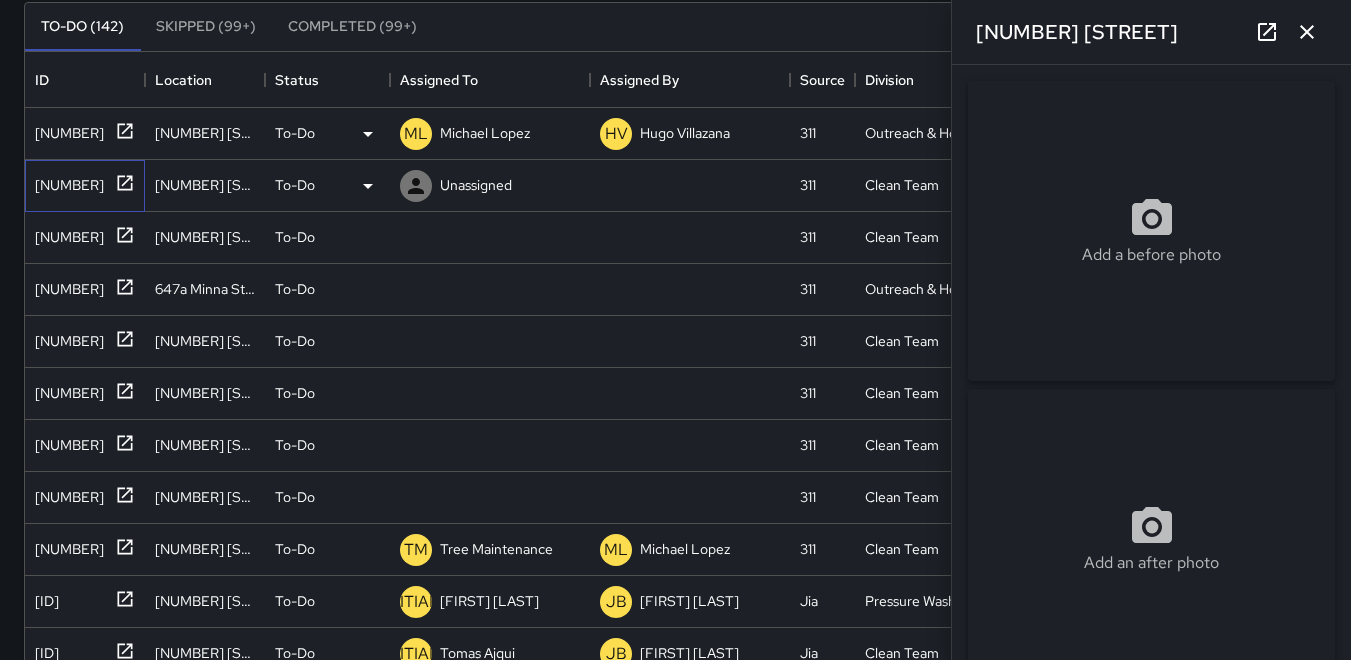 type on "**********" 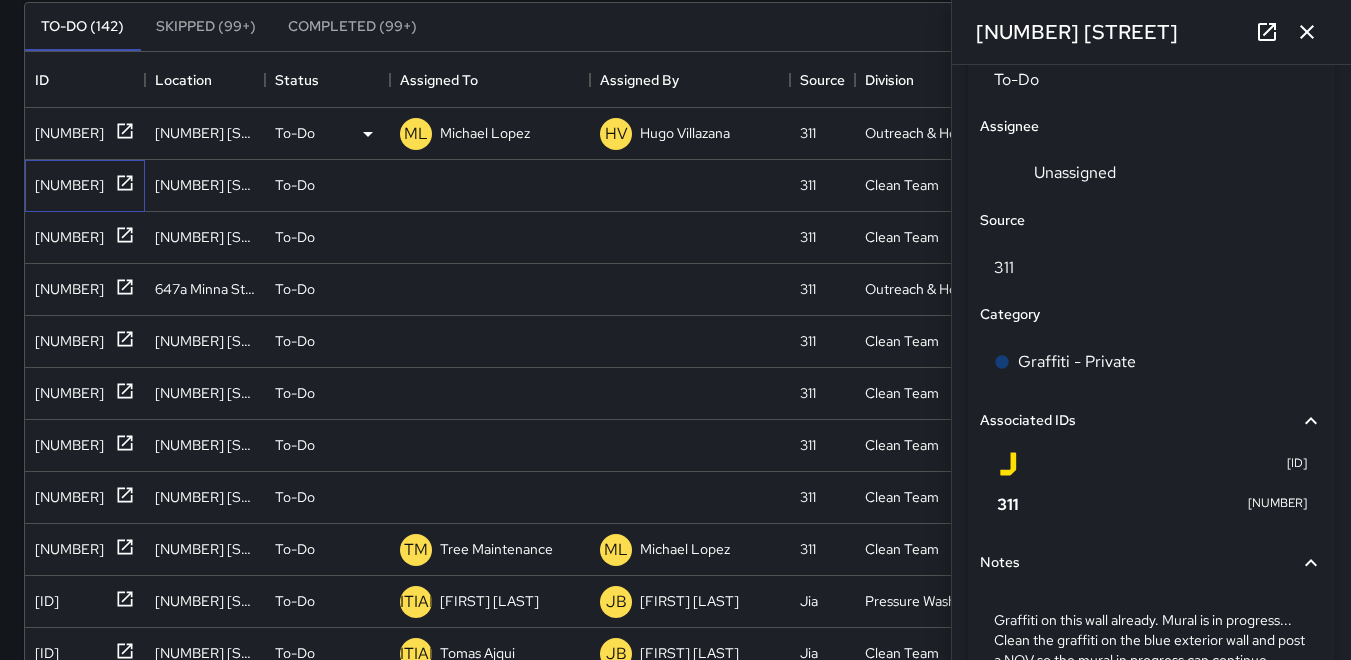 scroll, scrollTop: 1100, scrollLeft: 0, axis: vertical 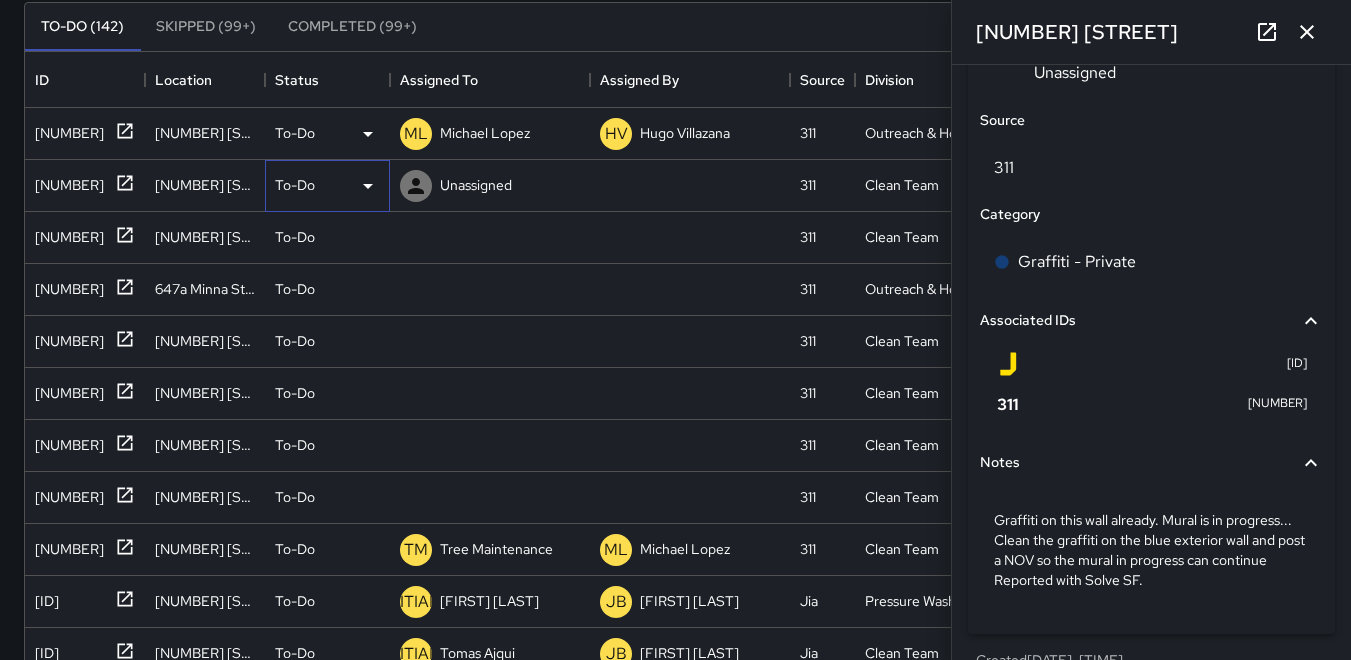 click 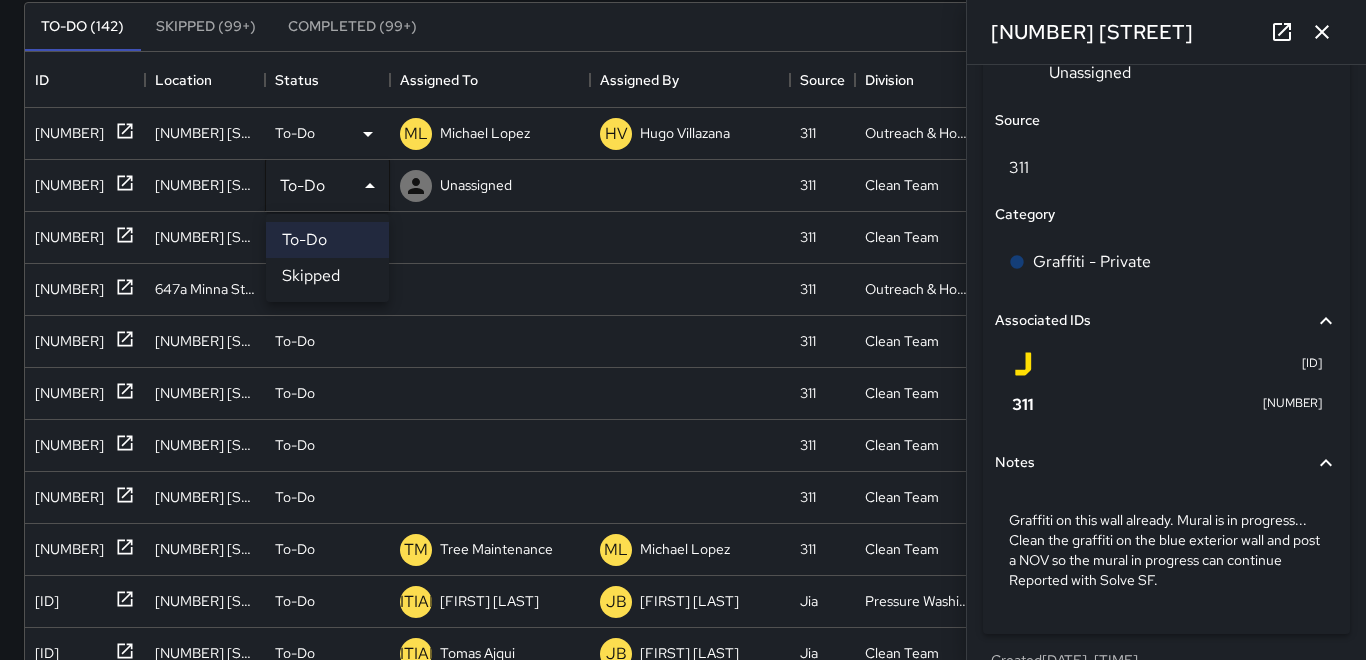 click on "Skipped" at bounding box center (327, 276) 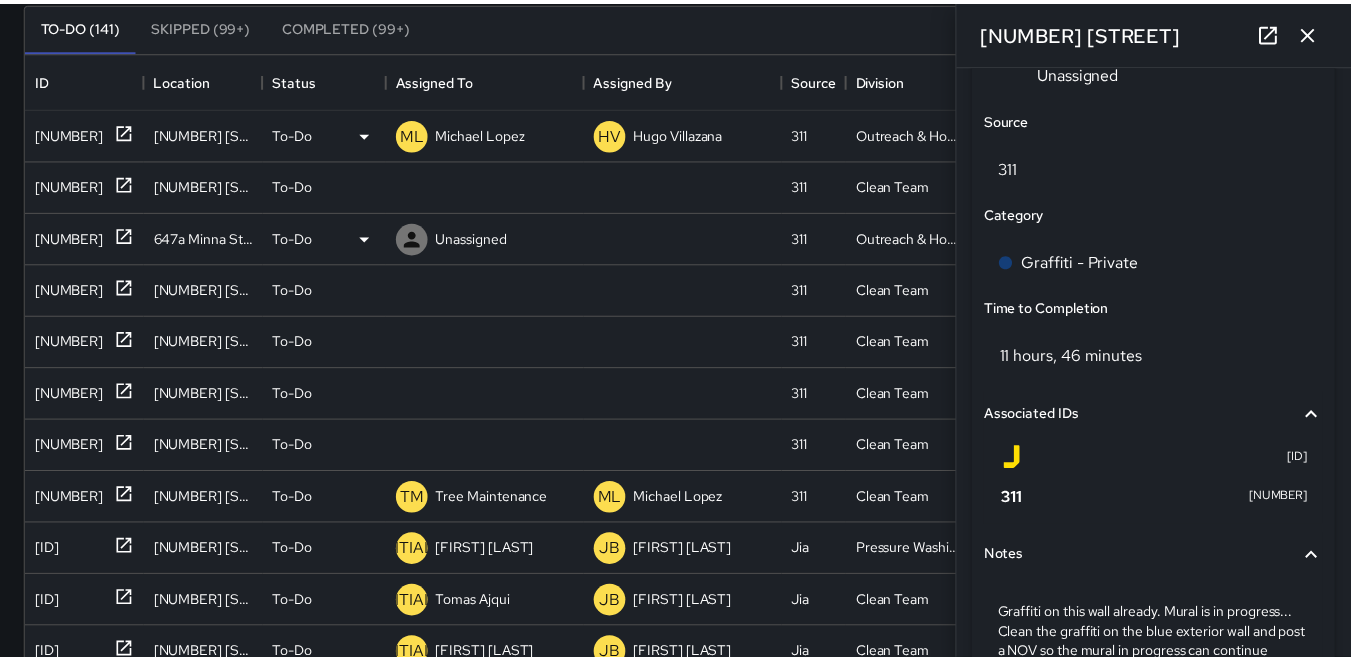 scroll, scrollTop: 16, scrollLeft: 16, axis: both 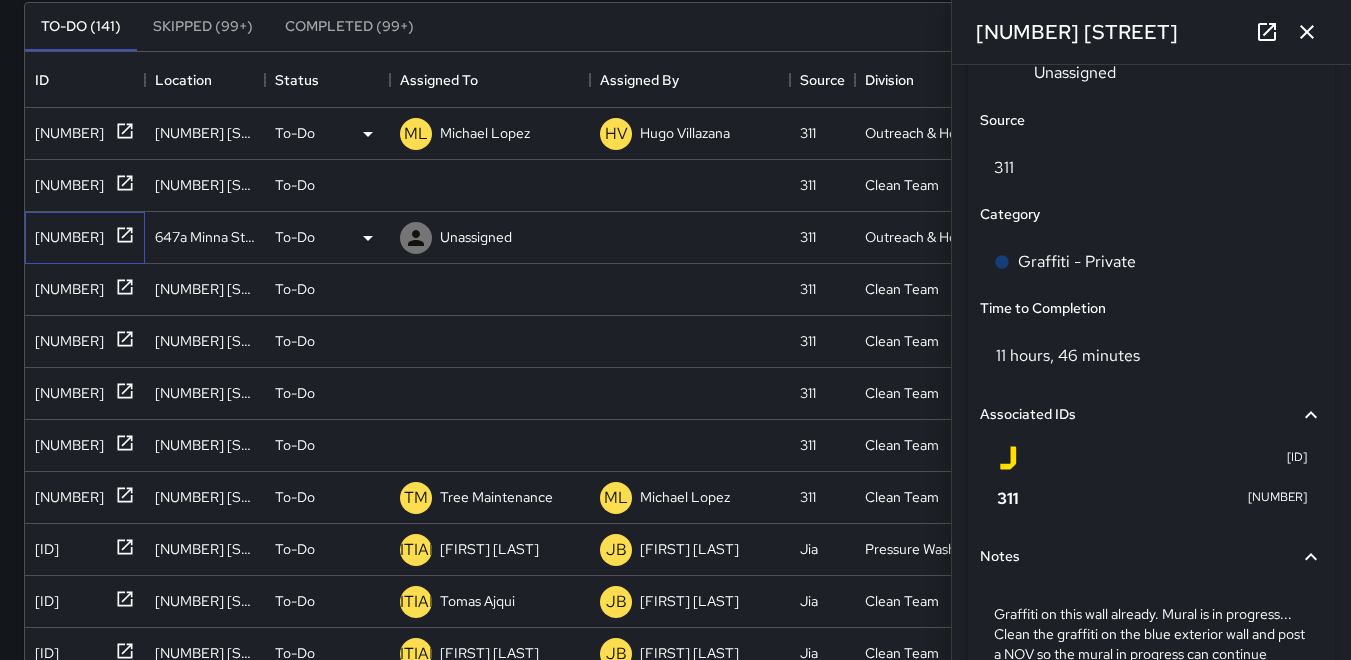click on "[NUMBER]" at bounding box center [85, 238] 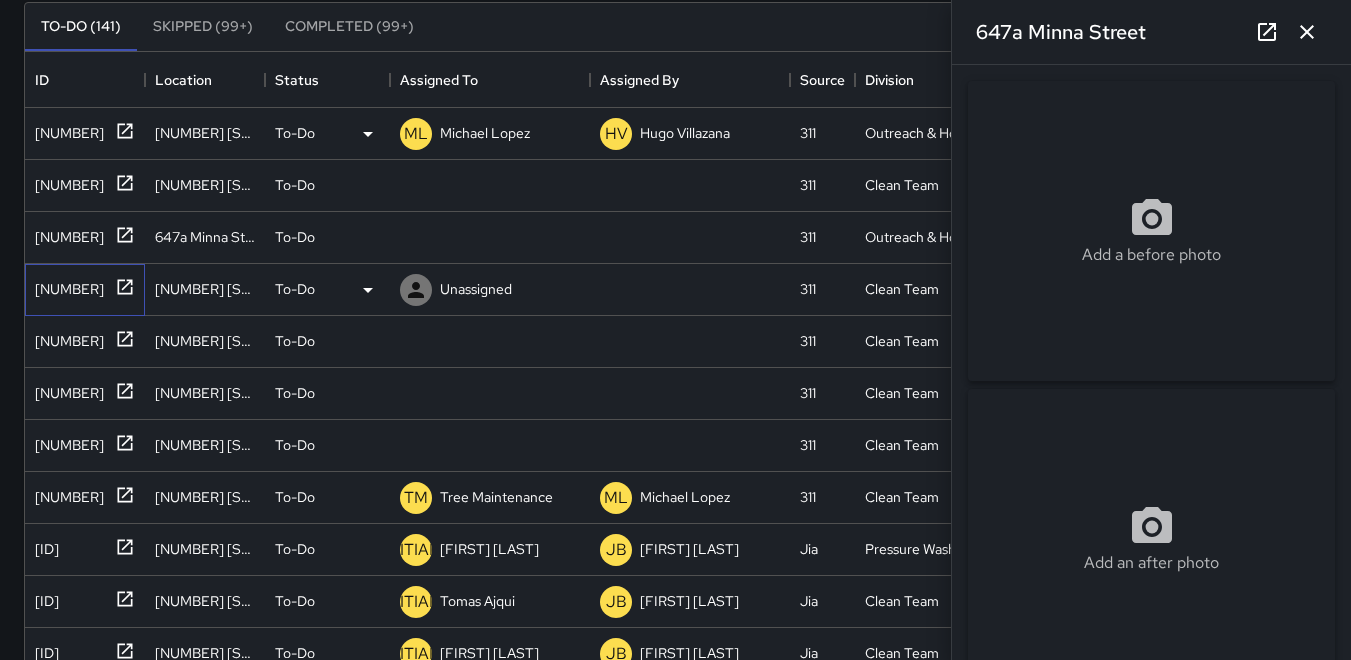 click on "[NUMBER]" at bounding box center (65, 285) 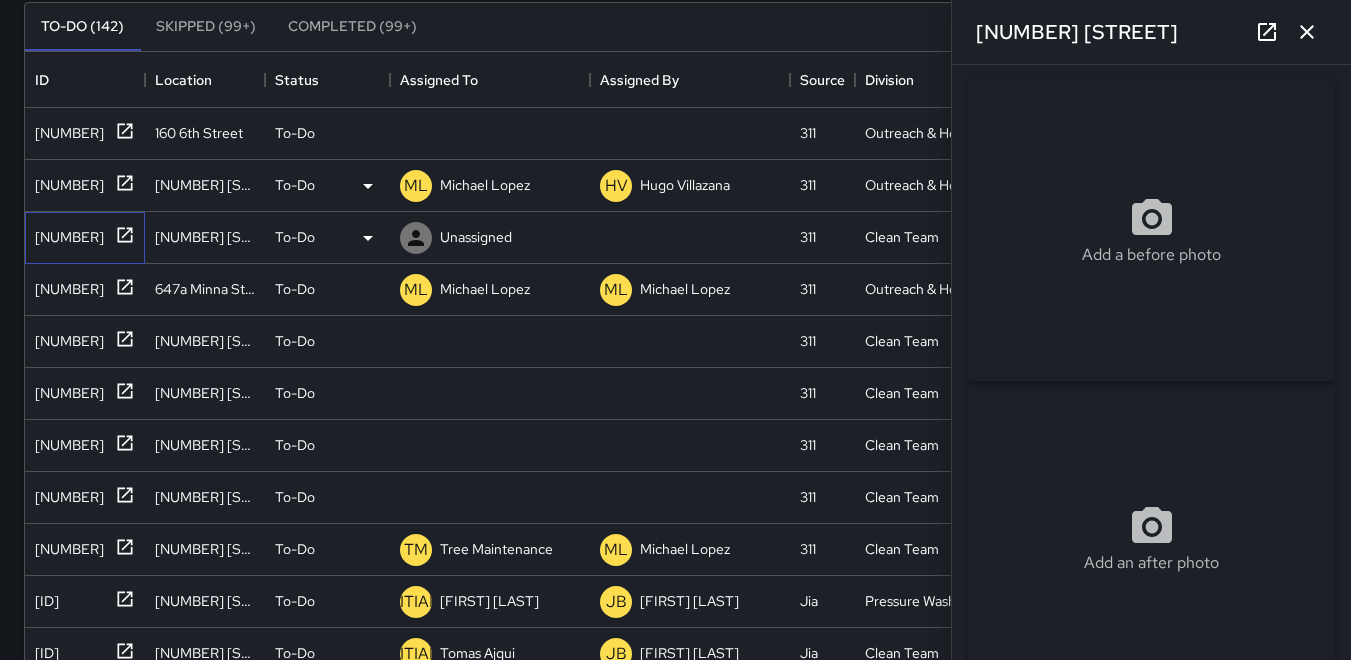 click on "[NUMBER]" at bounding box center [65, 233] 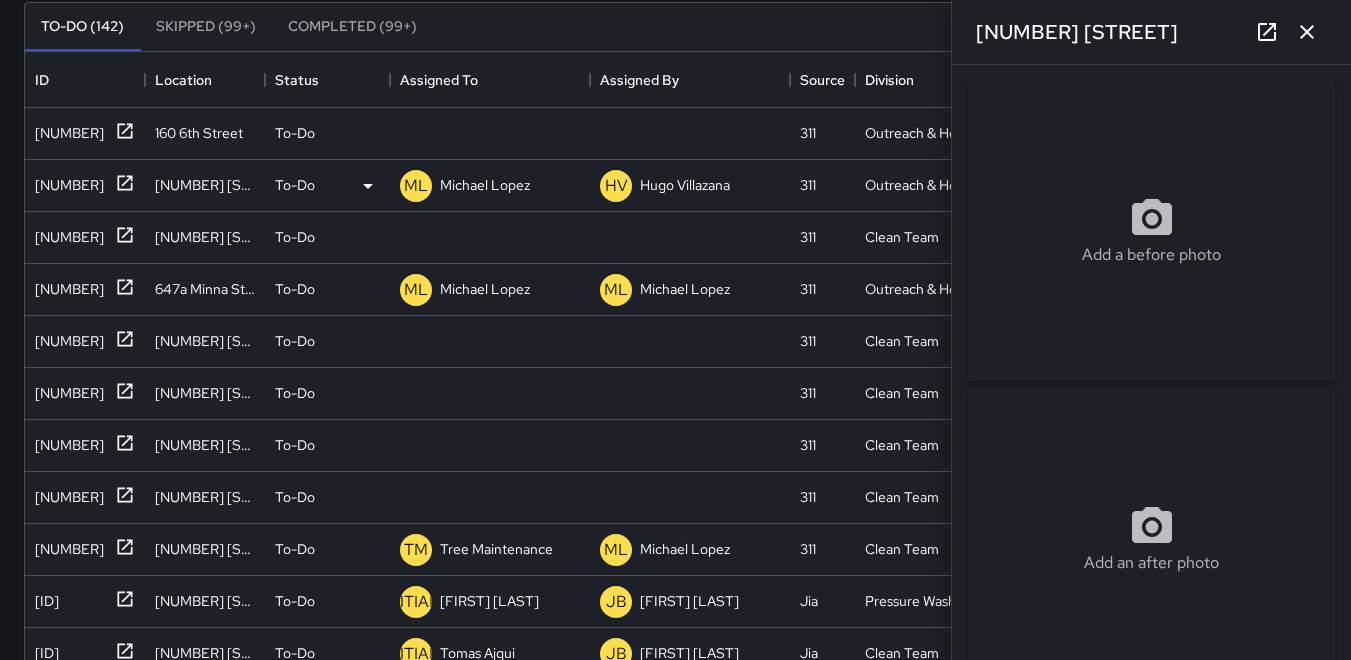 click 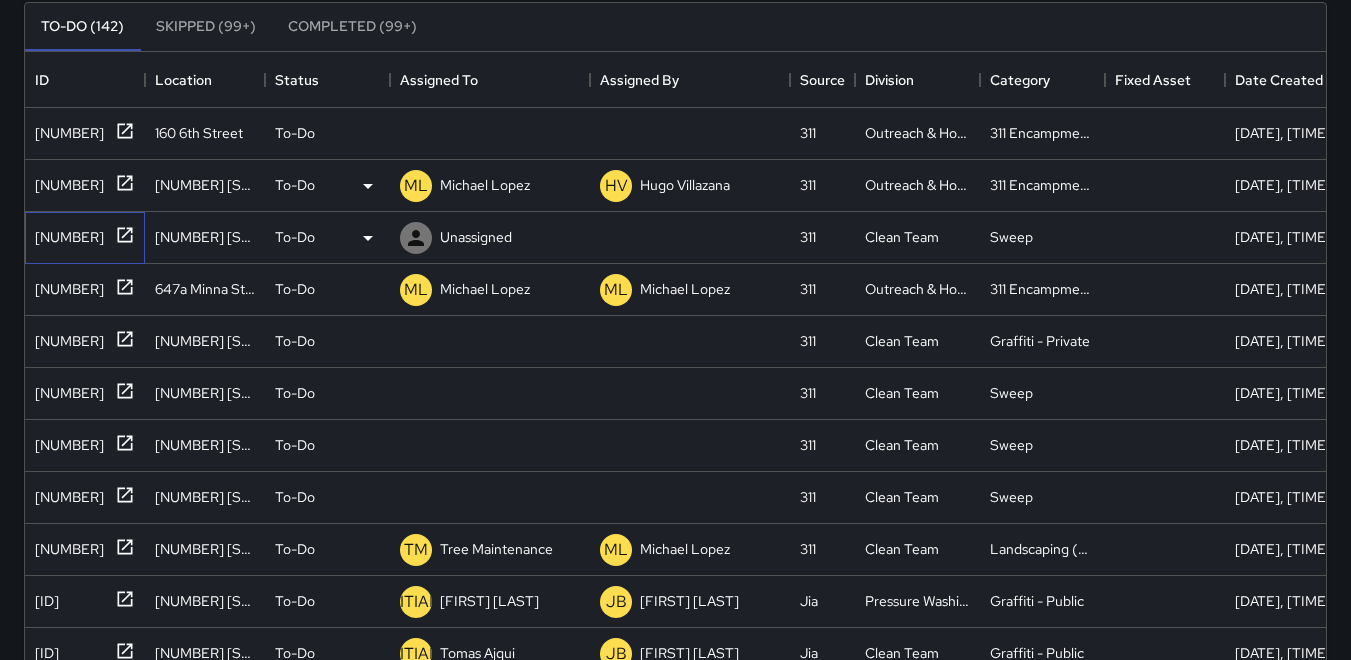 click on "[NUMBER]" at bounding box center (65, 233) 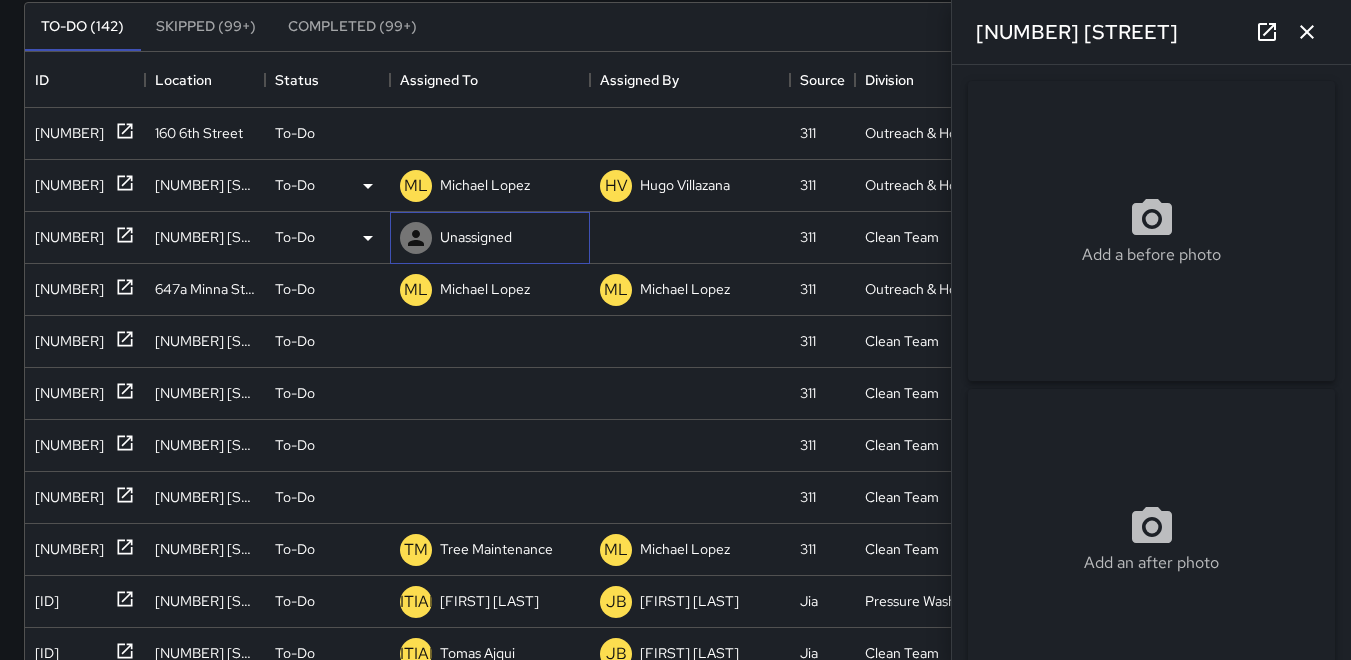 click 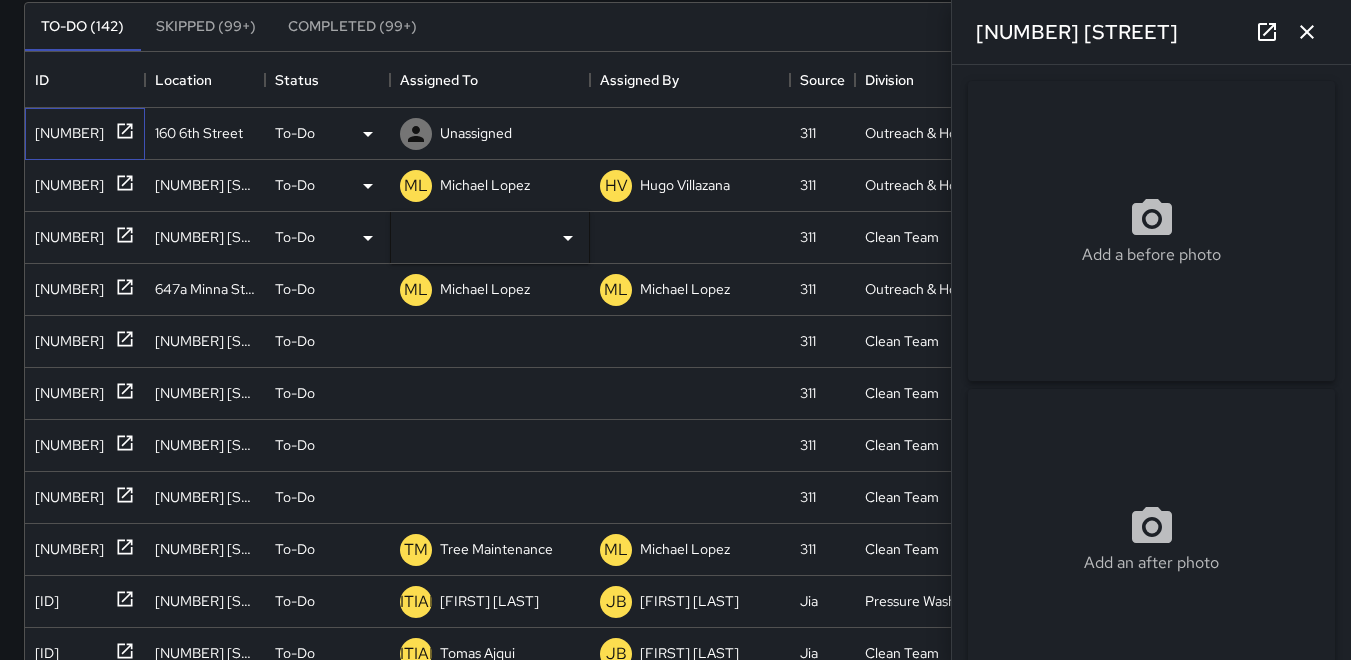 click on "[NUMBER]" at bounding box center [65, 129] 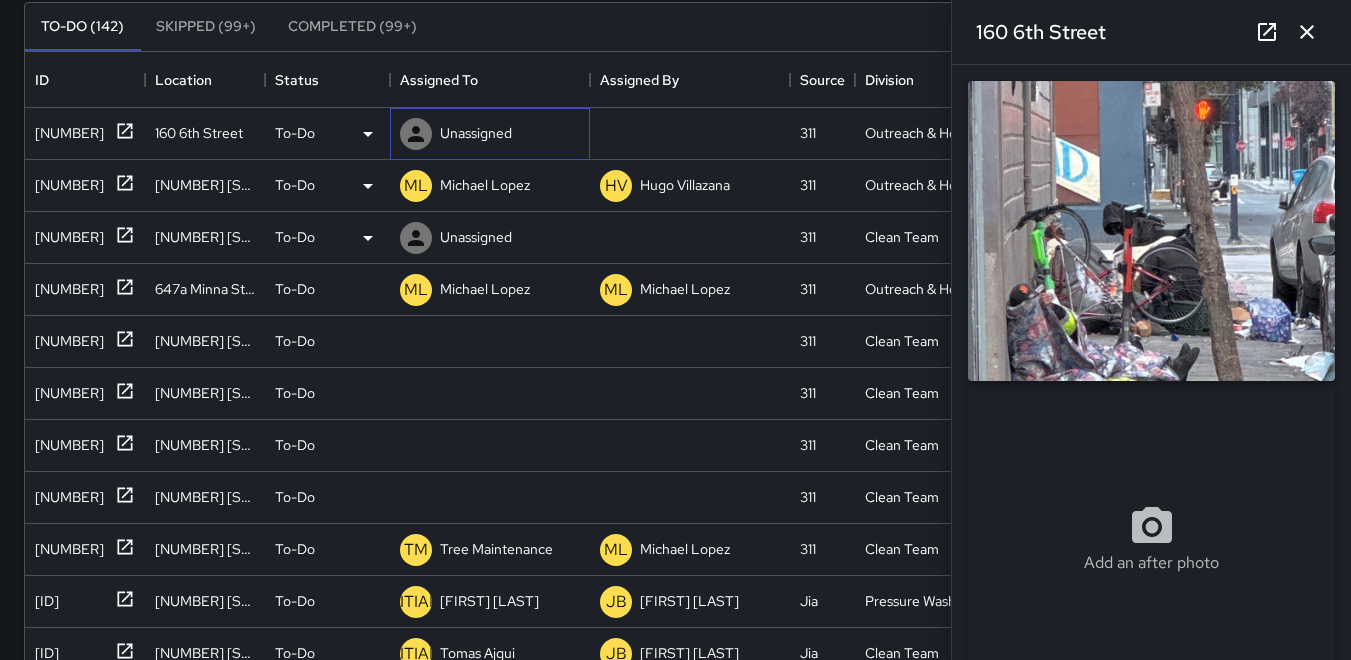 click at bounding box center [416, 134] 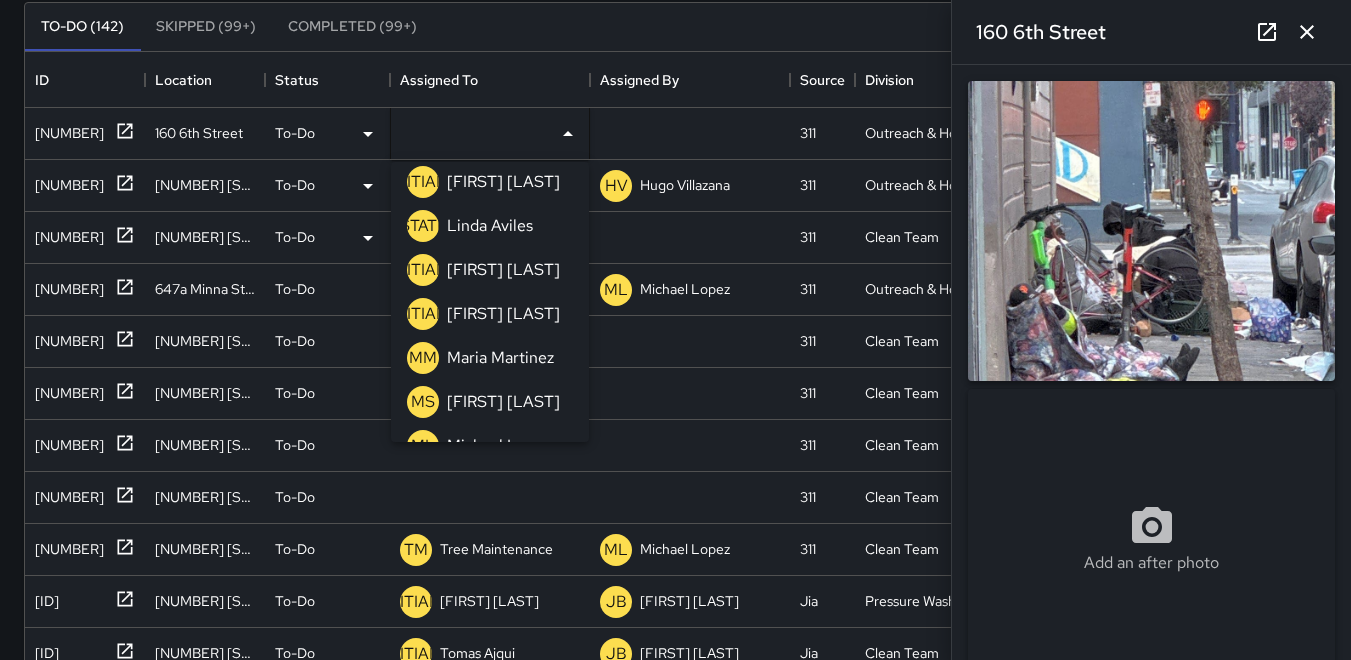 scroll, scrollTop: 500, scrollLeft: 0, axis: vertical 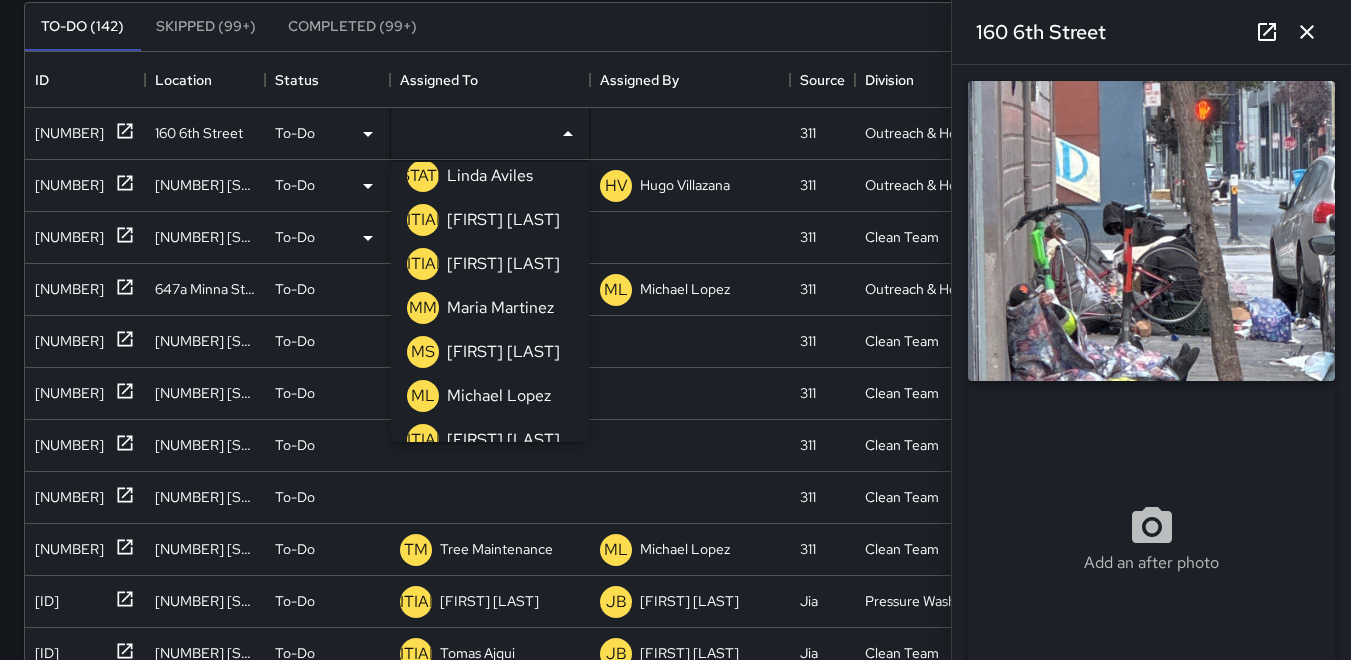 click on "ML" at bounding box center [423, 396] 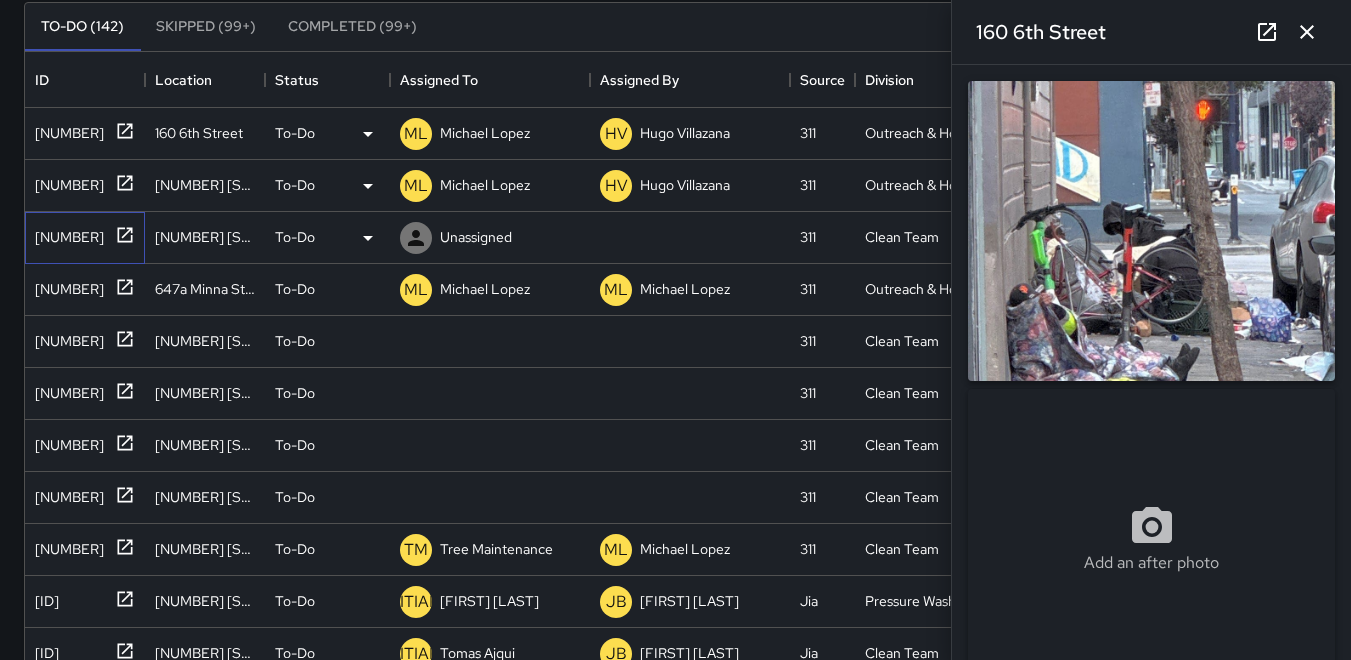 click on "[NUMBER]" at bounding box center [65, 233] 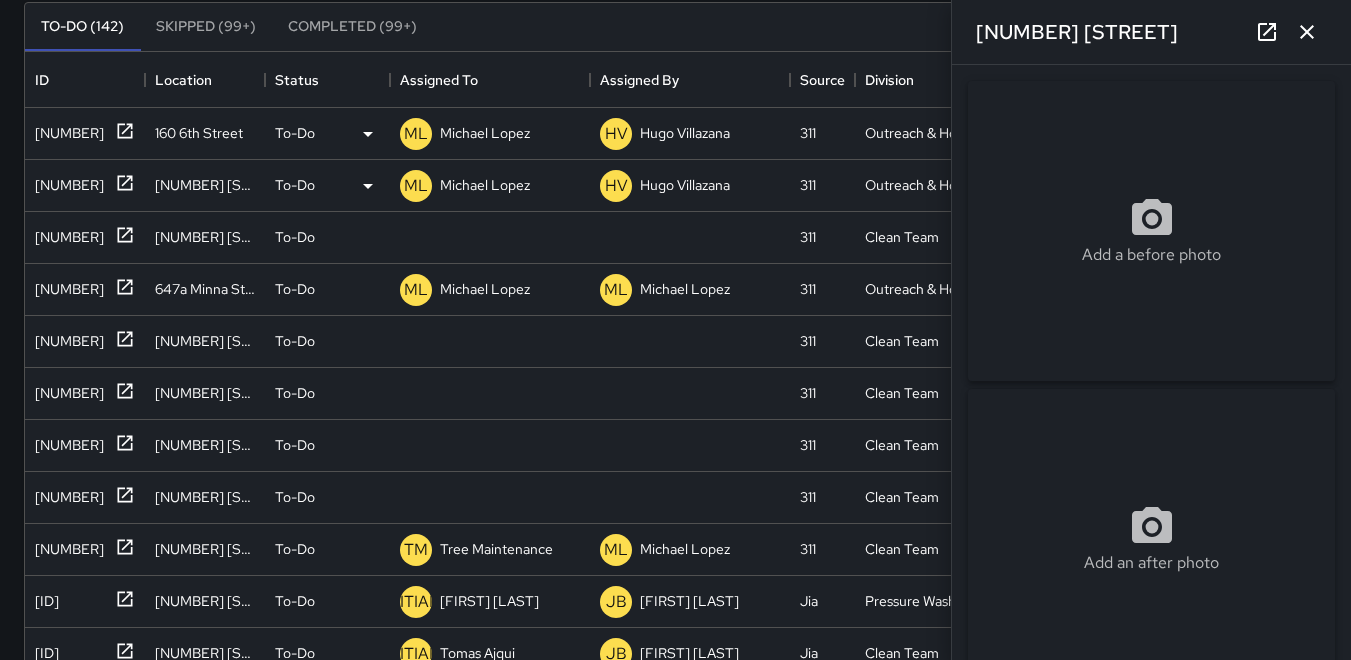 click 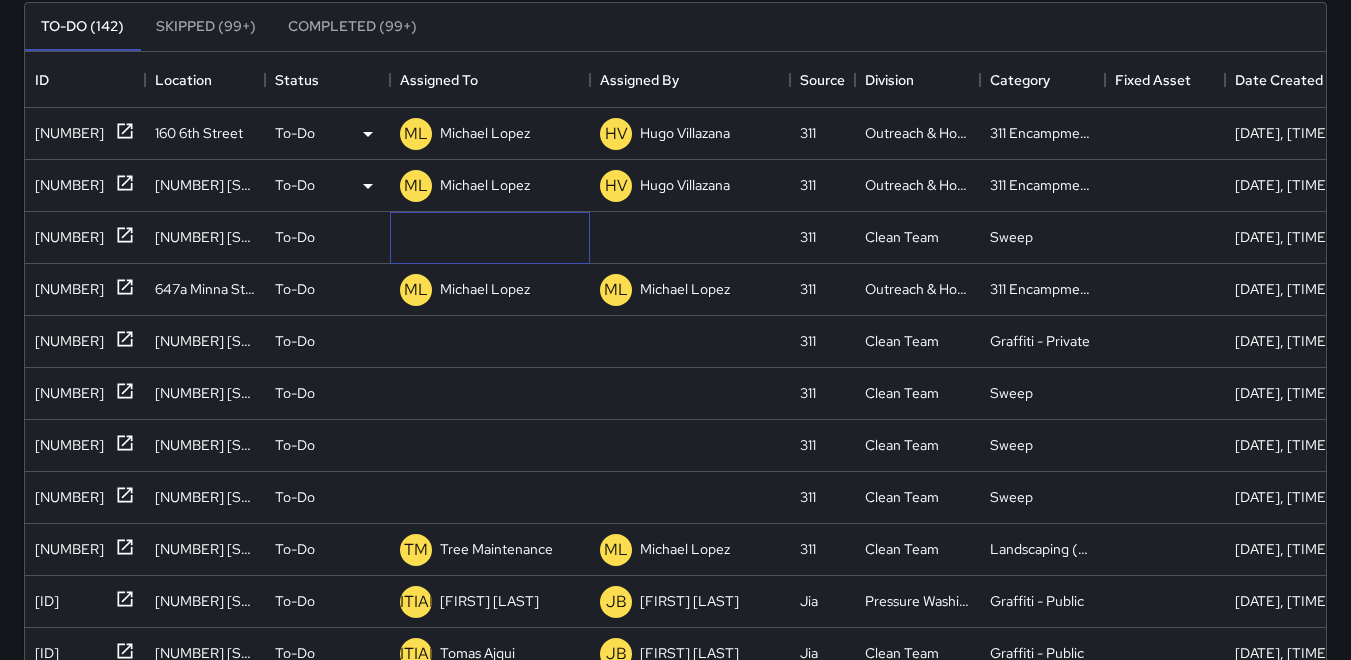 click 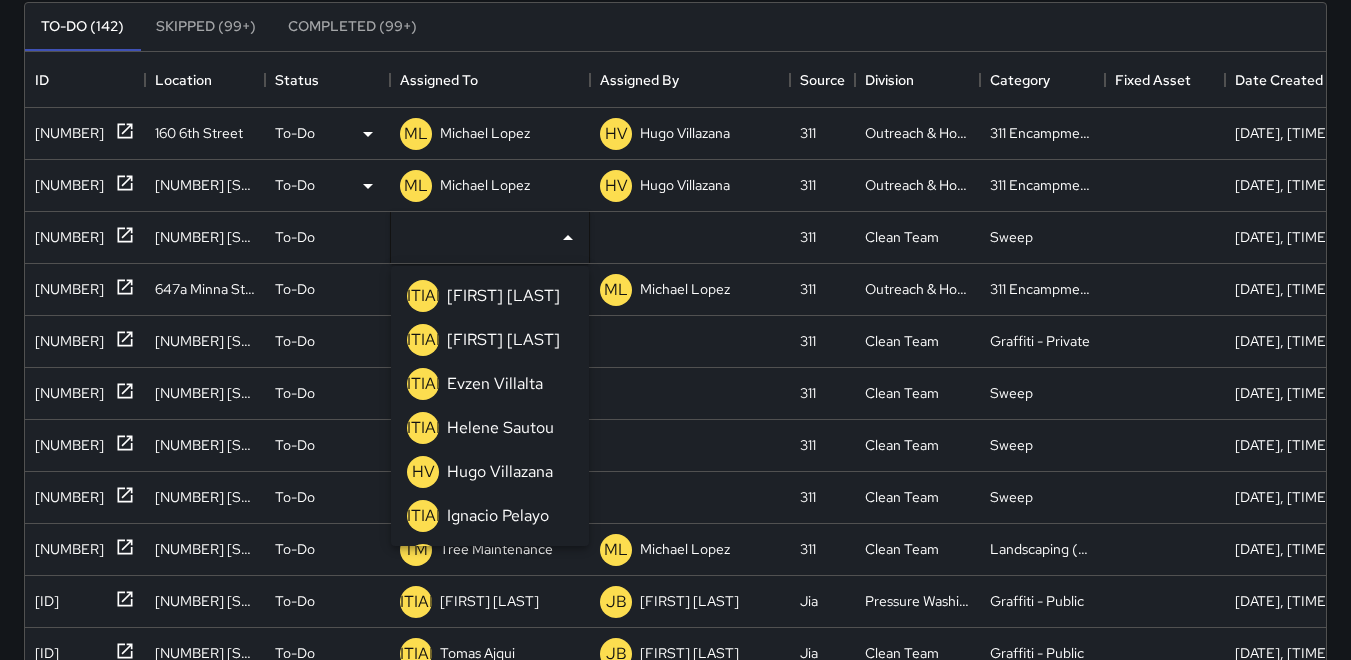 drag, startPoint x: 413, startPoint y: 520, endPoint x: 452, endPoint y: 437, distance: 91.706055 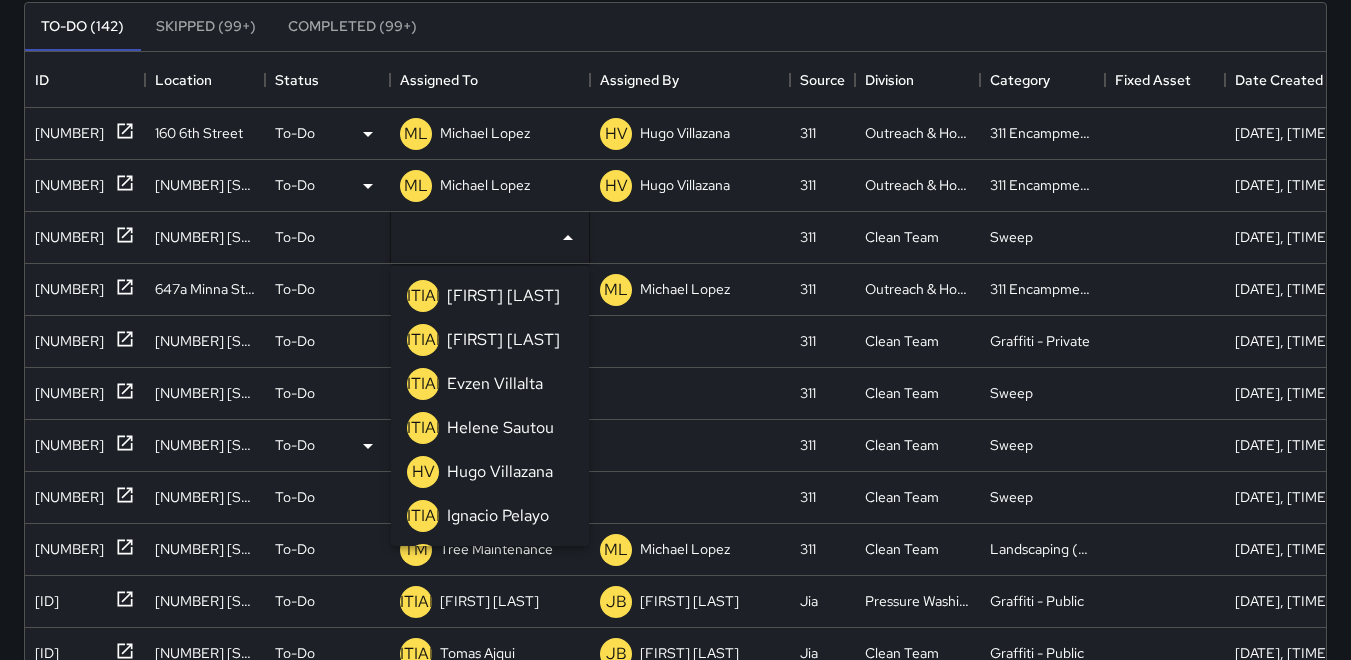 click on "[INITIALS]" at bounding box center [423, 516] 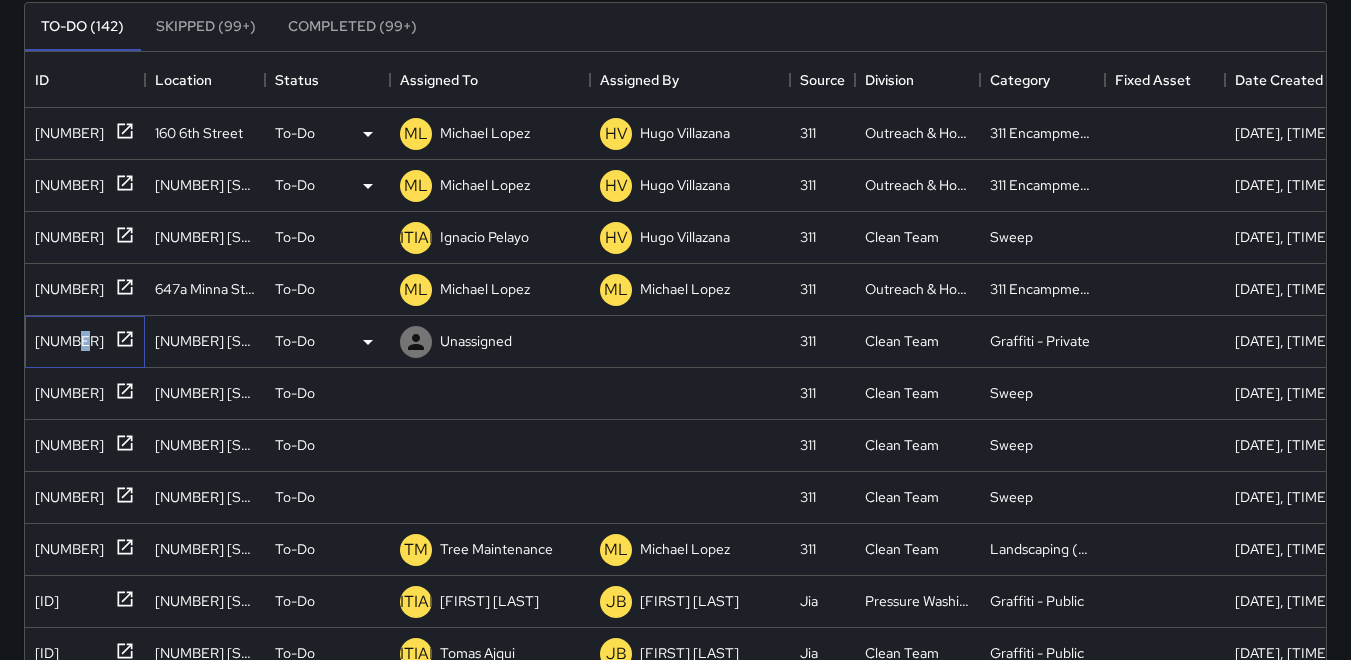 click on "[NUMBER]" at bounding box center [65, 337] 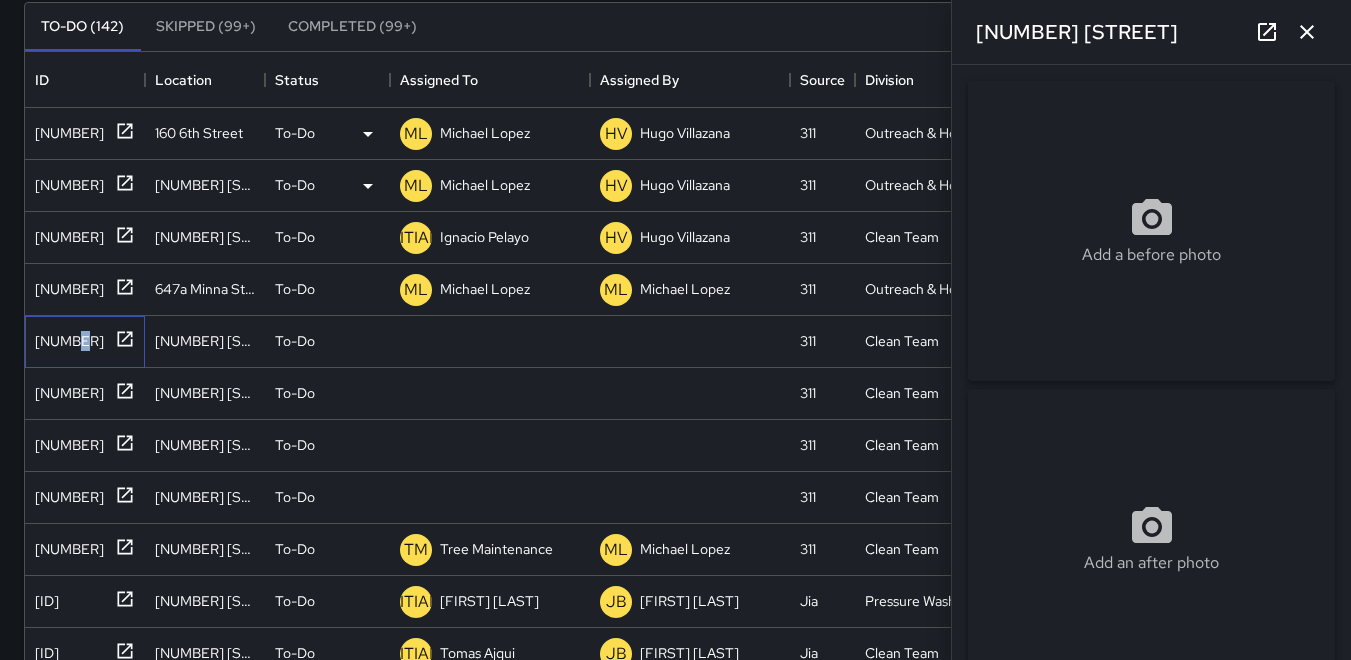 type on "**********" 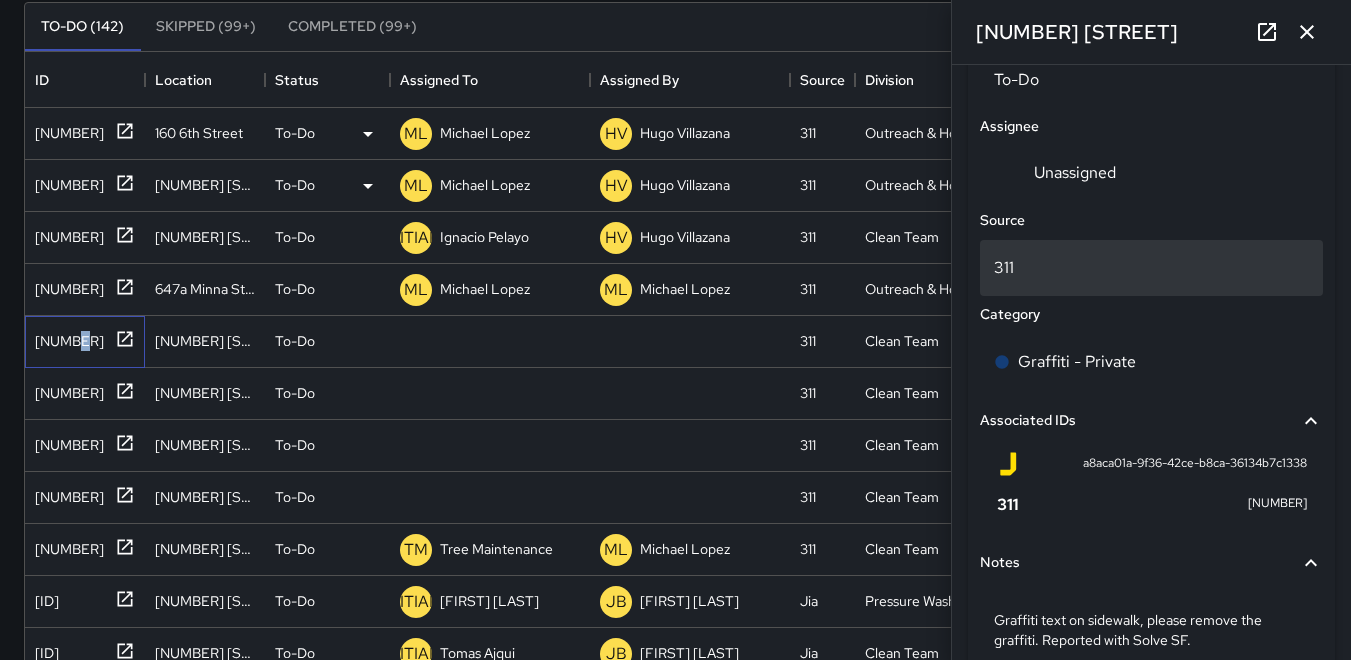 scroll, scrollTop: 1094, scrollLeft: 0, axis: vertical 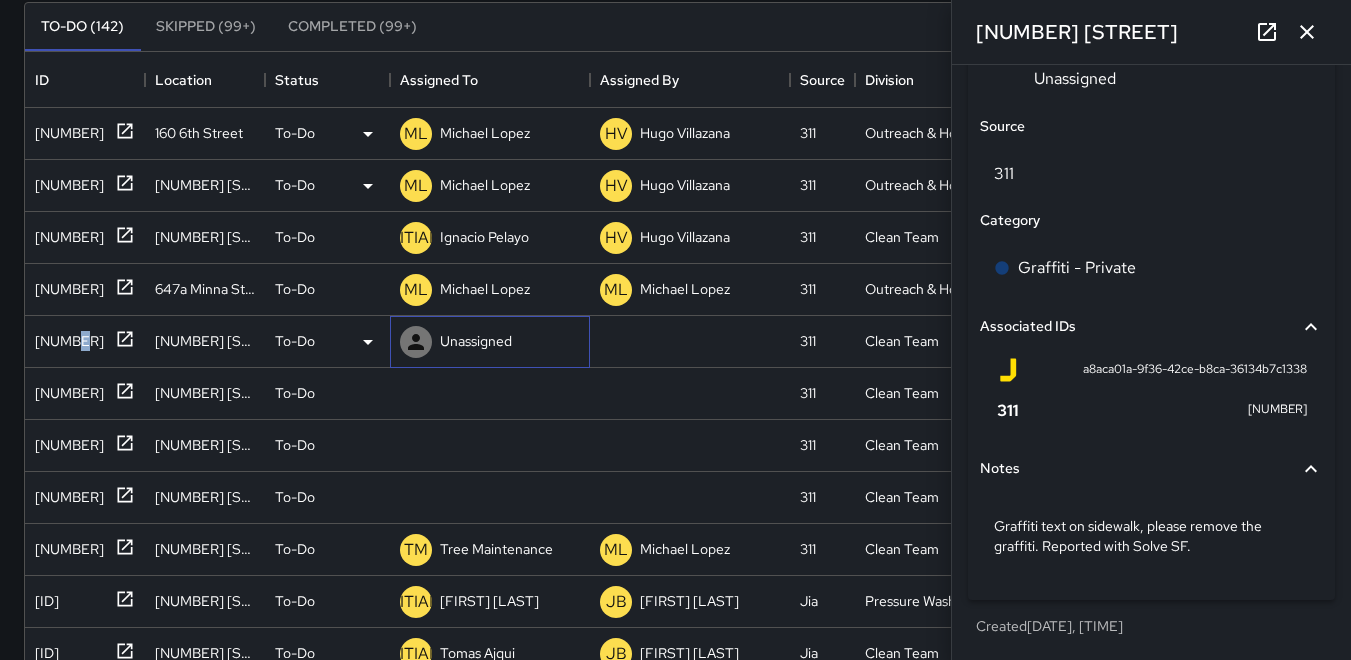 click 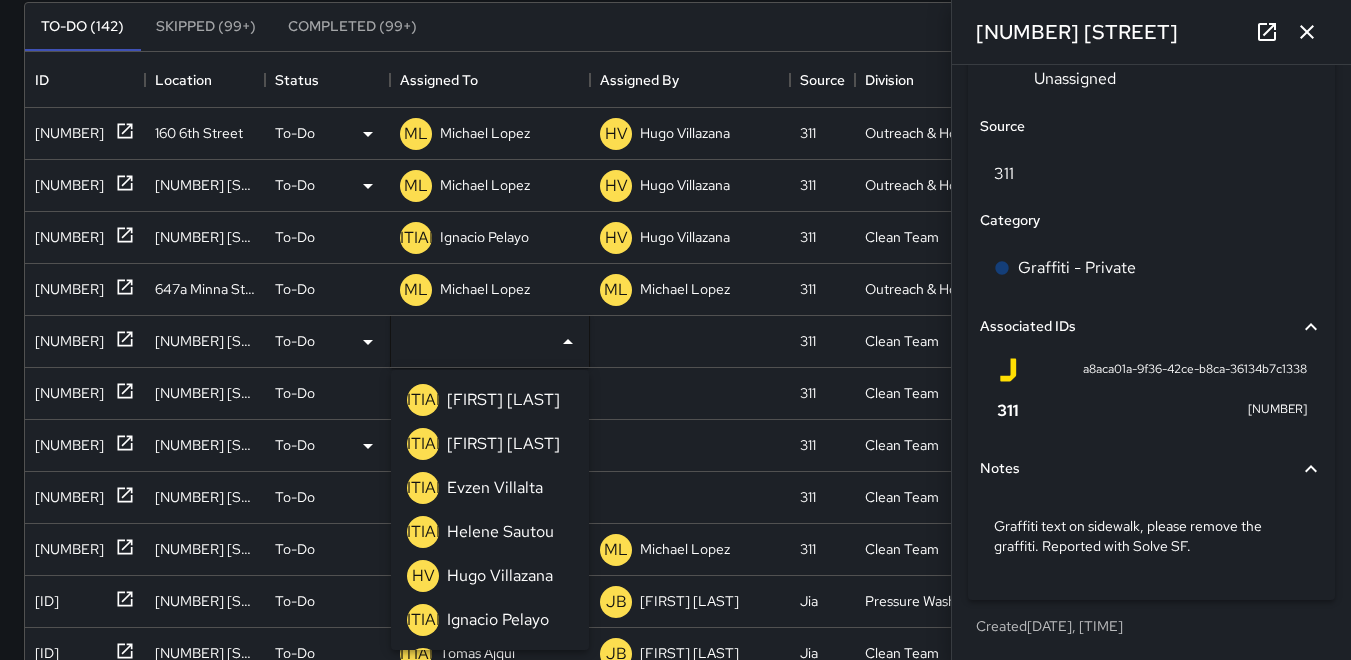 click on "[INITIALS]" at bounding box center (423, 444) 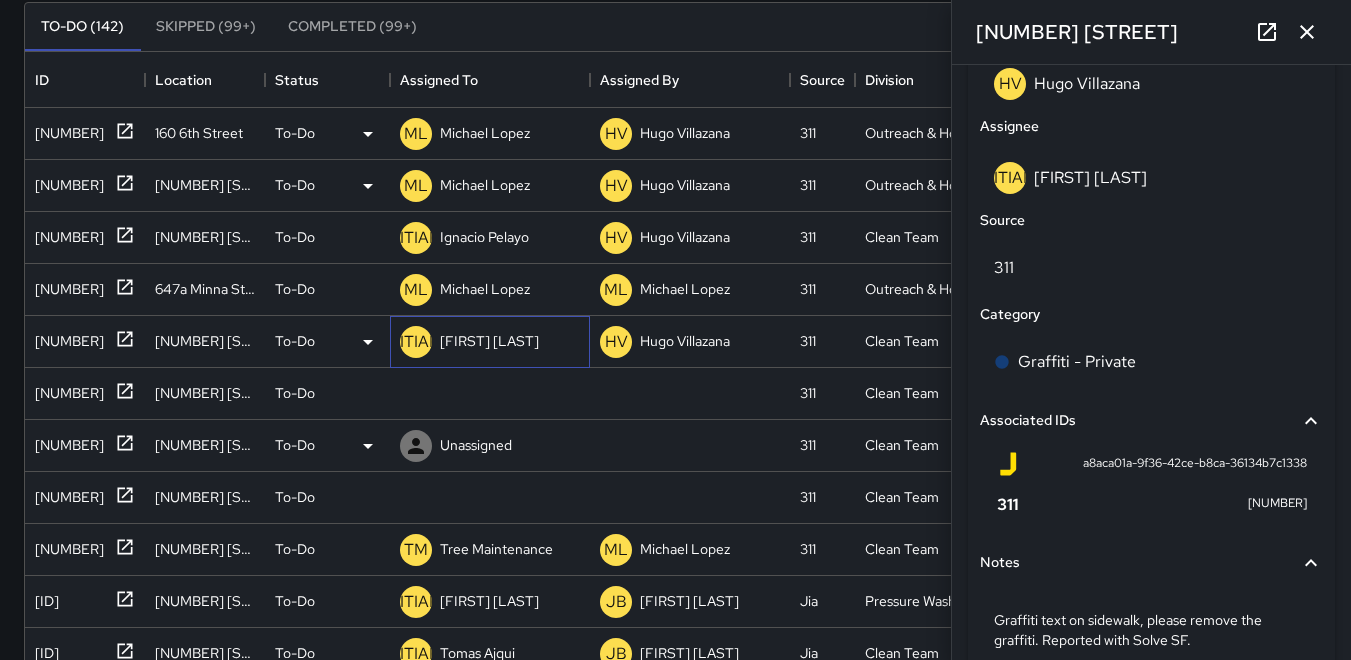 scroll, scrollTop: 1188, scrollLeft: 0, axis: vertical 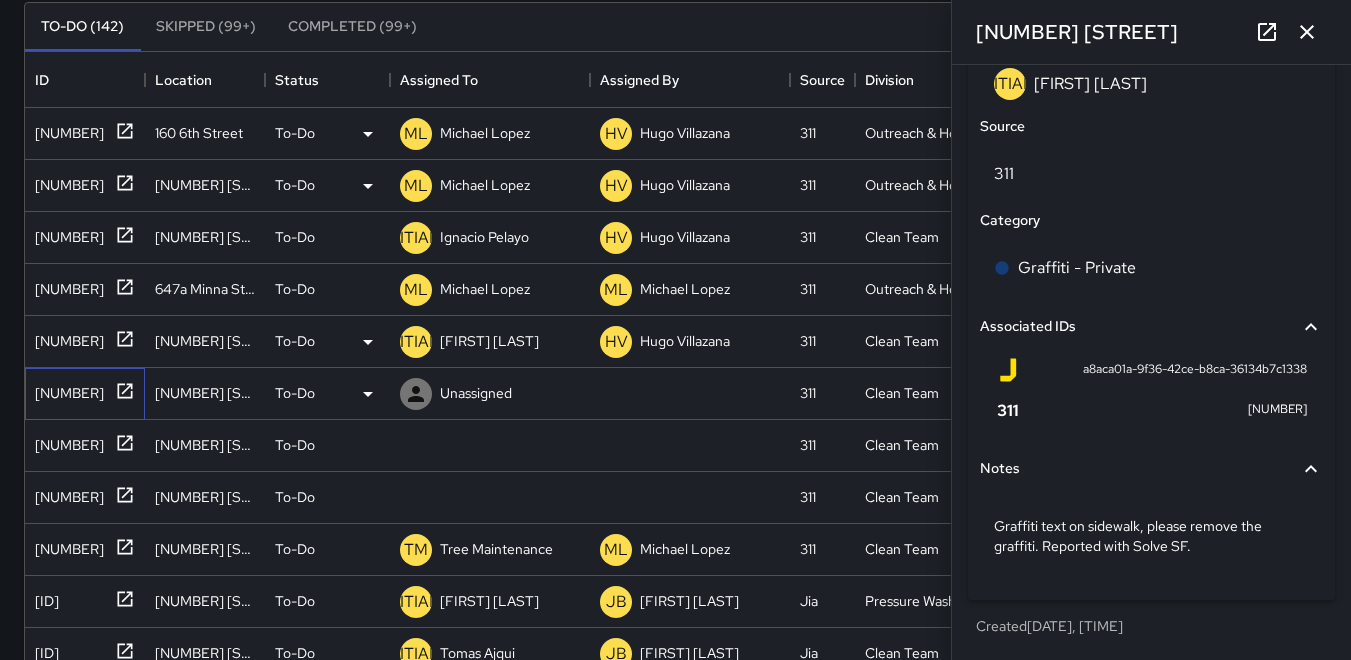 click on "[NUMBER]" at bounding box center (65, 389) 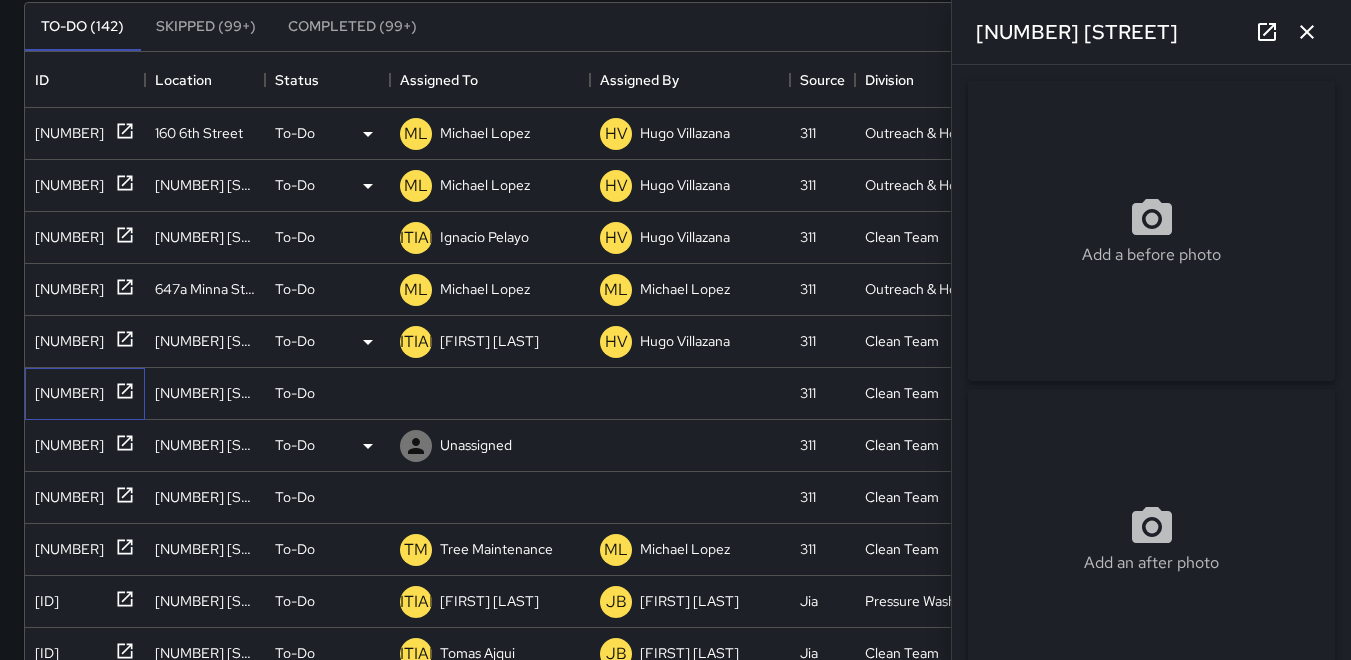 type on "**********" 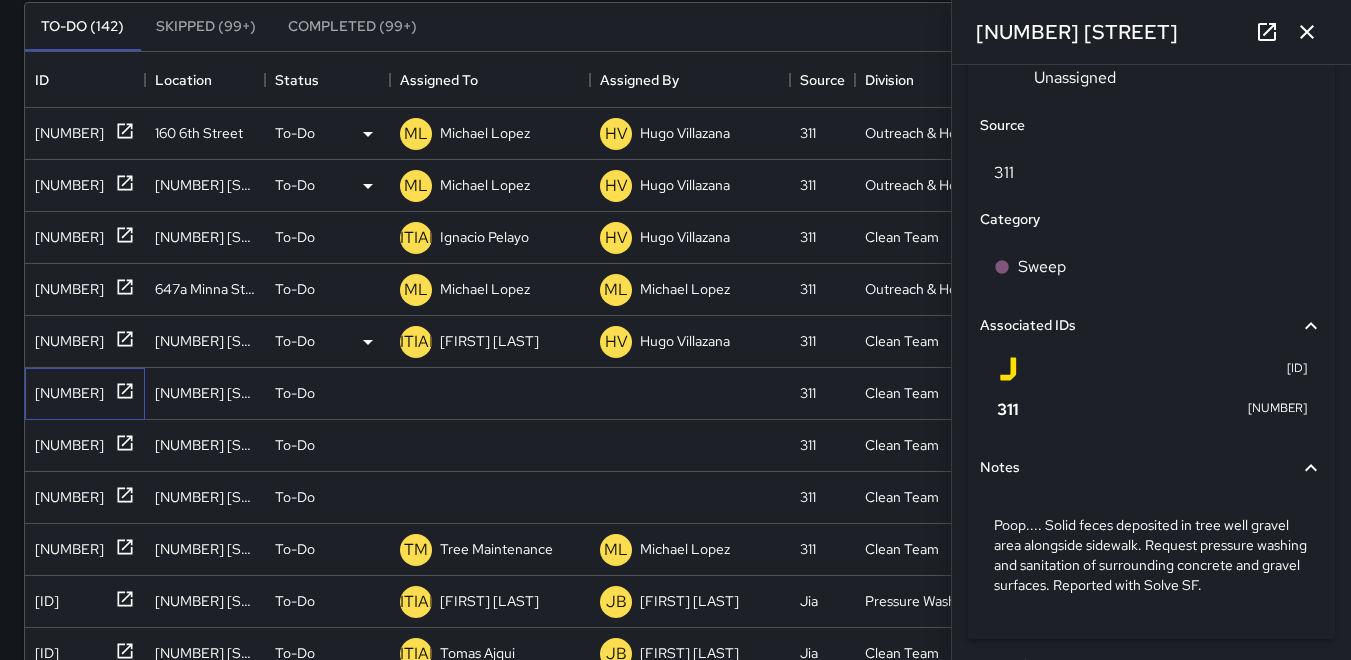 scroll, scrollTop: 1100, scrollLeft: 0, axis: vertical 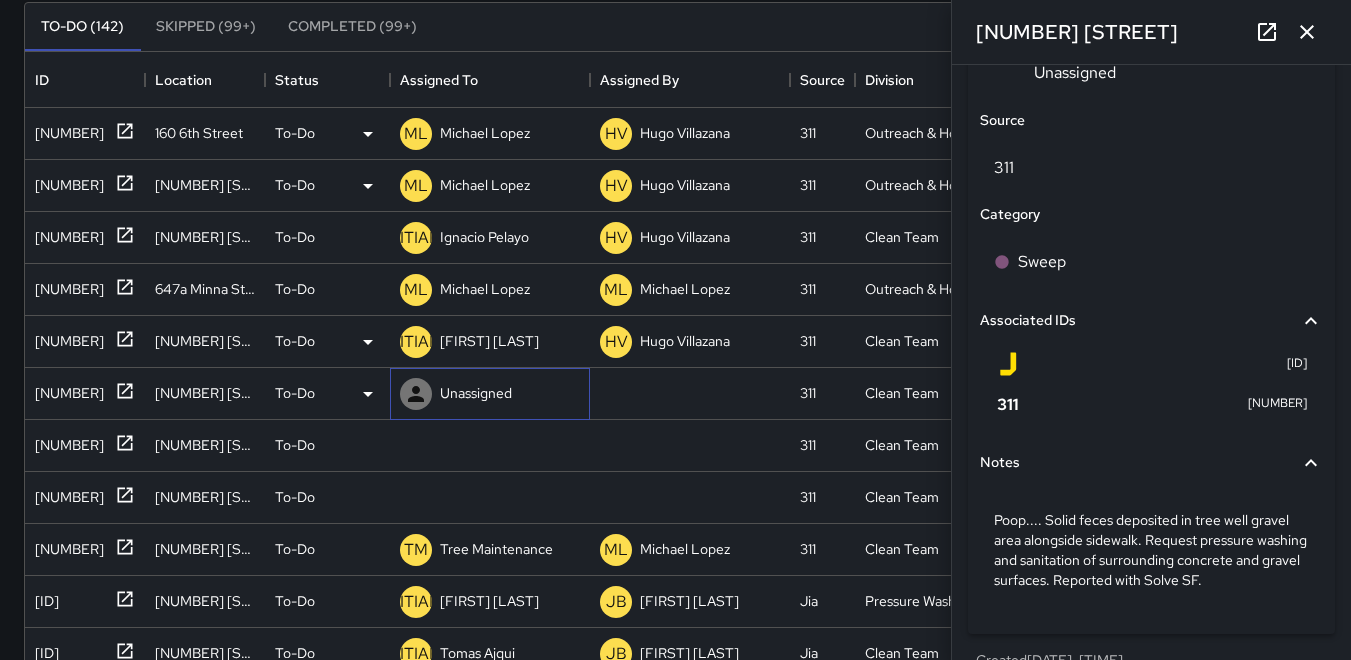 click 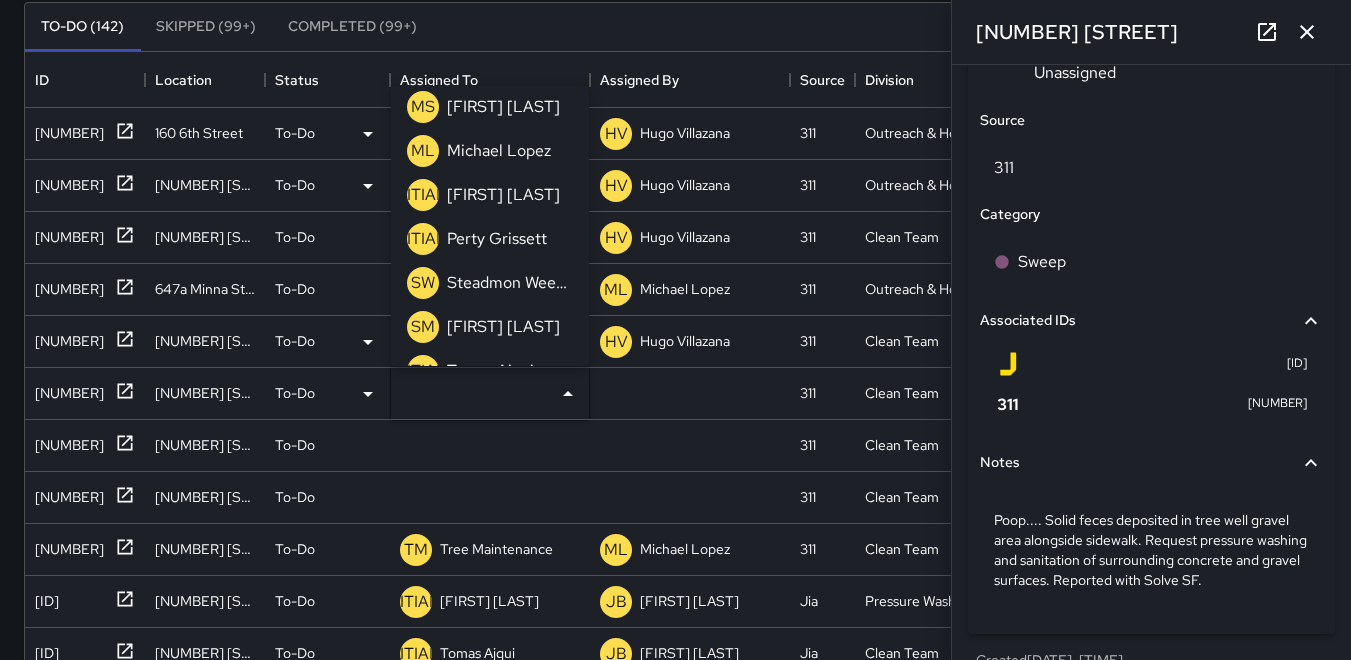 scroll, scrollTop: 700, scrollLeft: 0, axis: vertical 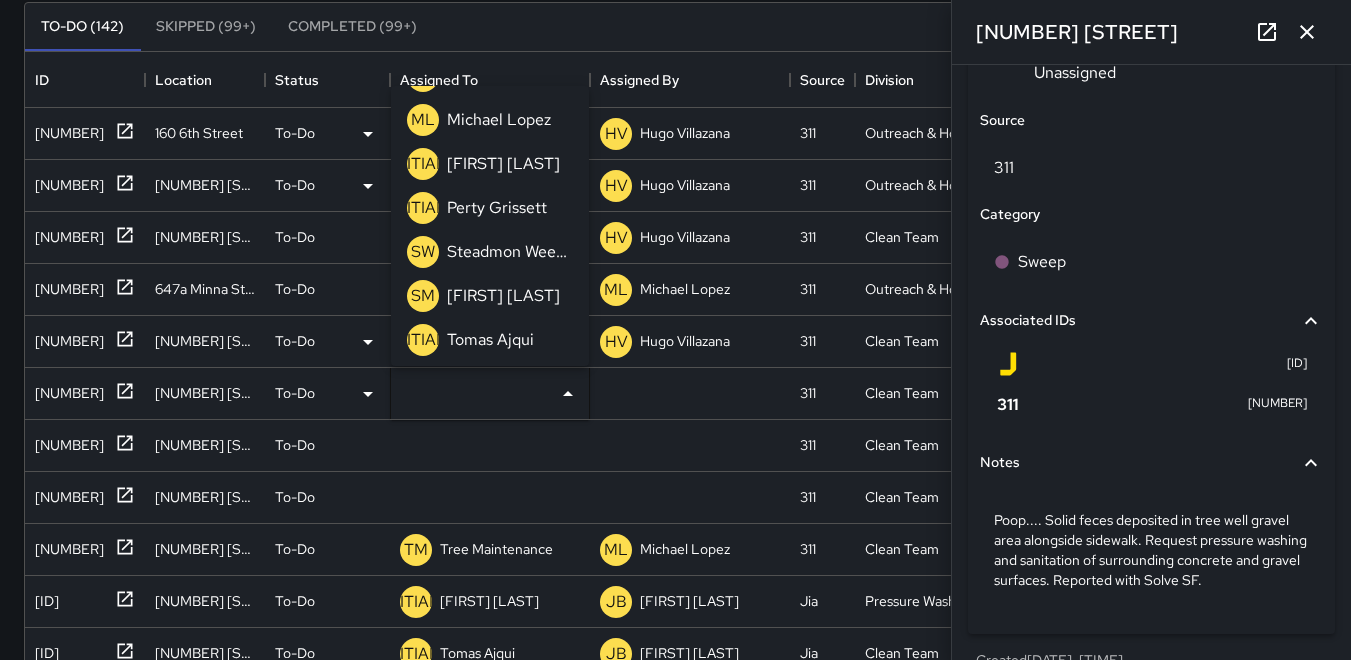 click on "[INITIALS]" at bounding box center [423, 340] 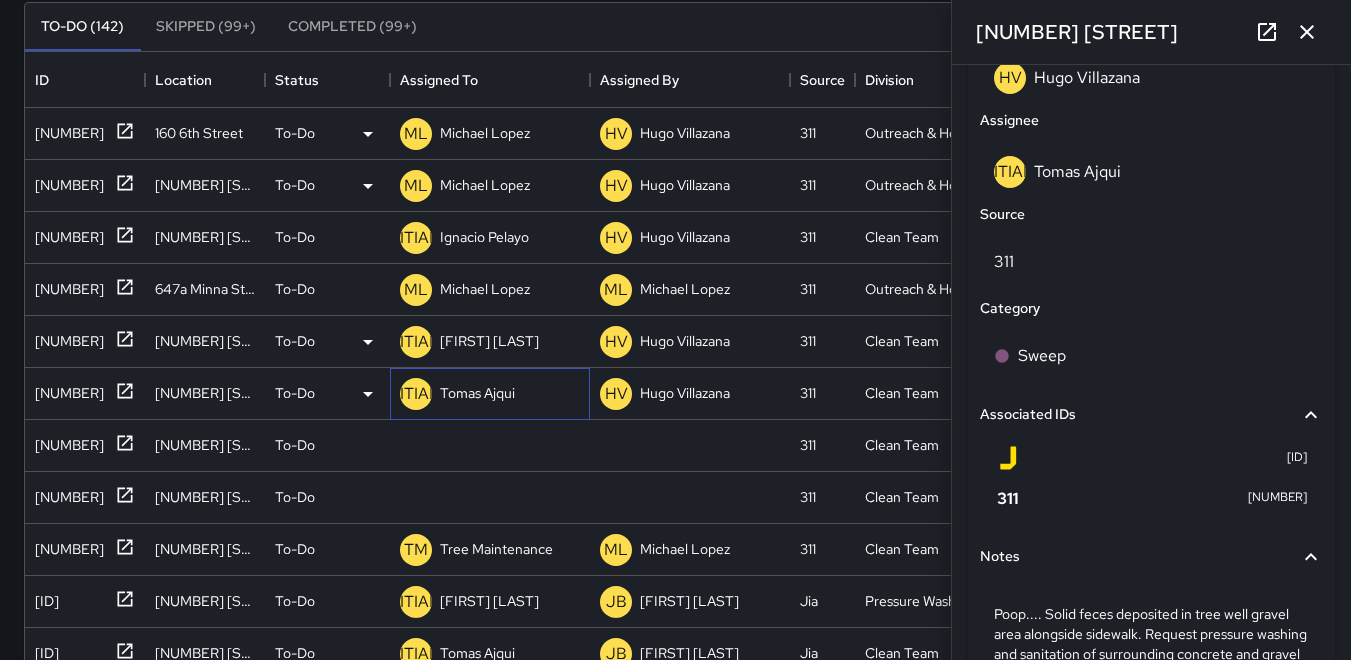 scroll, scrollTop: 1194, scrollLeft: 0, axis: vertical 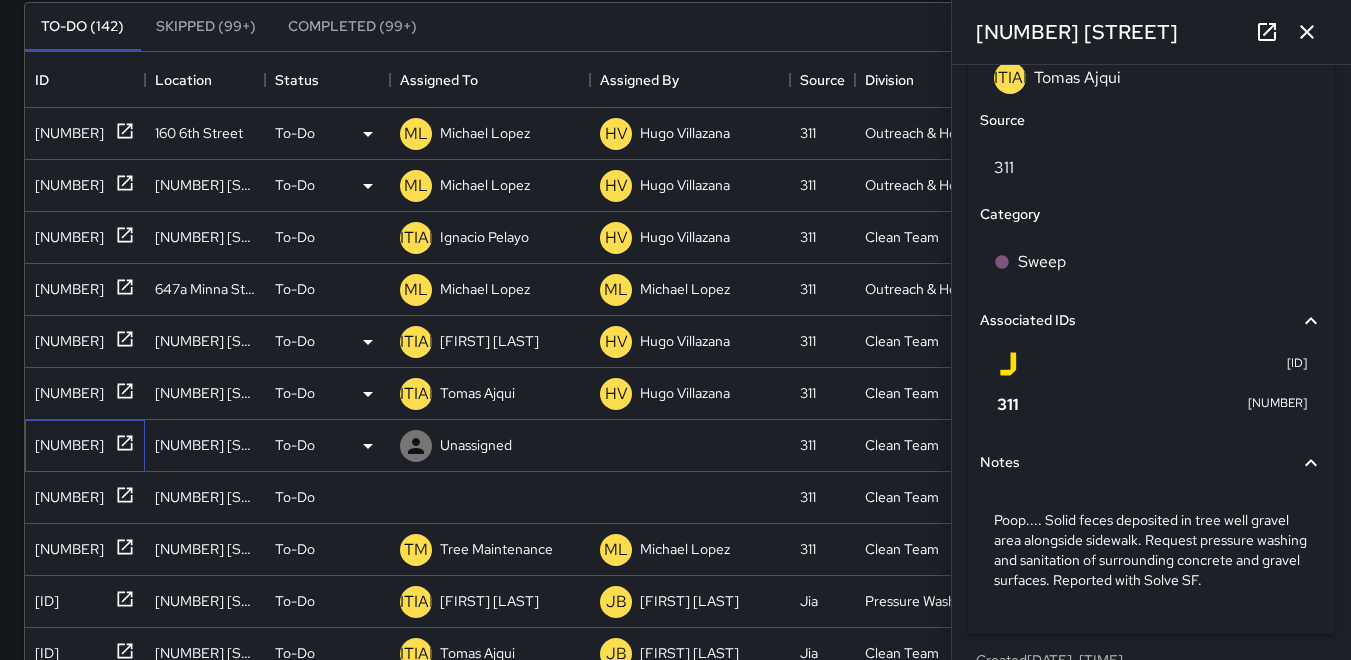 click on "[NUMBER]" at bounding box center (65, 441) 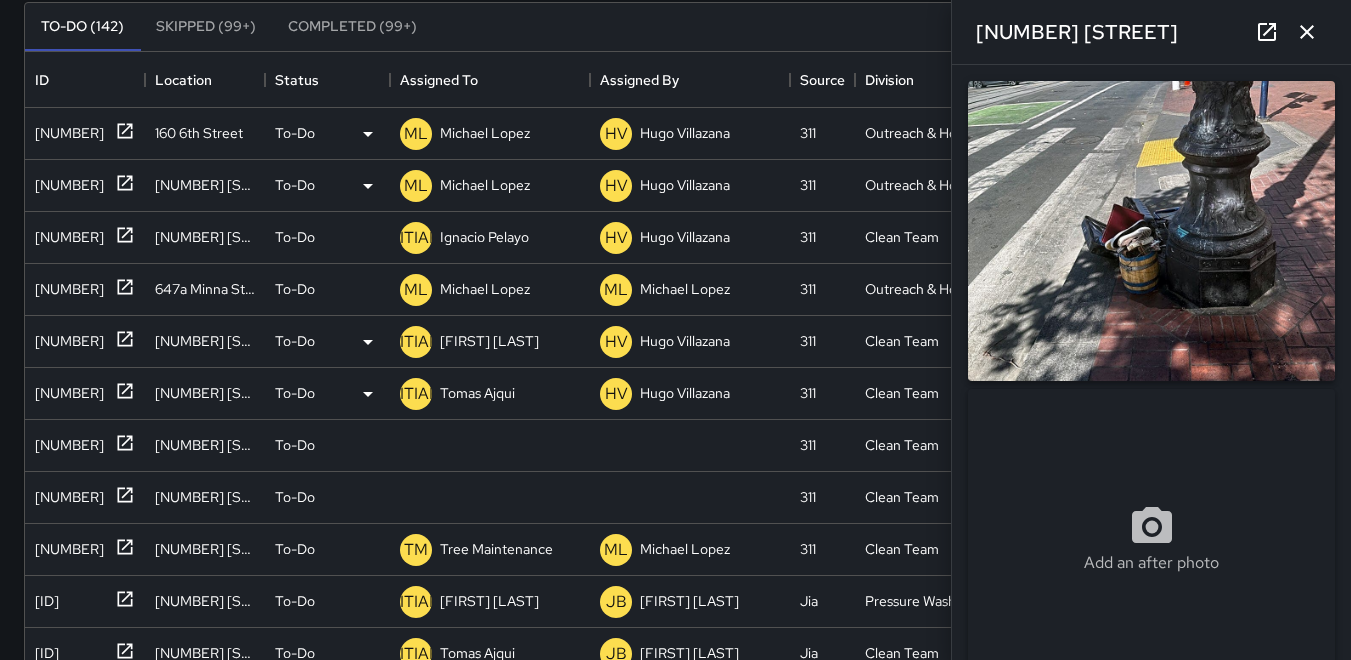 click 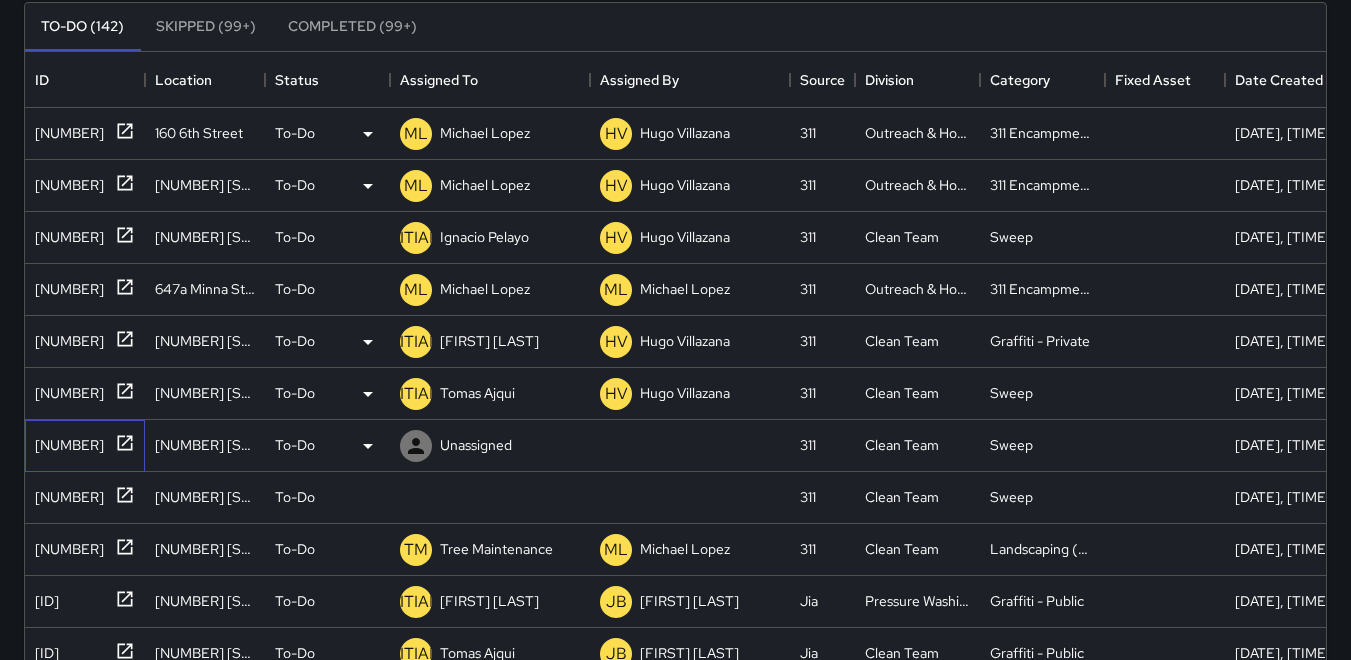 click on "[NUMBER]" at bounding box center [65, 441] 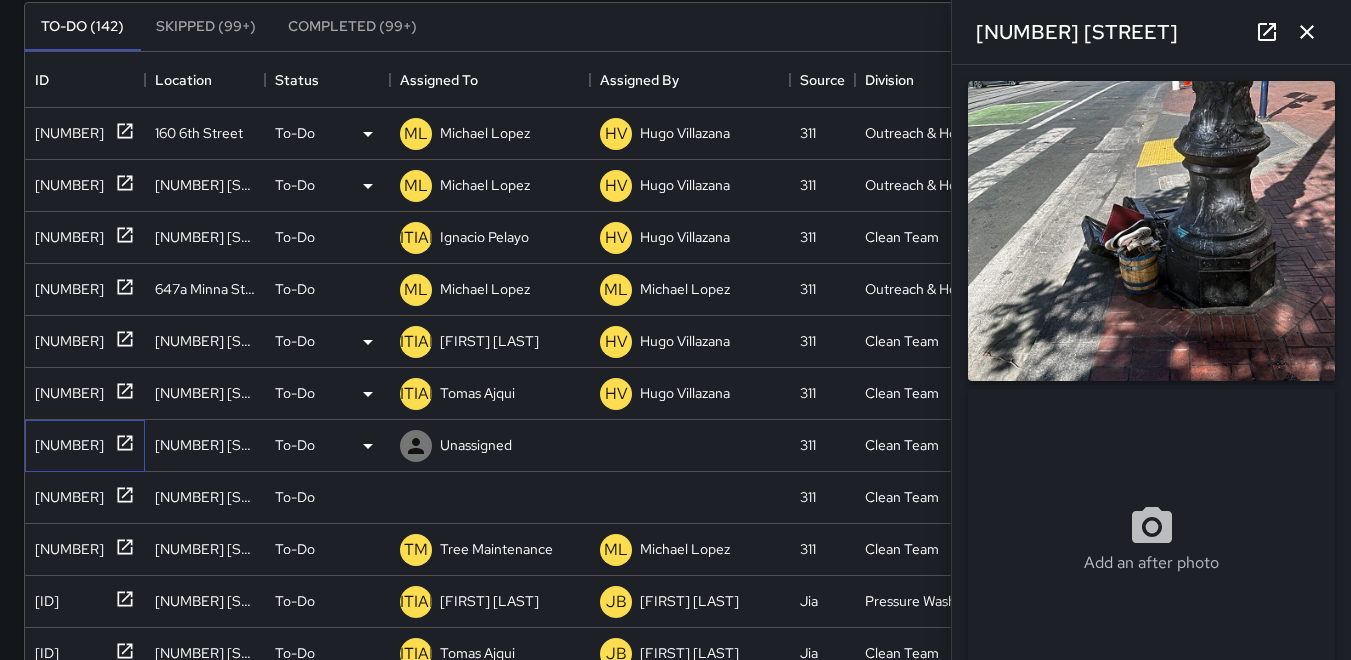 type on "**********" 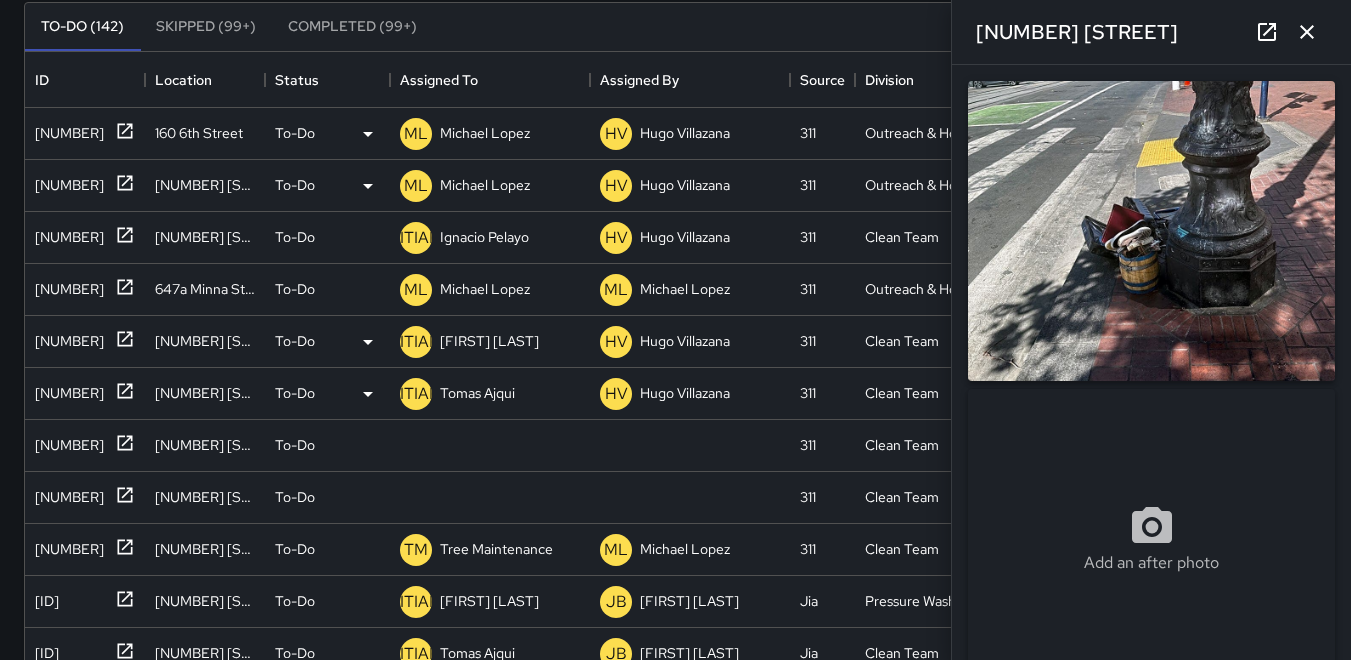 click 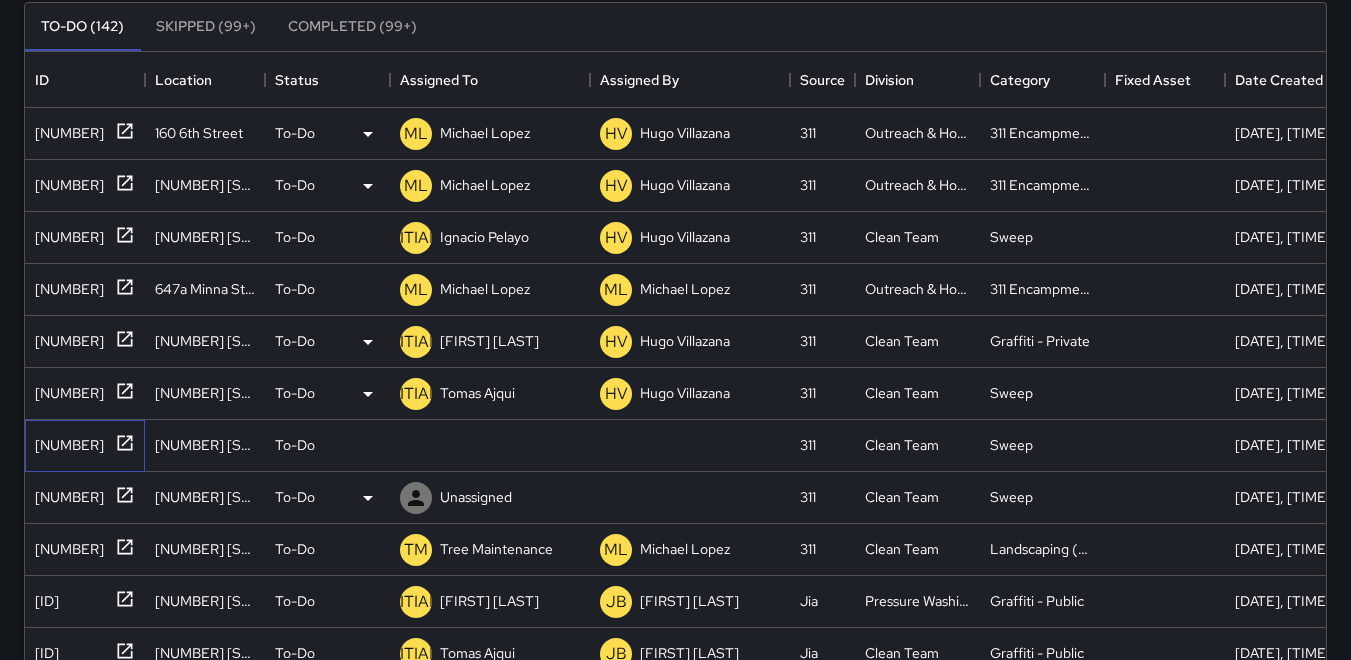 drag, startPoint x: 88, startPoint y: 443, endPoint x: 789, endPoint y: 483, distance: 702.1403 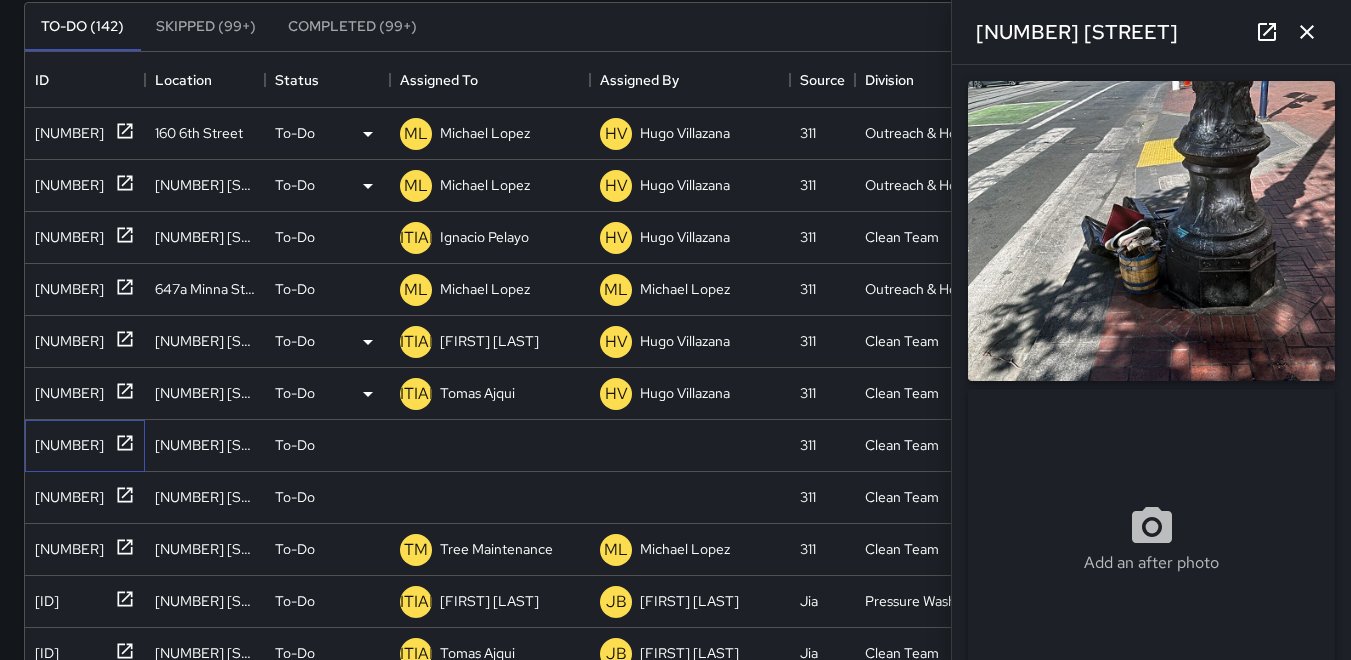 type on "**********" 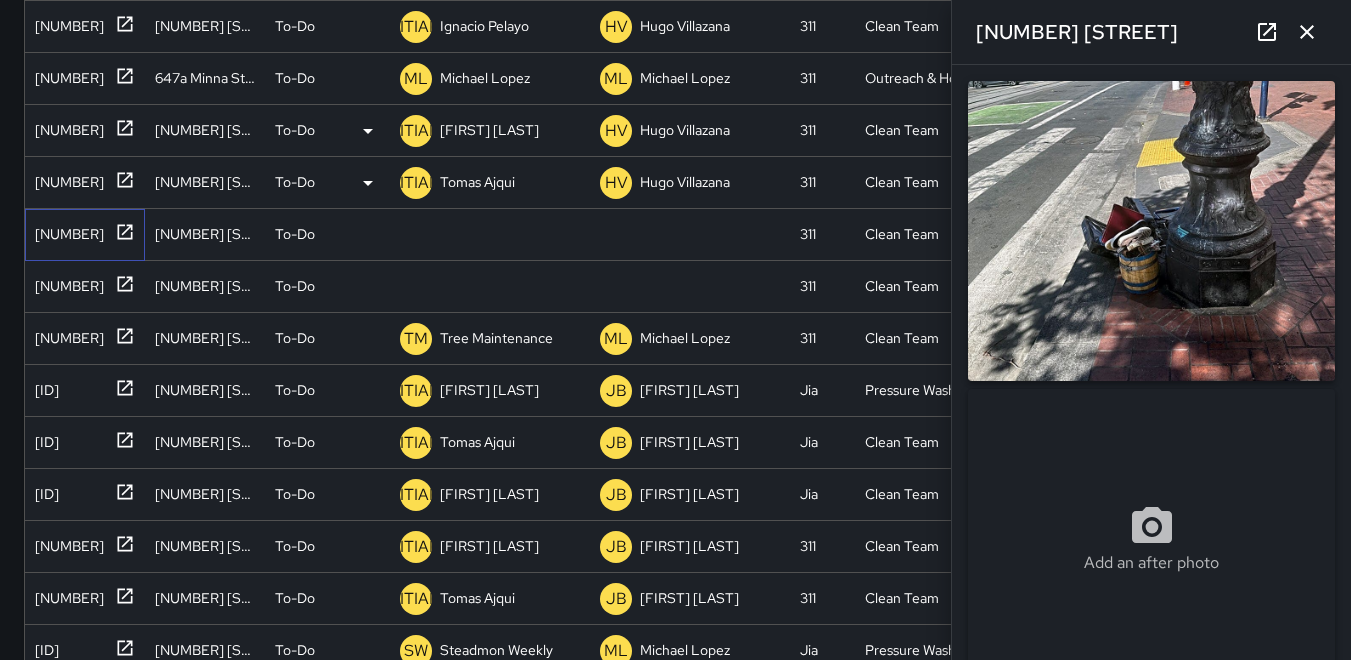 scroll, scrollTop: 521, scrollLeft: 0, axis: vertical 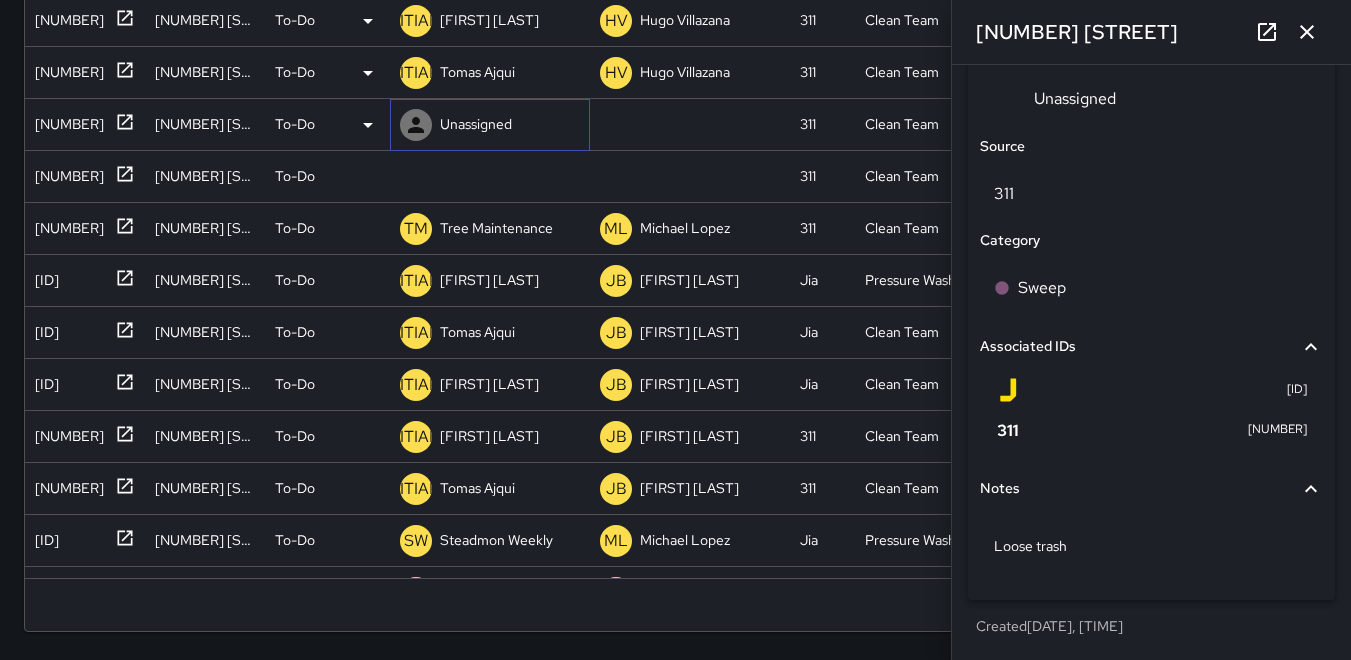click 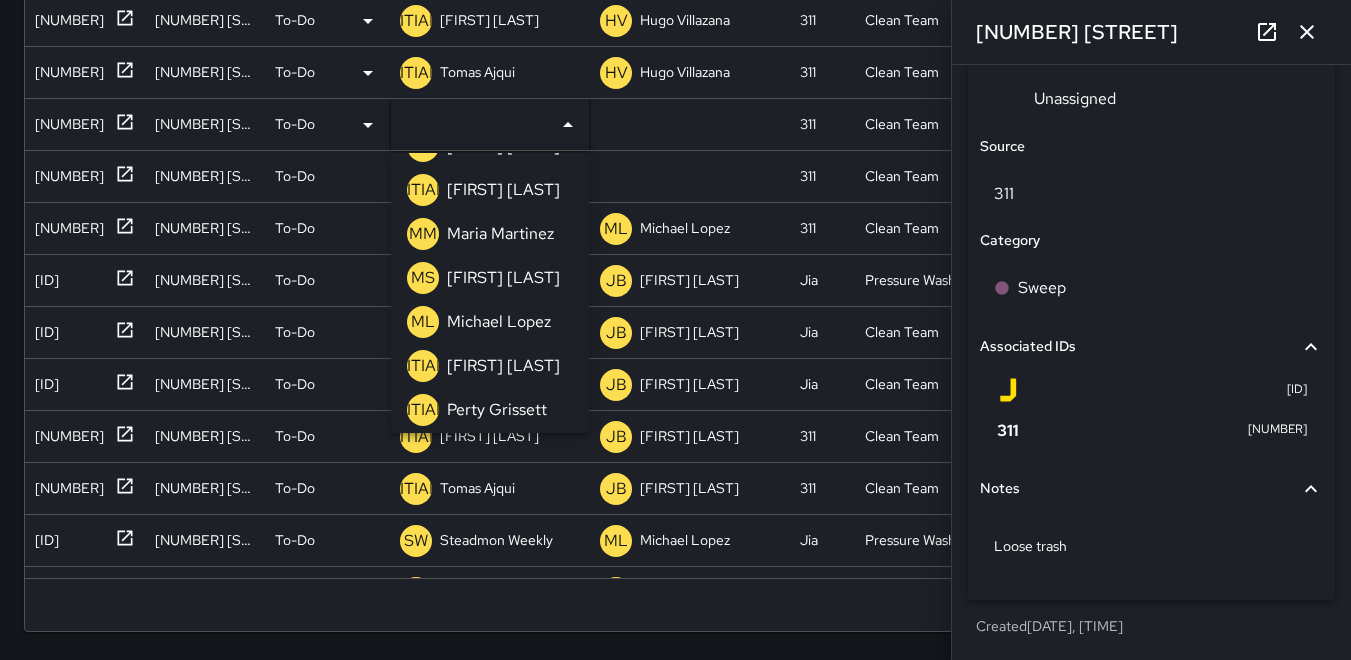 scroll, scrollTop: 600, scrollLeft: 0, axis: vertical 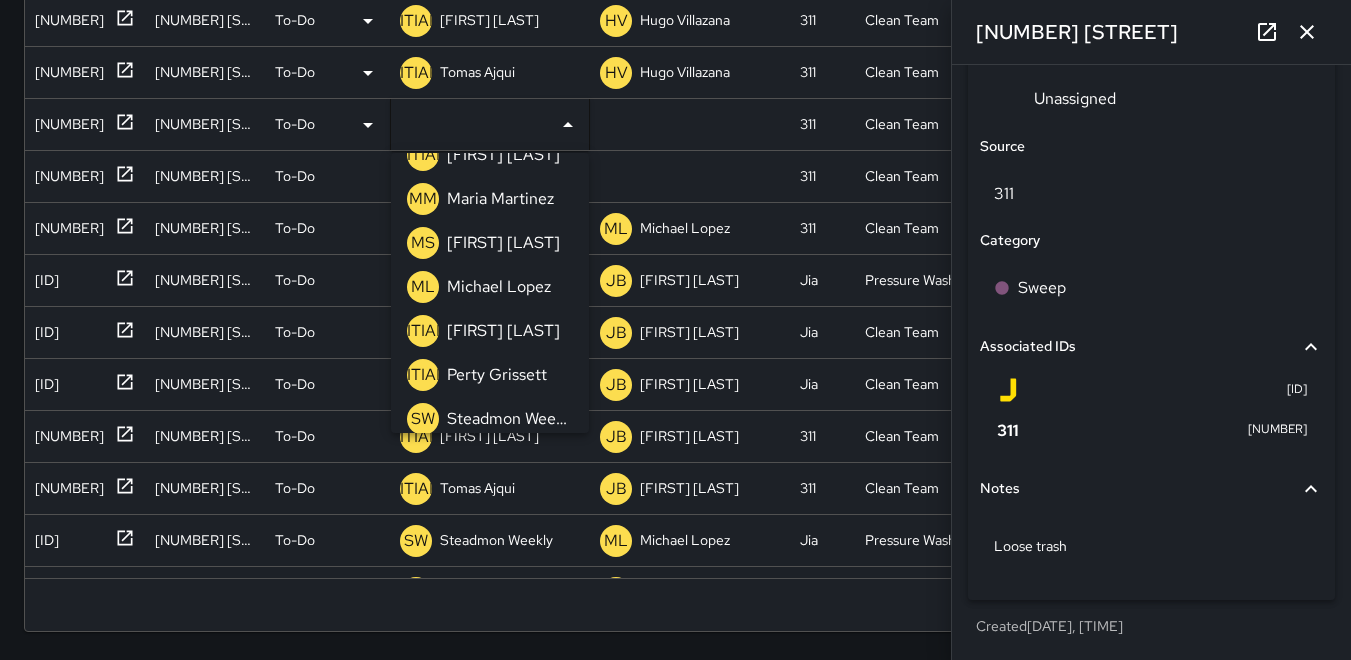 click on "MM" at bounding box center (423, 199) 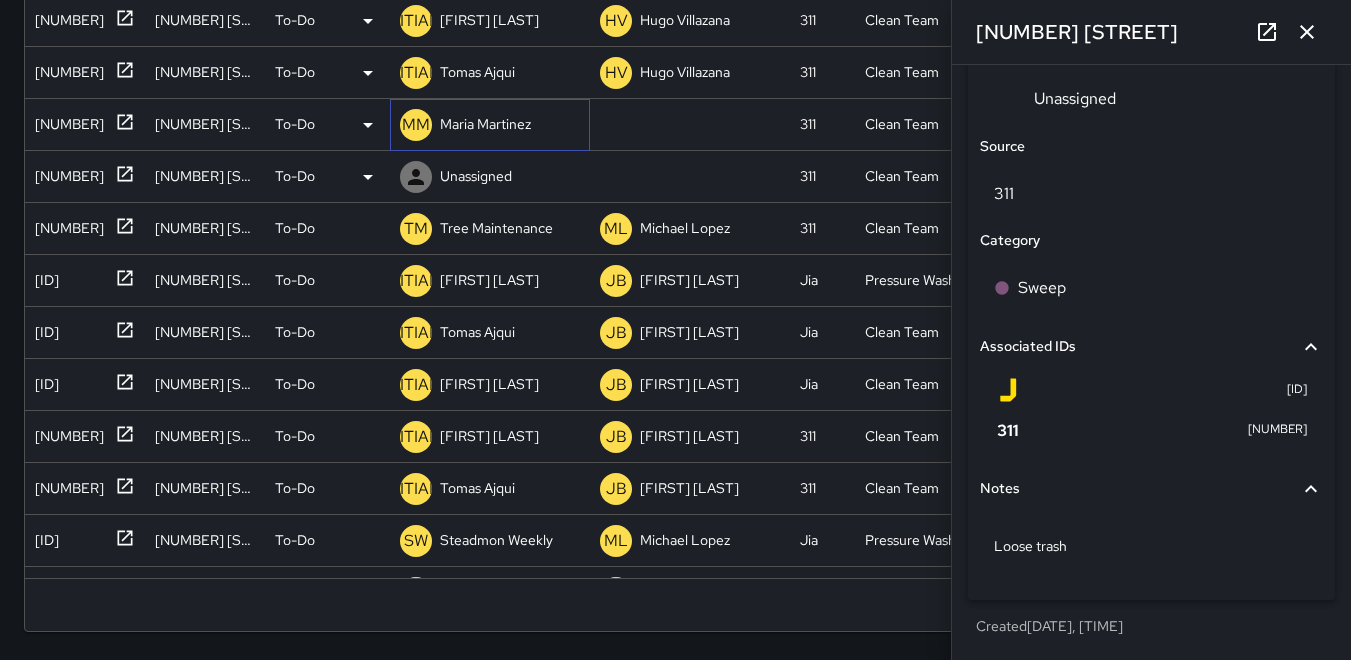 scroll, scrollTop: 1168, scrollLeft: 0, axis: vertical 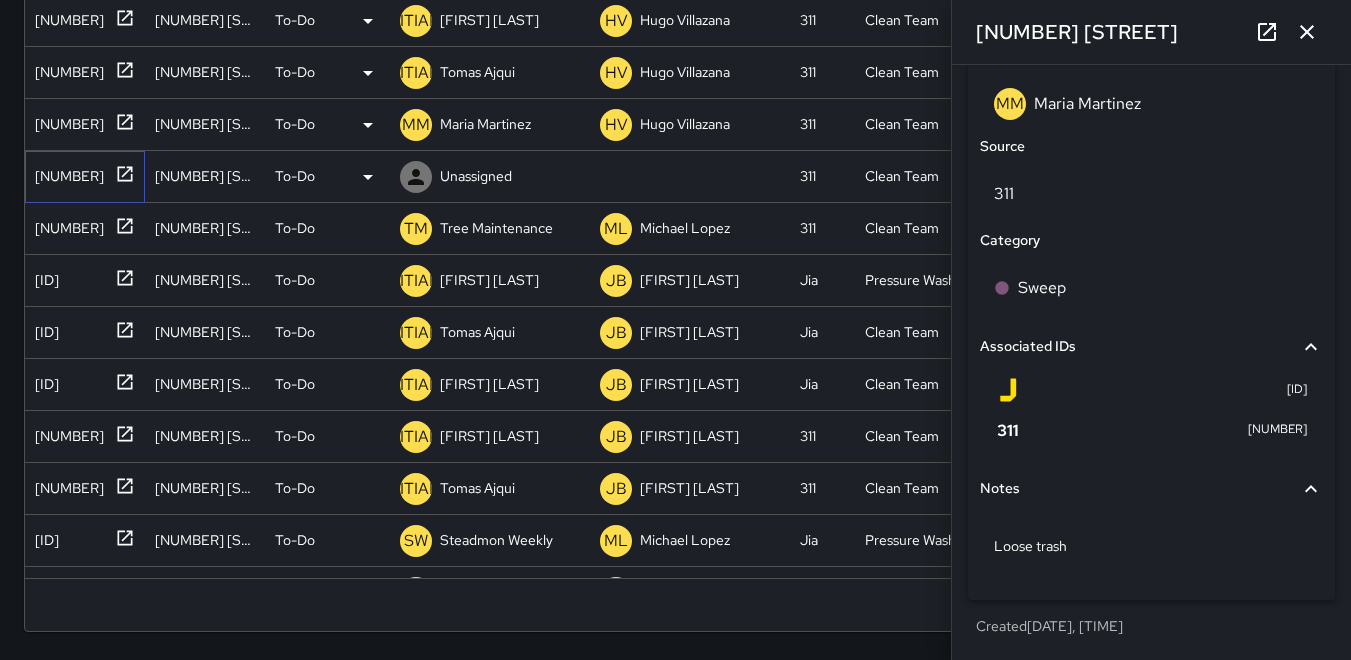 click on "[NUMBER]" at bounding box center [65, 172] 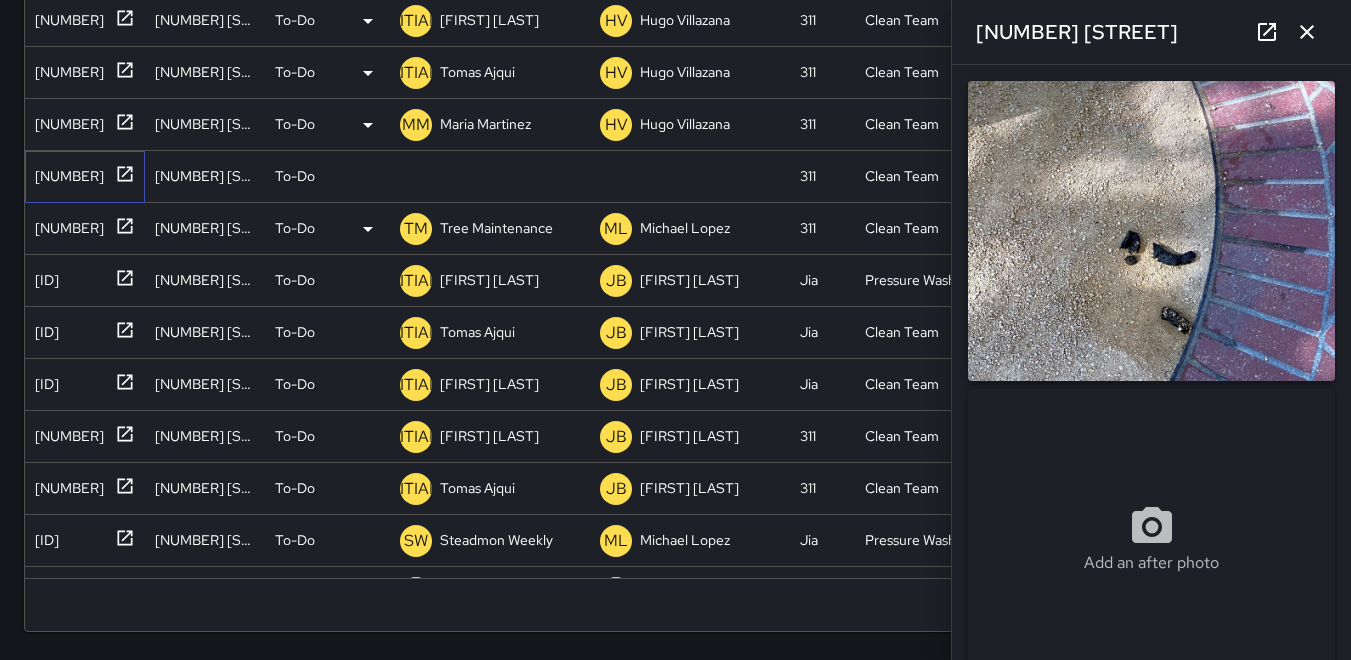 type on "**********" 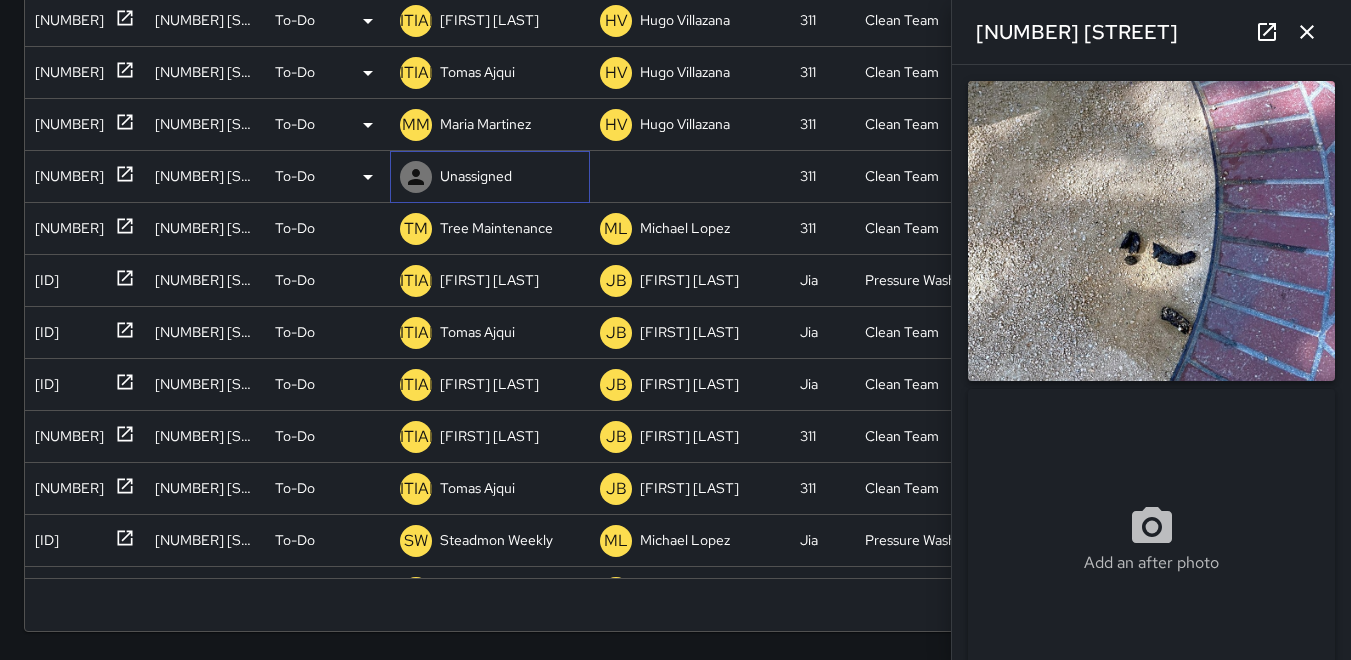 click 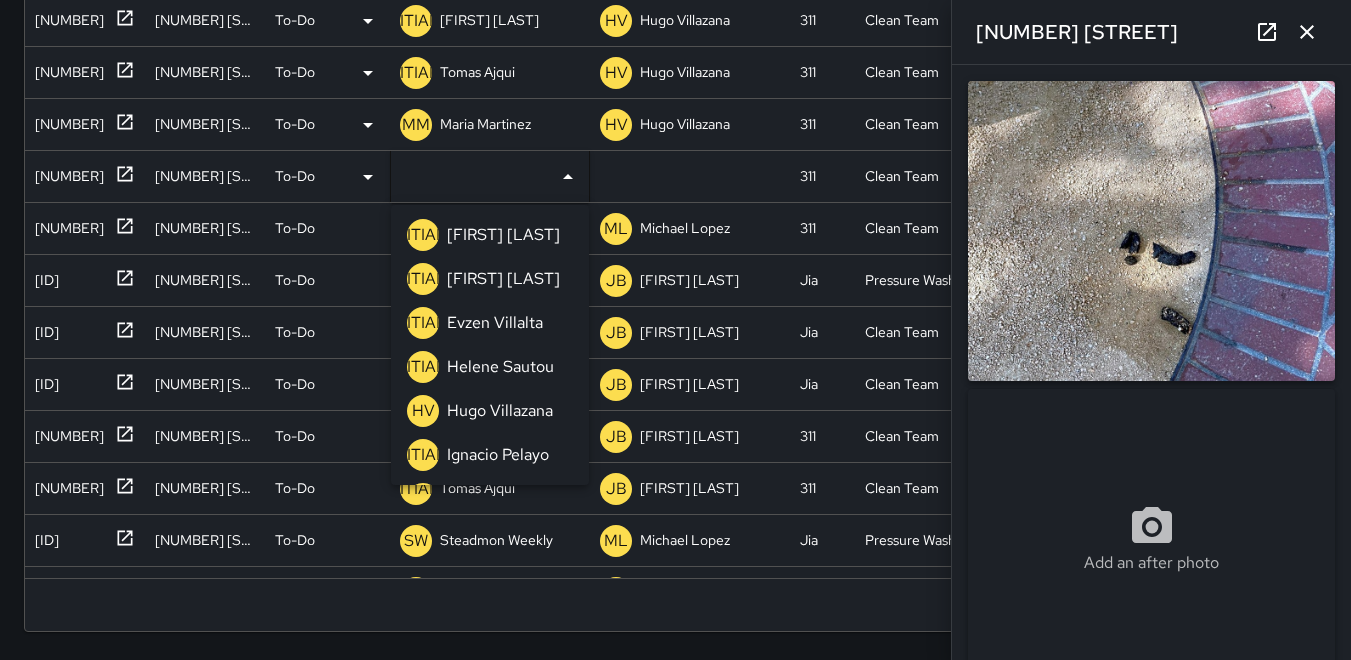 click on "[INITIALS]" at bounding box center (423, 279) 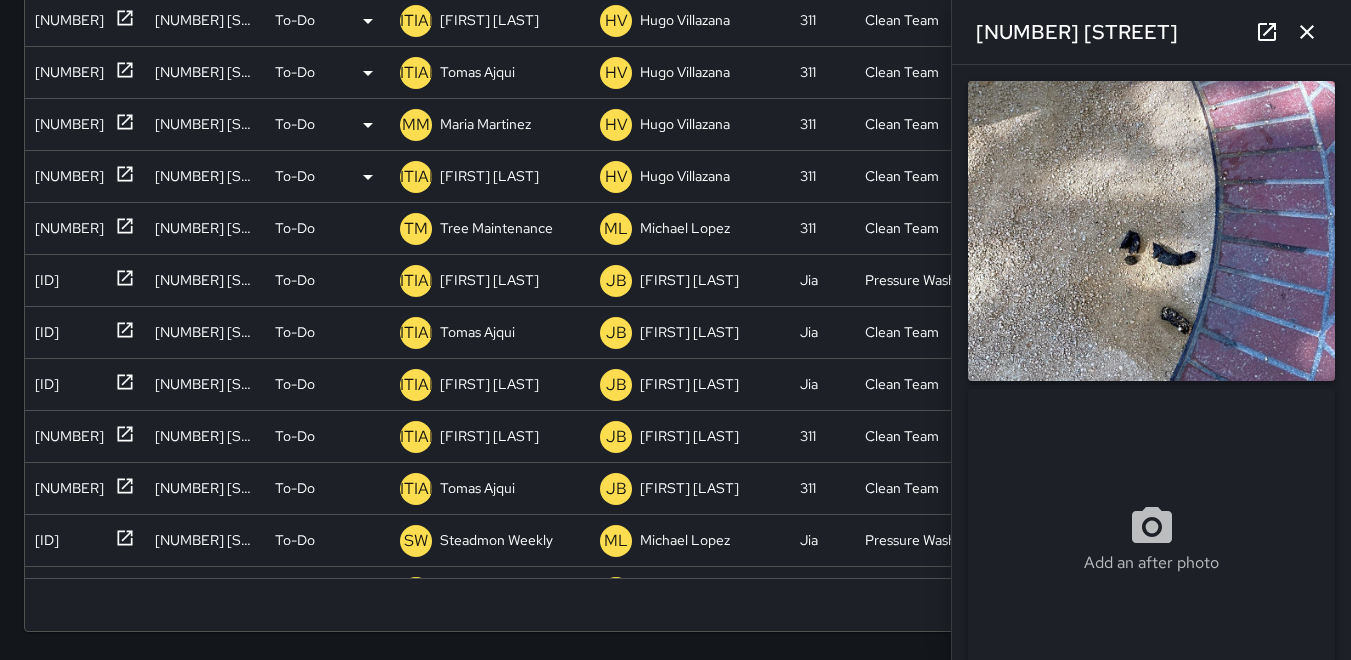 click 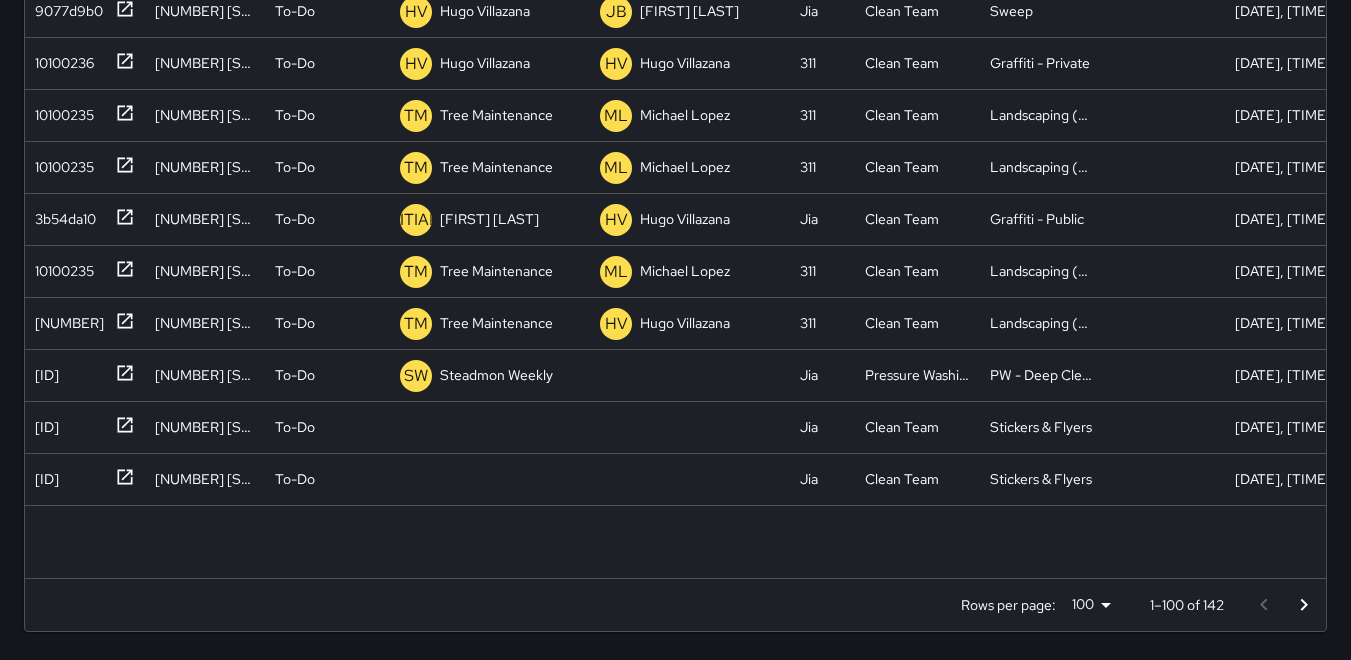 scroll, scrollTop: 700, scrollLeft: 0, axis: vertical 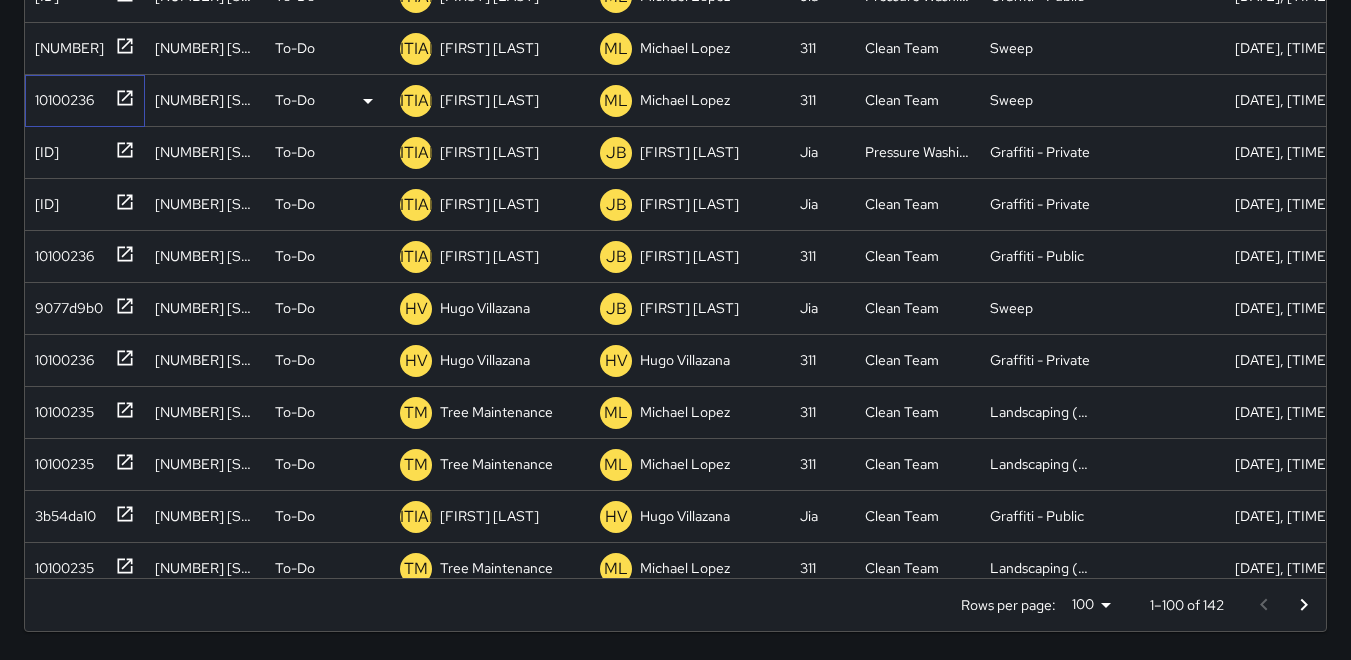 click on "10100236" at bounding box center (60, 96) 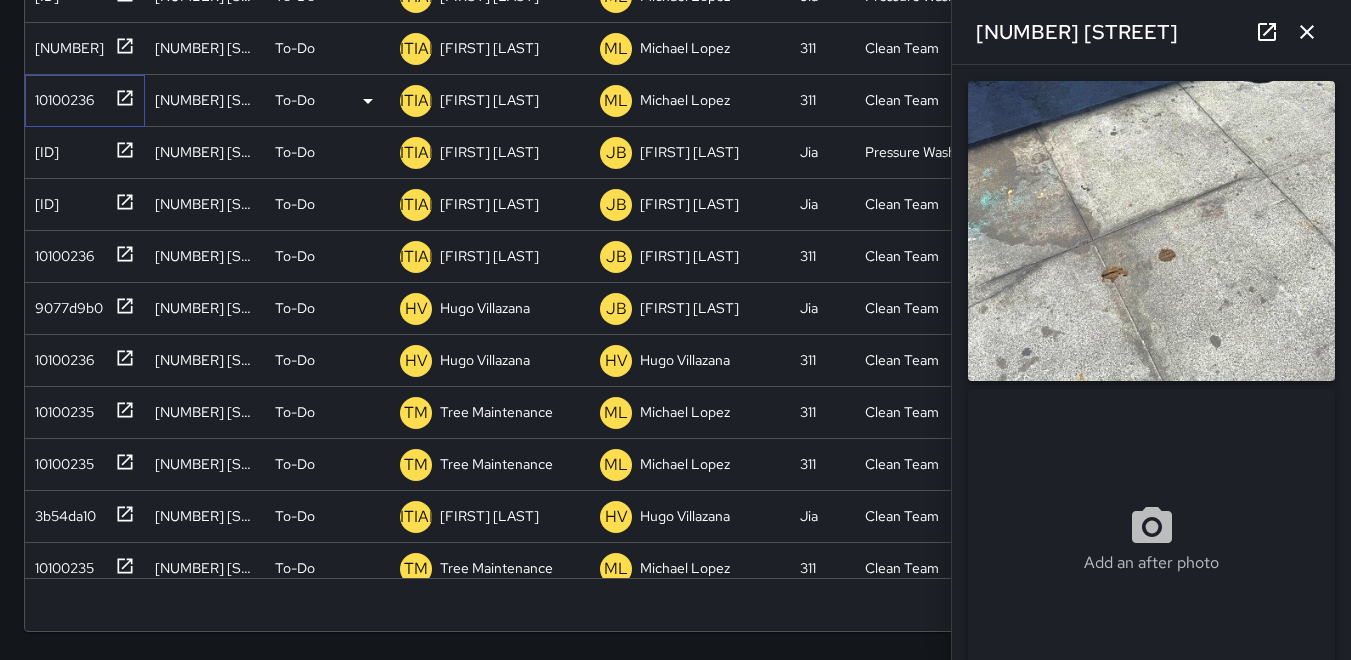 type on "**********" 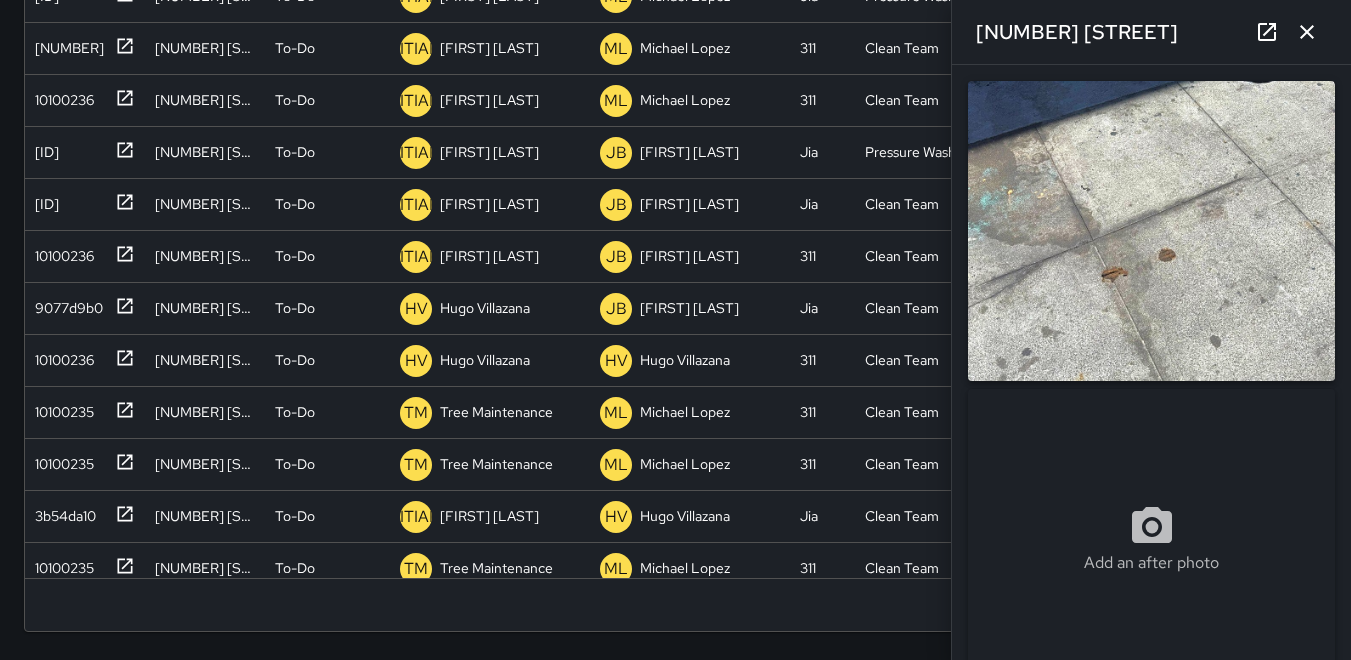 click 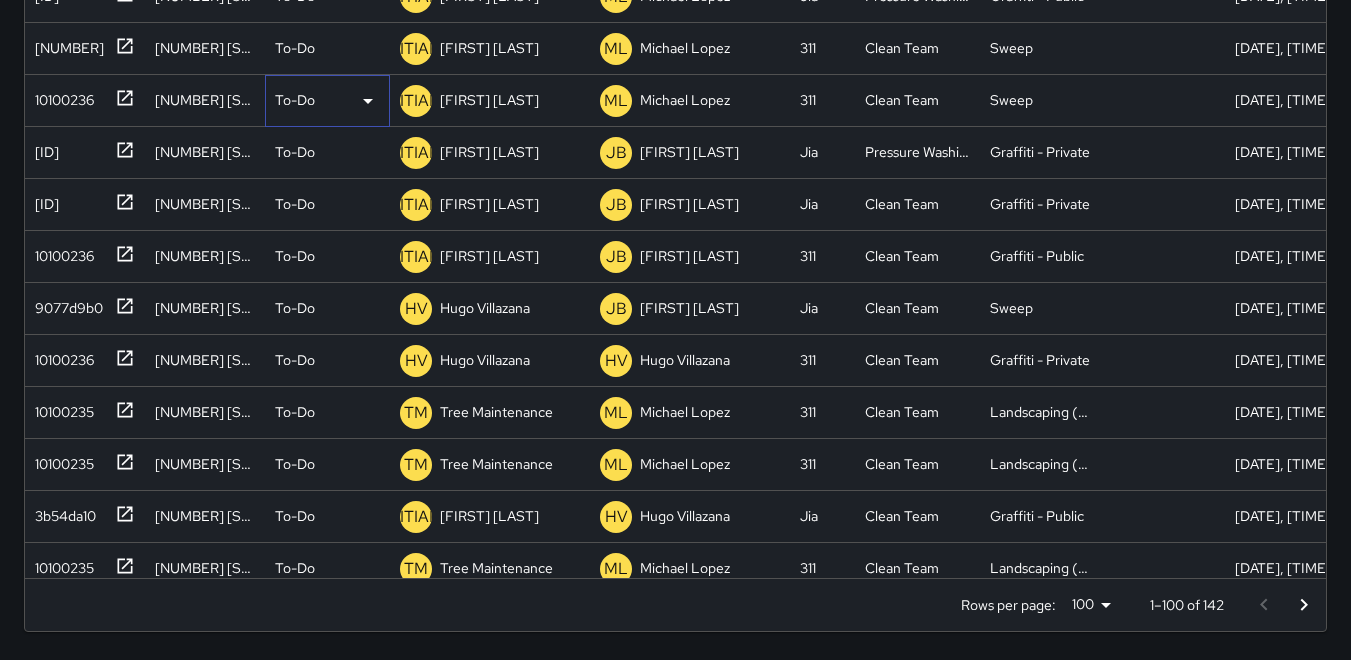 click 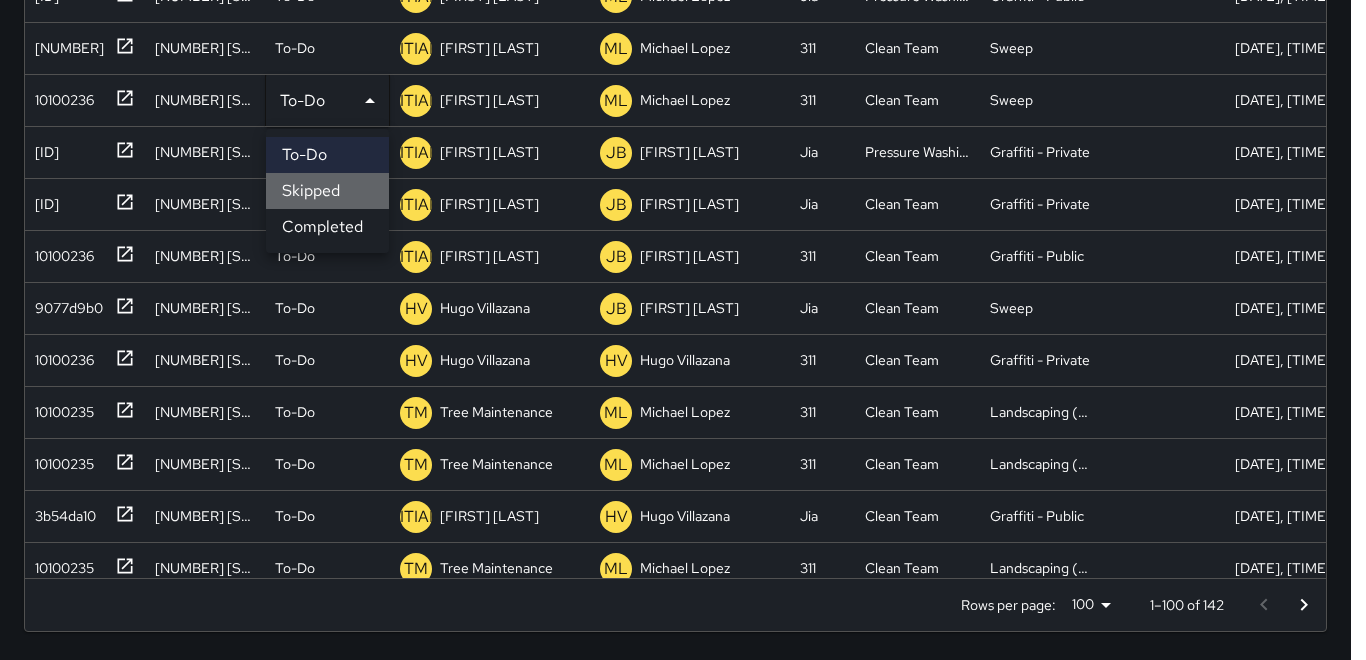 click on "Skipped" at bounding box center (327, 191) 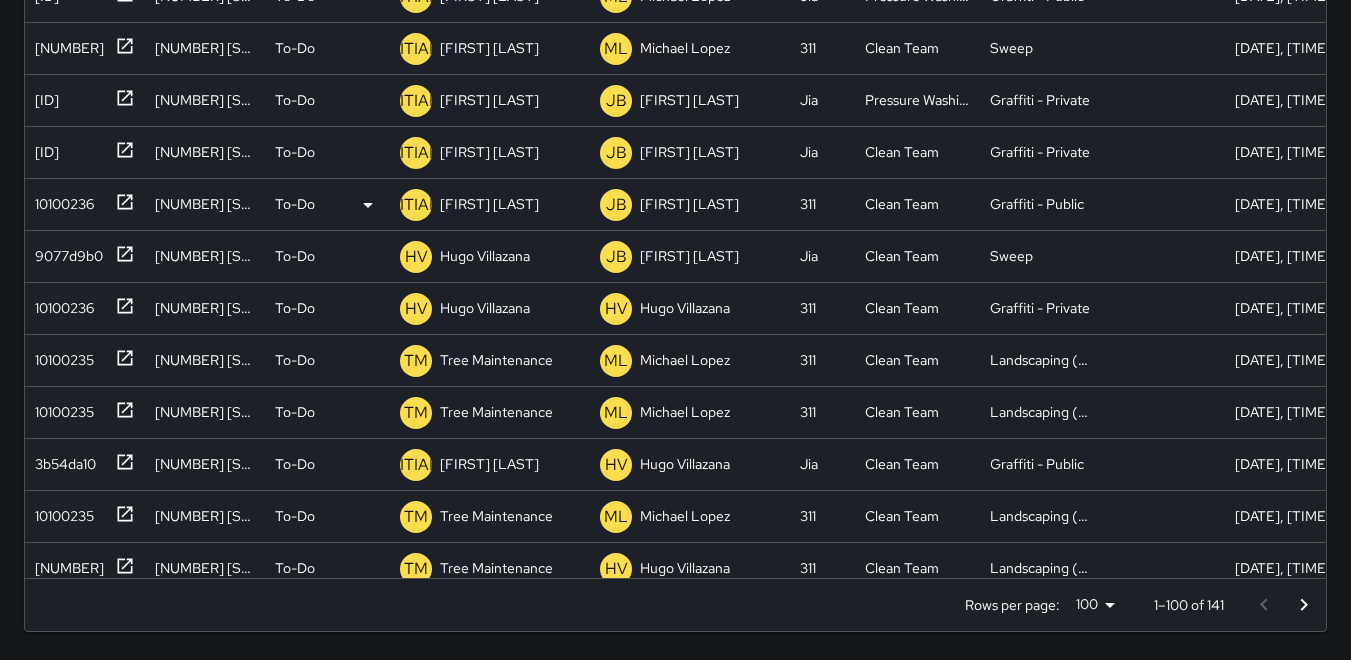 scroll, scrollTop: 16, scrollLeft: 16, axis: both 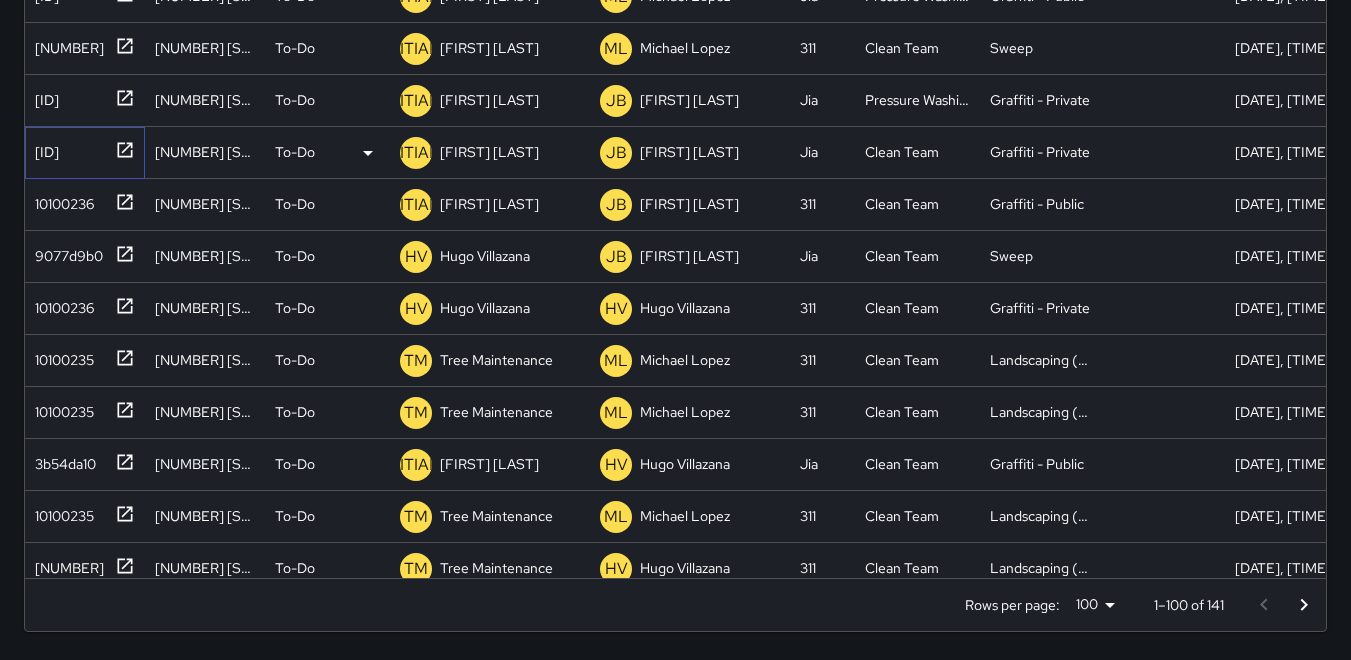click on "[ID]" at bounding box center (43, 148) 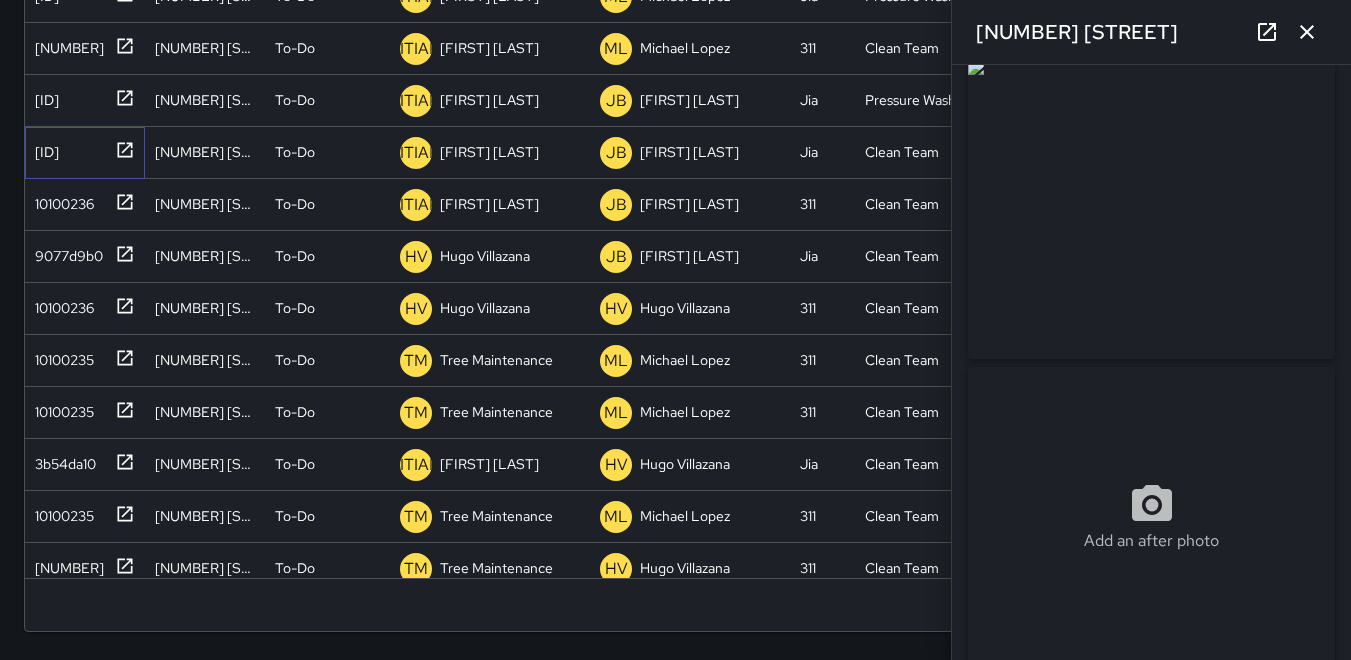 scroll, scrollTop: 0, scrollLeft: 0, axis: both 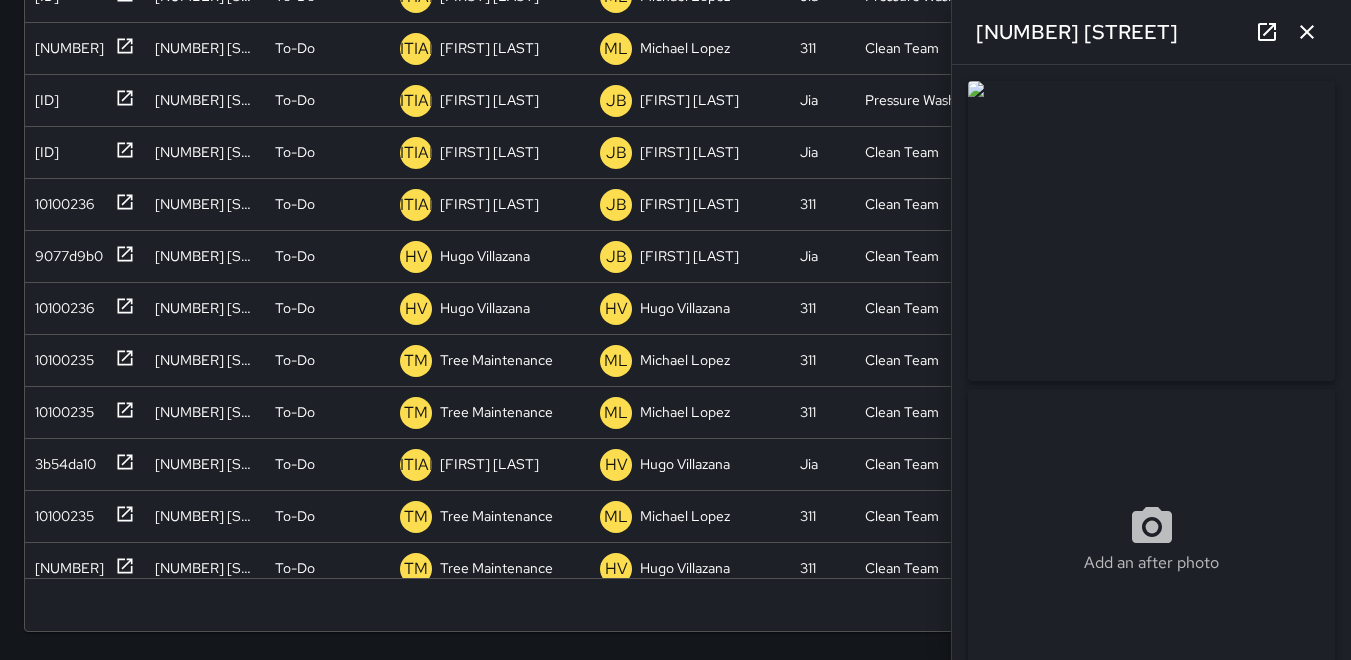 click 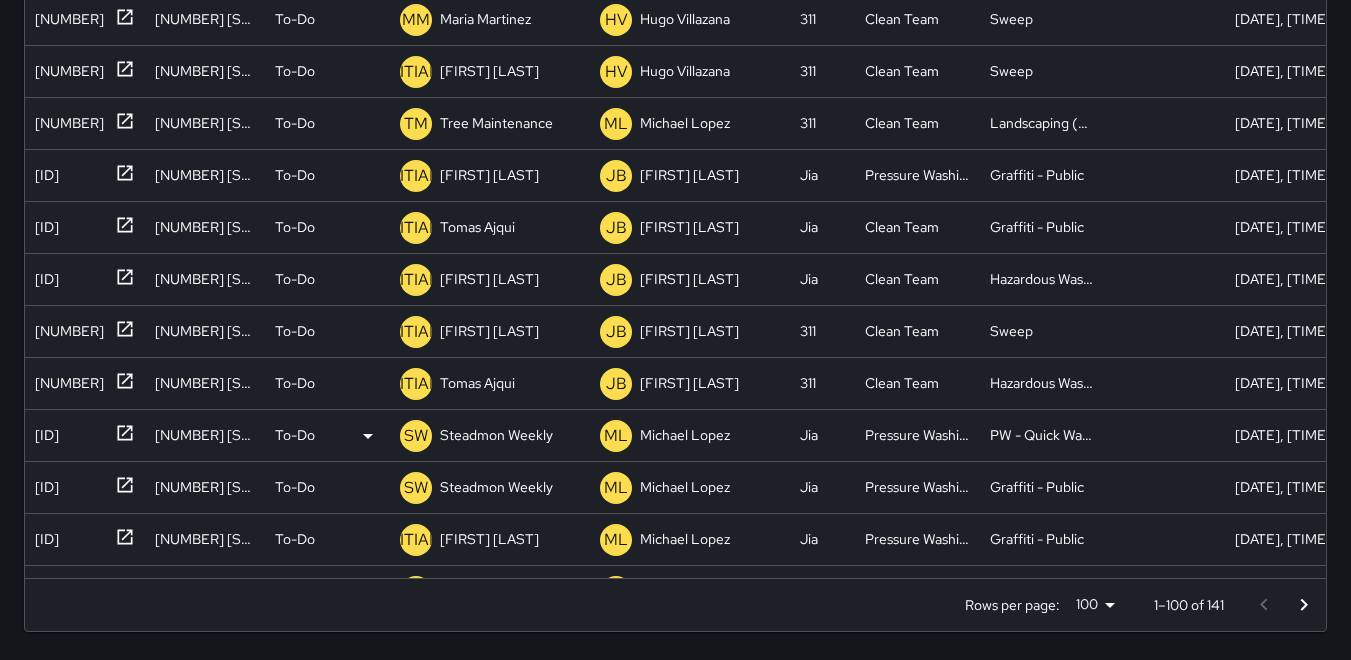 scroll, scrollTop: 0, scrollLeft: 0, axis: both 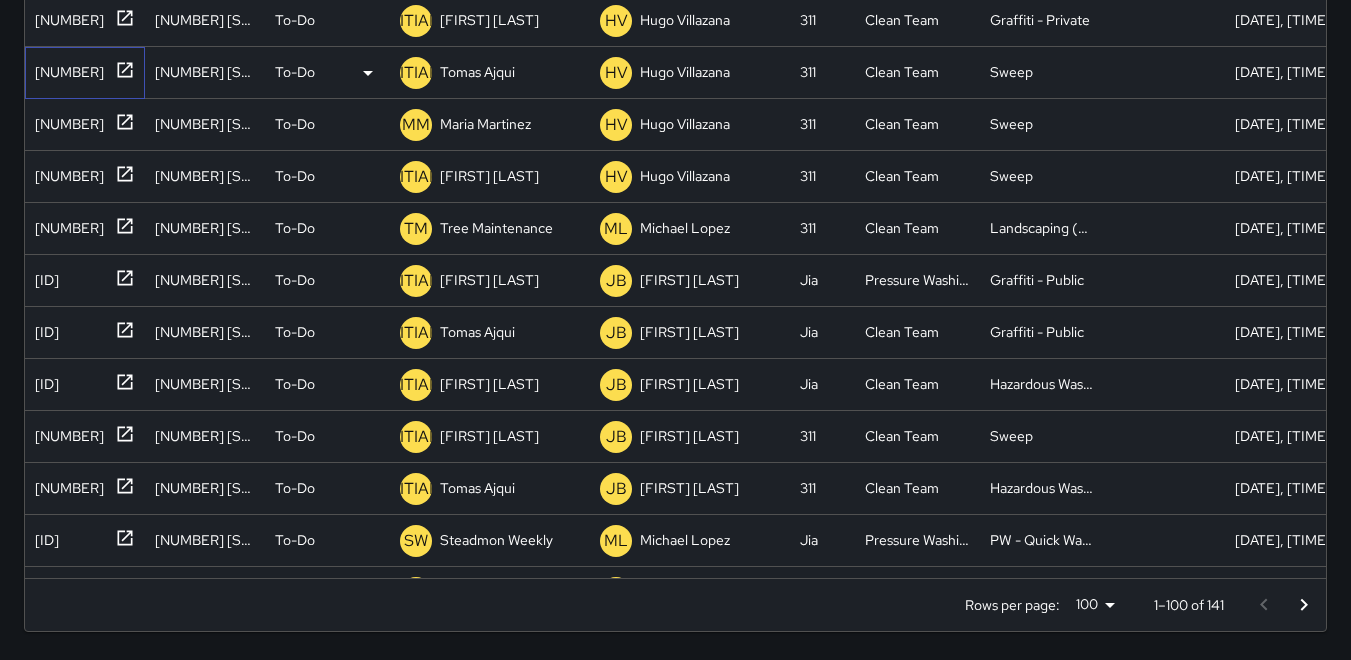 click on "[NUMBER]" at bounding box center [65, 68] 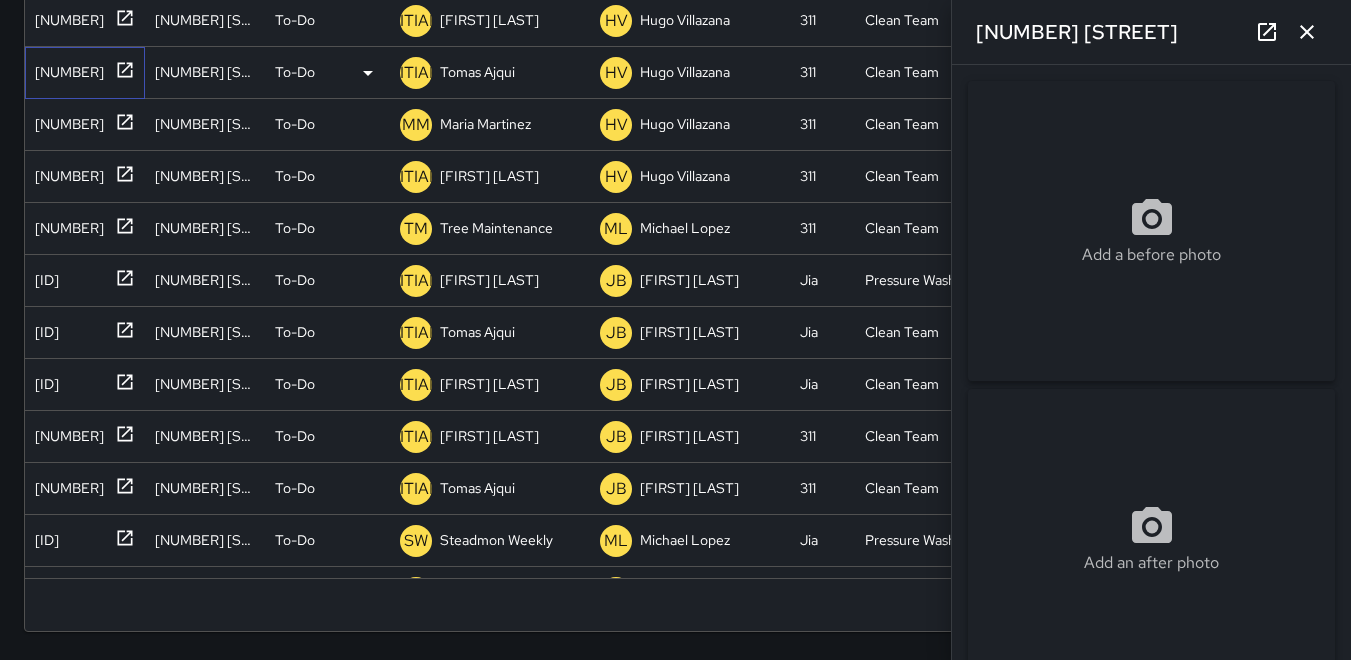 type on "**********" 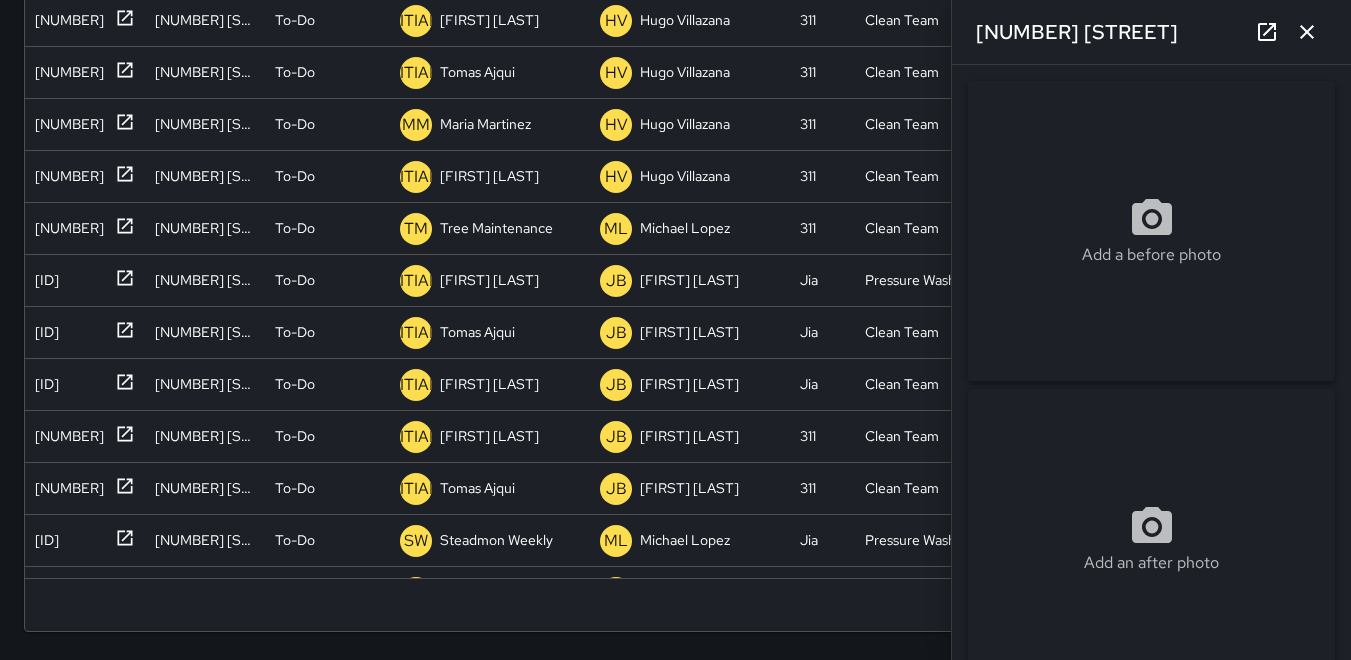 click 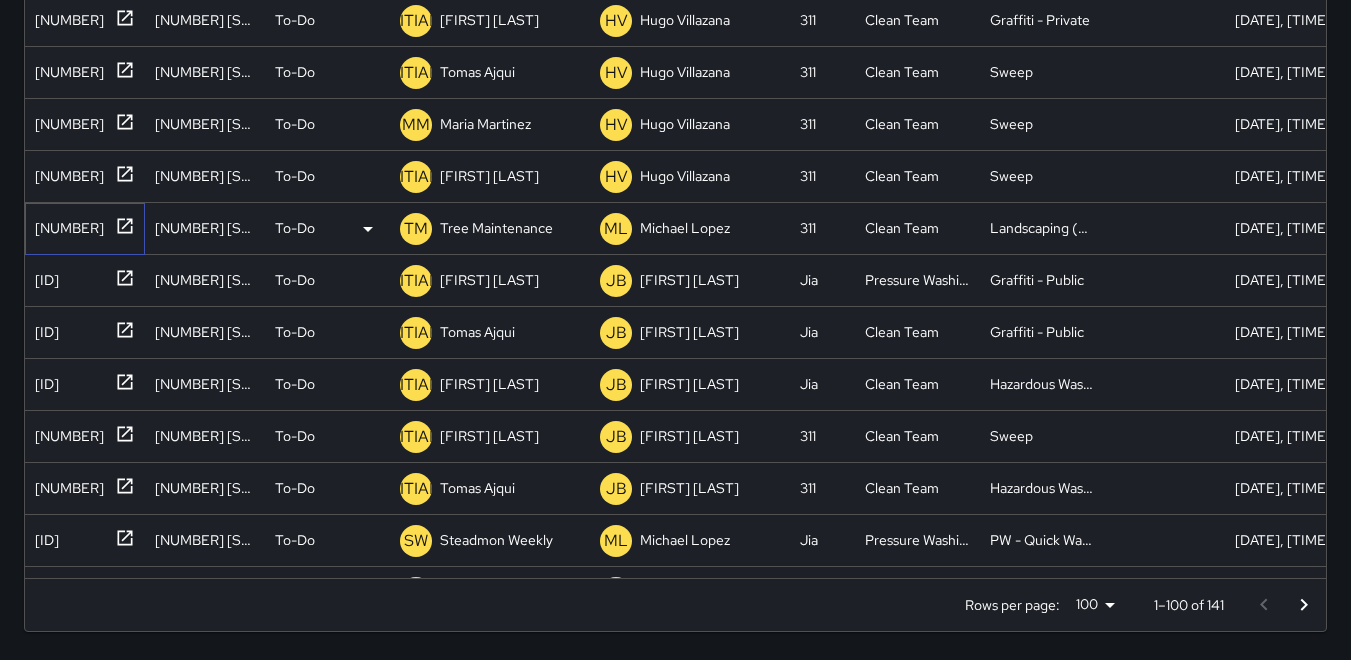 click on "[NUMBER]" at bounding box center (65, 224) 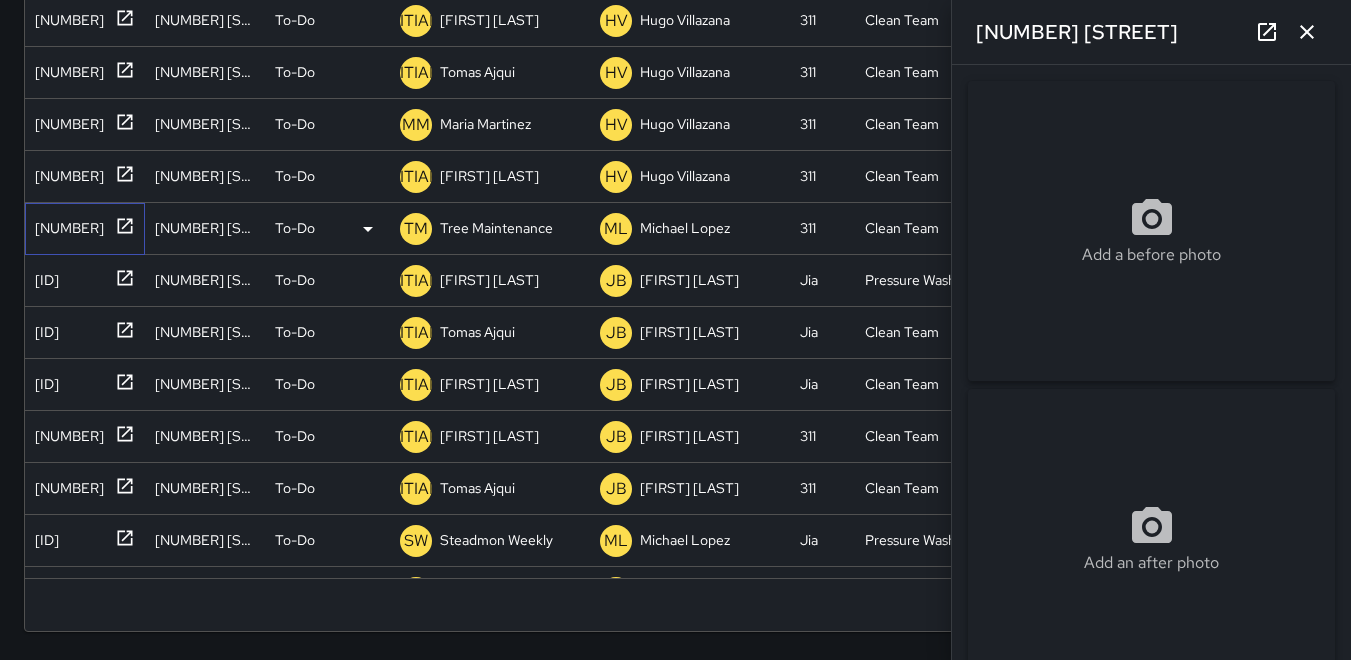 type on "**********" 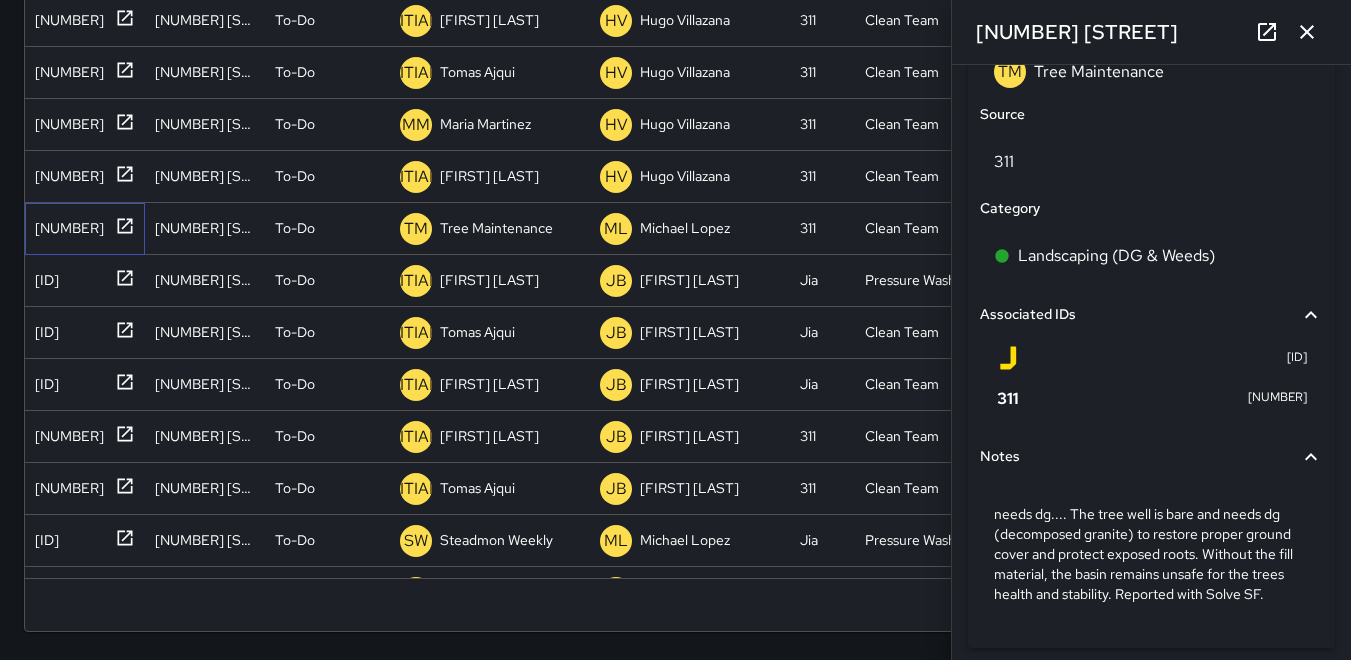 scroll, scrollTop: 1248, scrollLeft: 0, axis: vertical 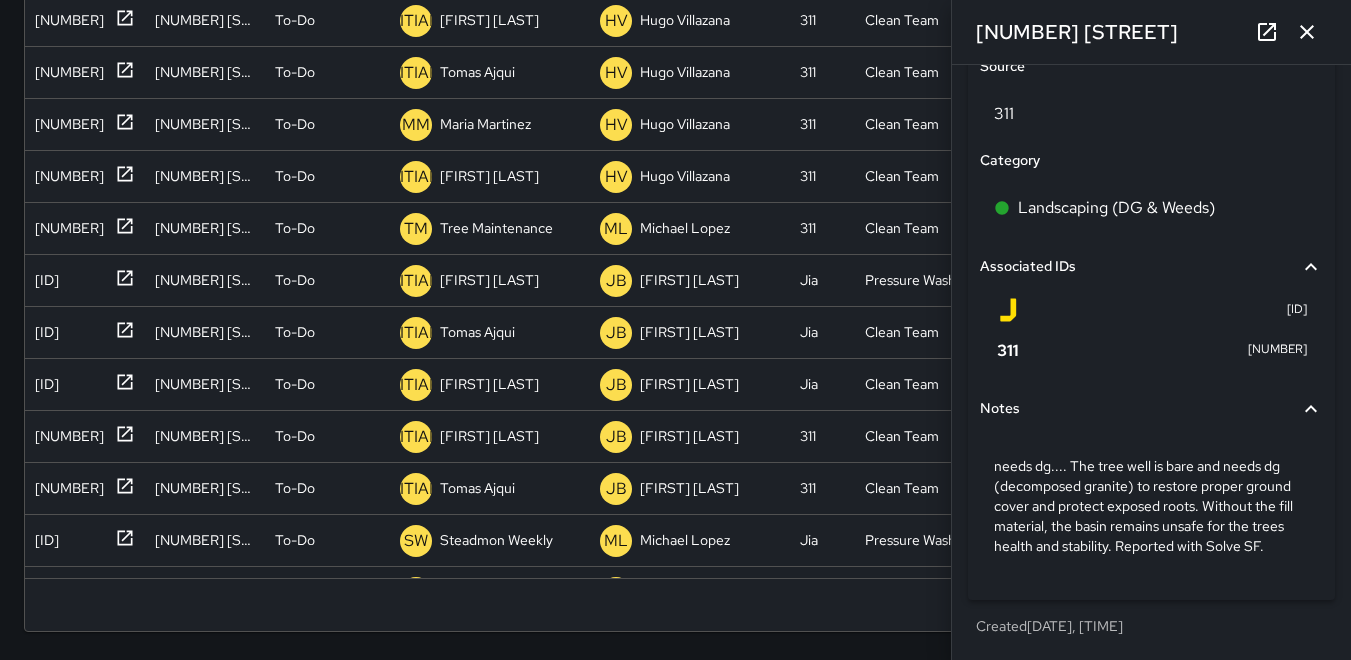 click 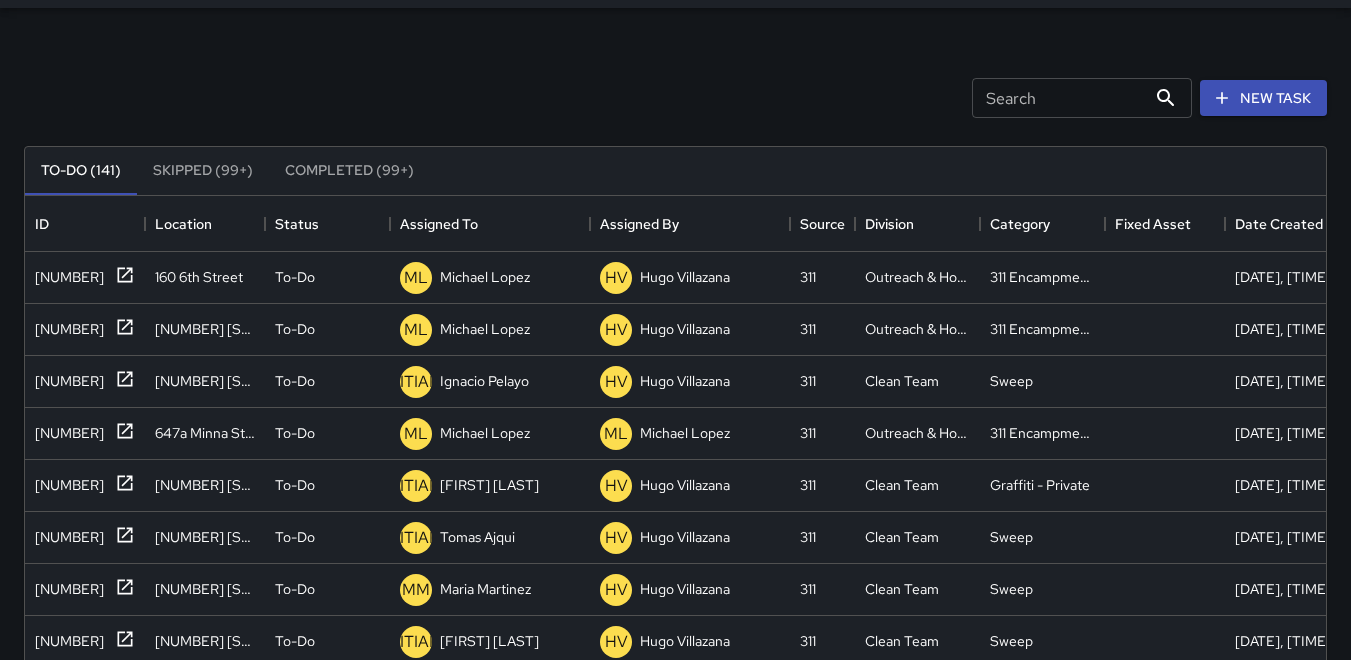 scroll, scrollTop: 21, scrollLeft: 0, axis: vertical 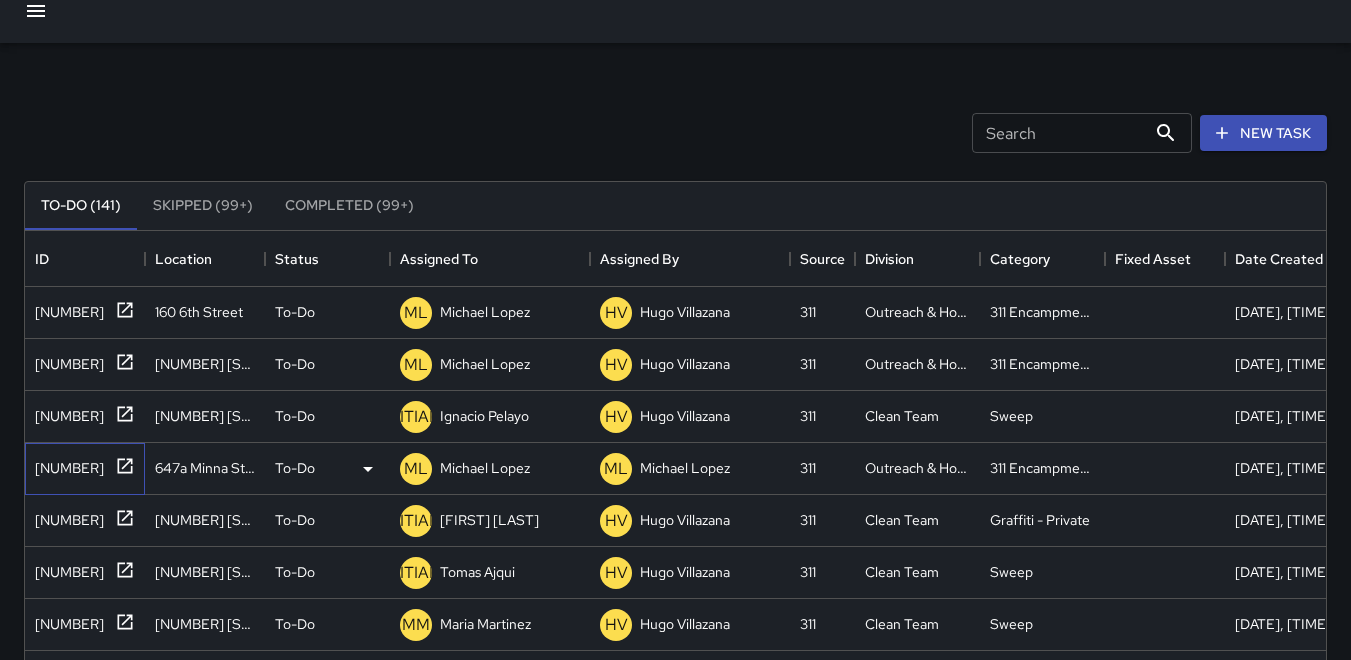 click on "[NUMBER]" at bounding box center [65, 464] 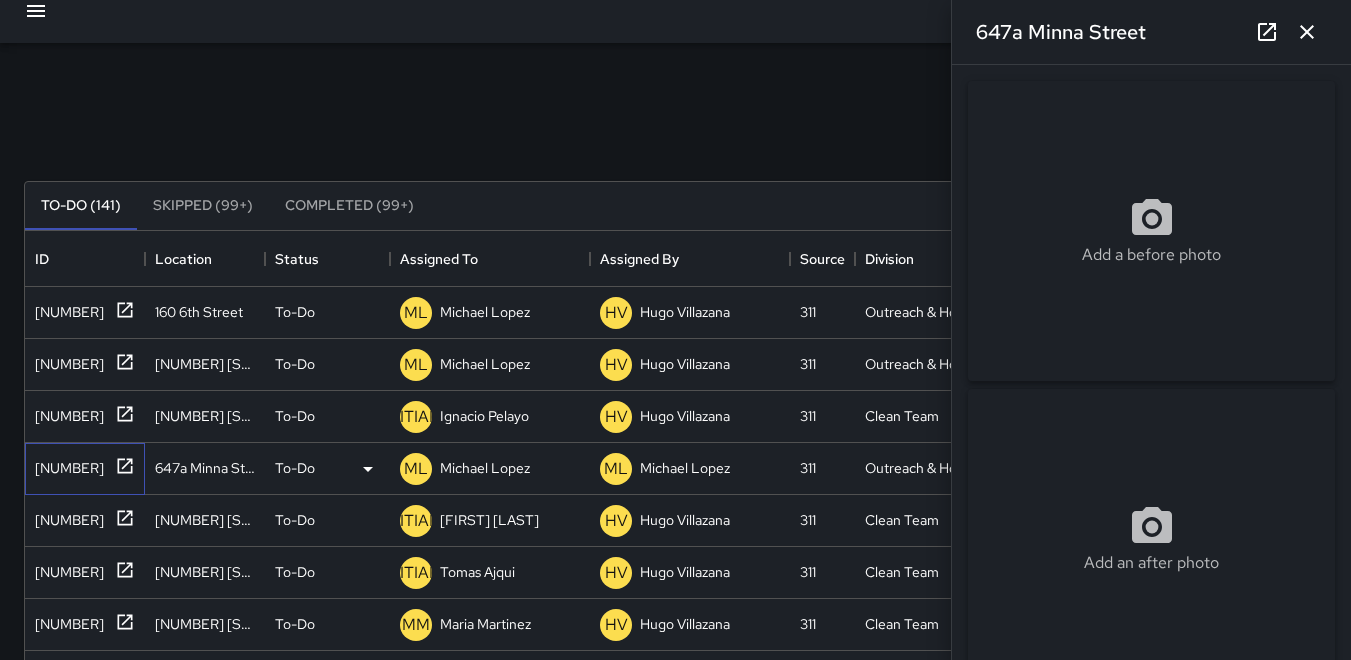 type on "**********" 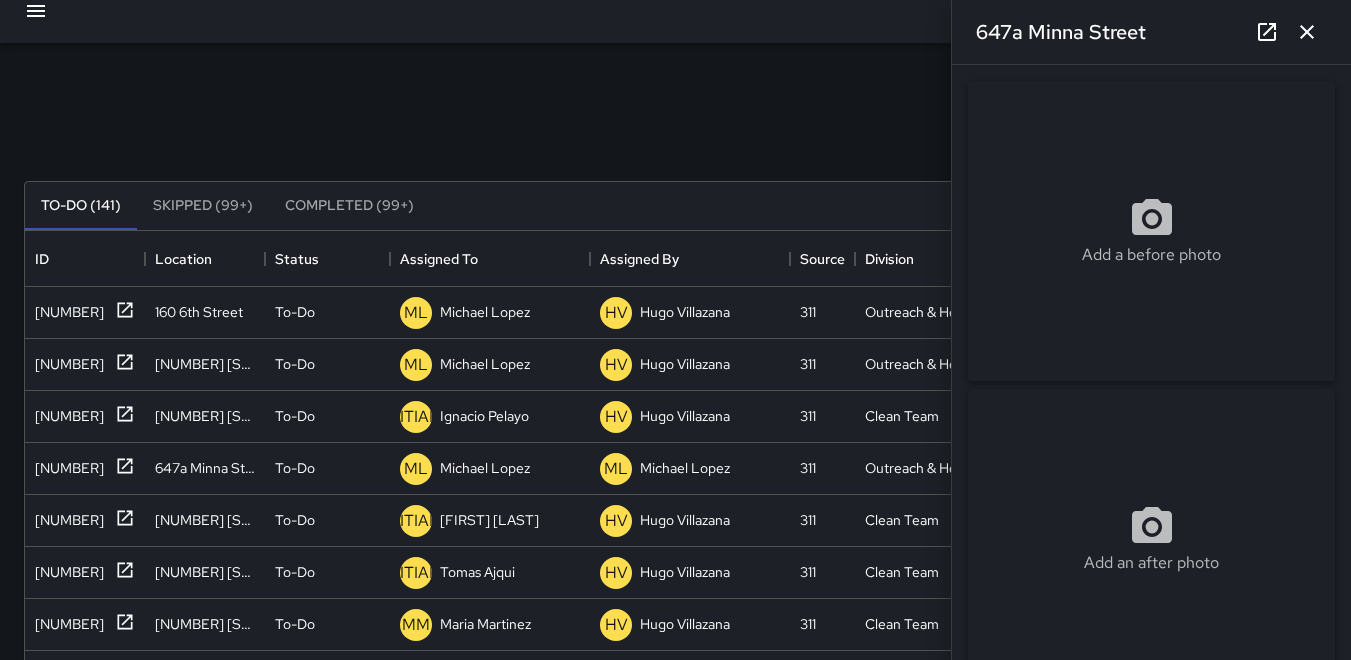 click 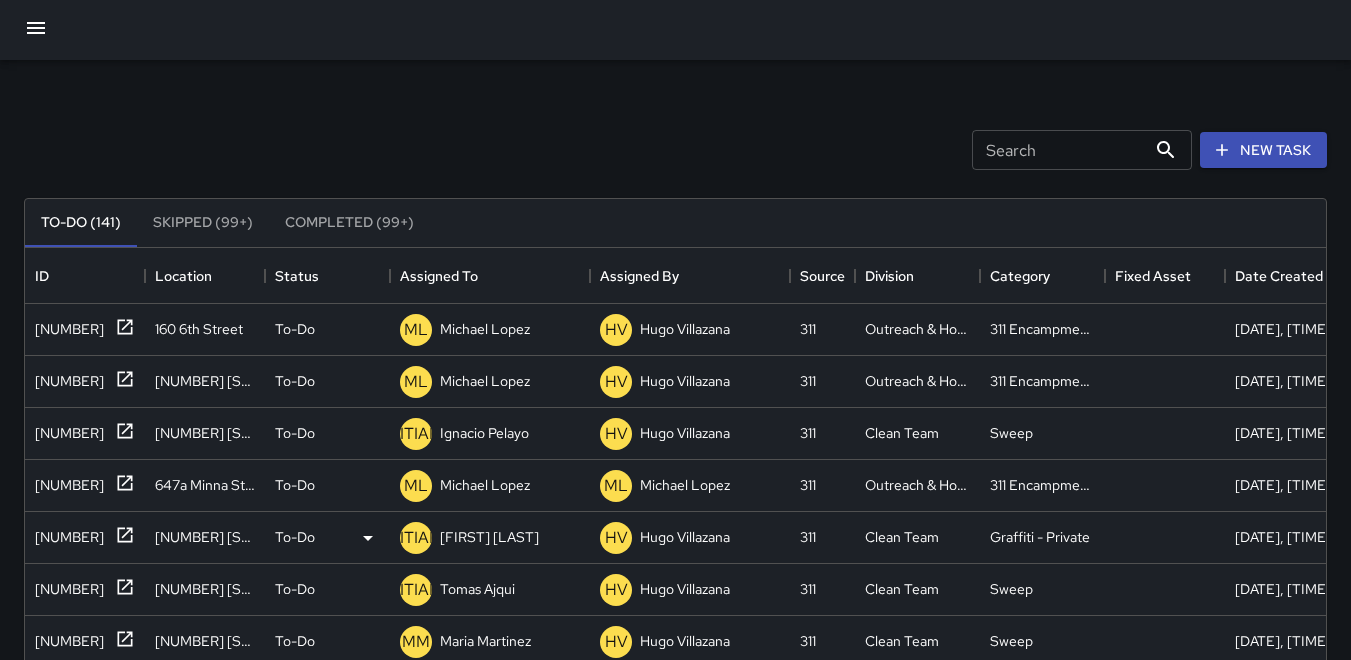 scroll, scrollTop: 0, scrollLeft: 0, axis: both 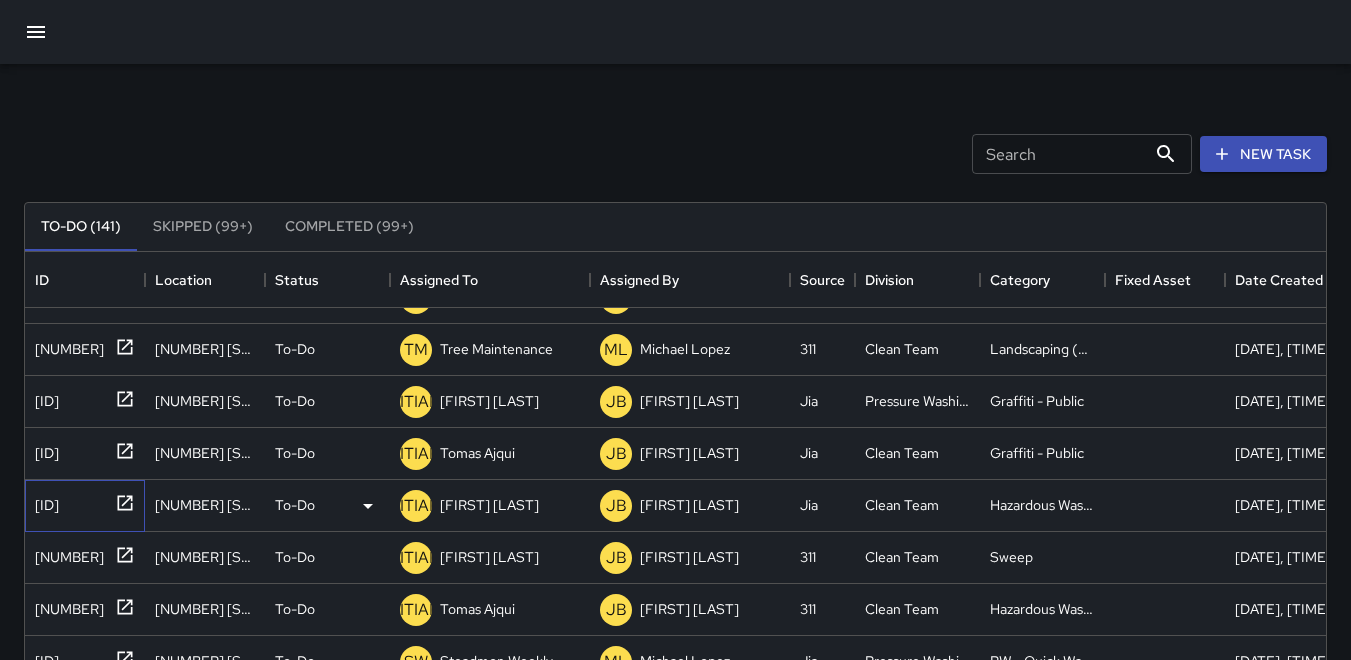 click on "[ID]" at bounding box center [43, 501] 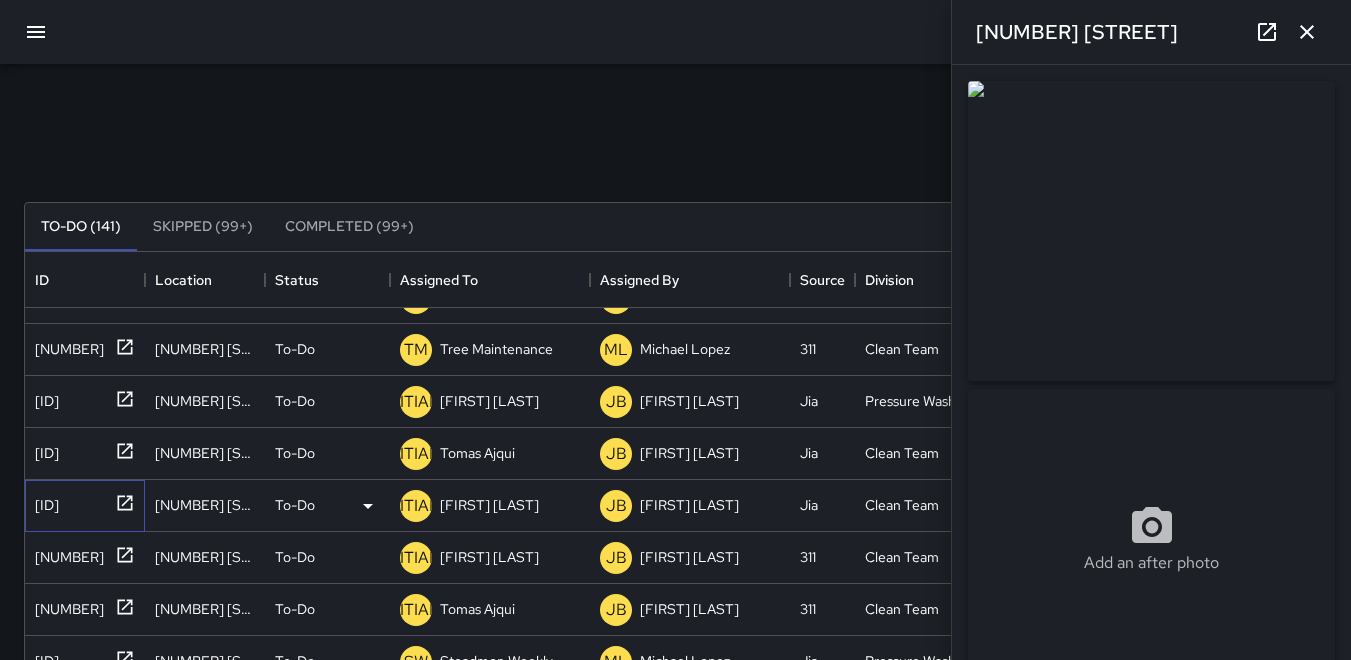 type on "**********" 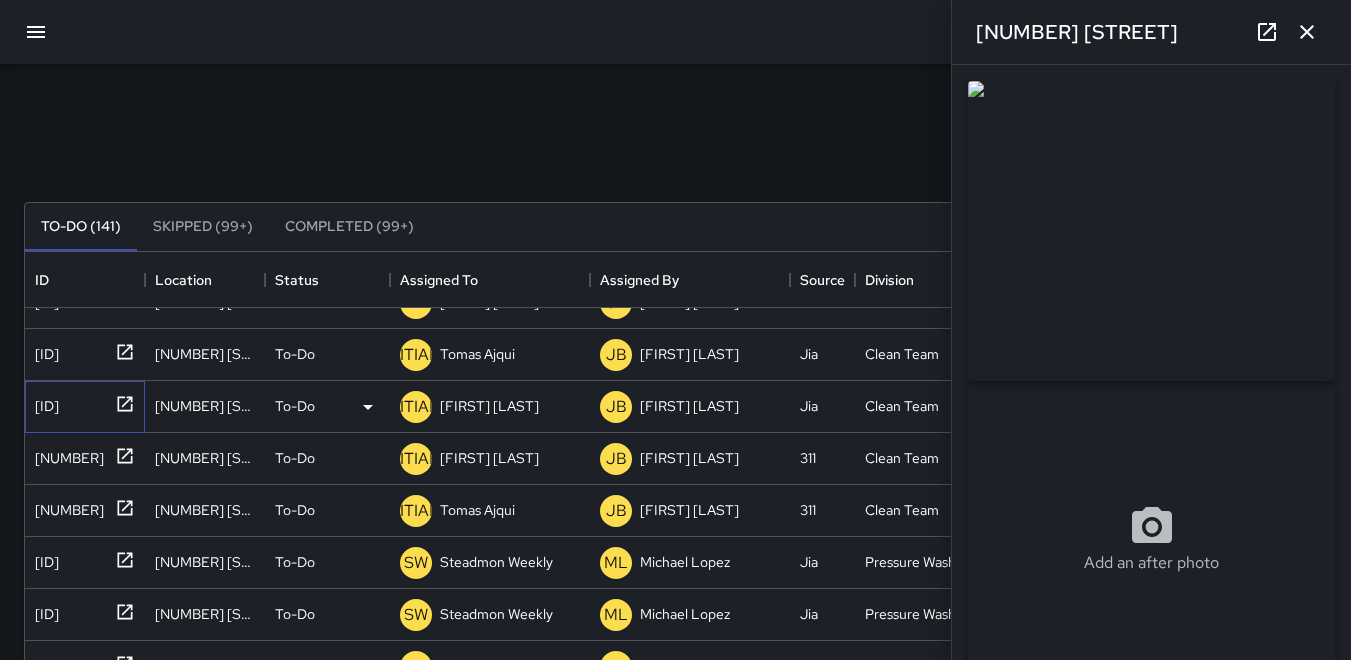 scroll, scrollTop: 500, scrollLeft: 0, axis: vertical 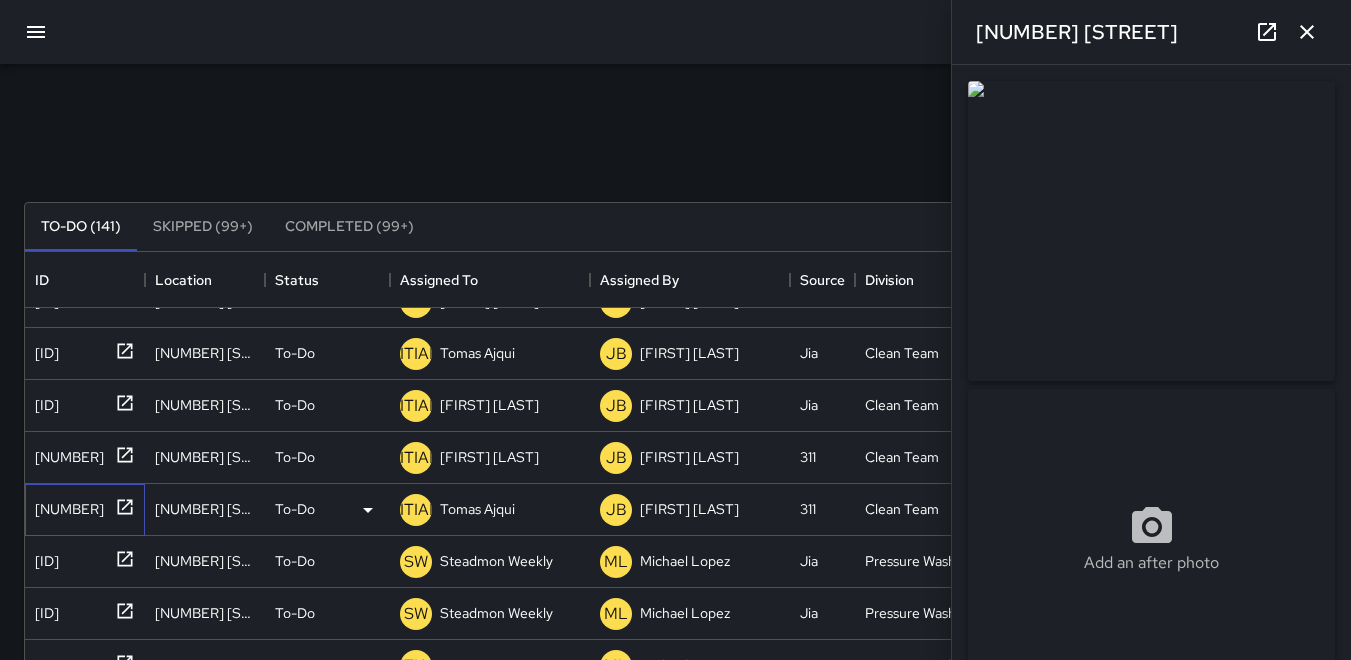 click on "[NUMBER]" at bounding box center (65, 505) 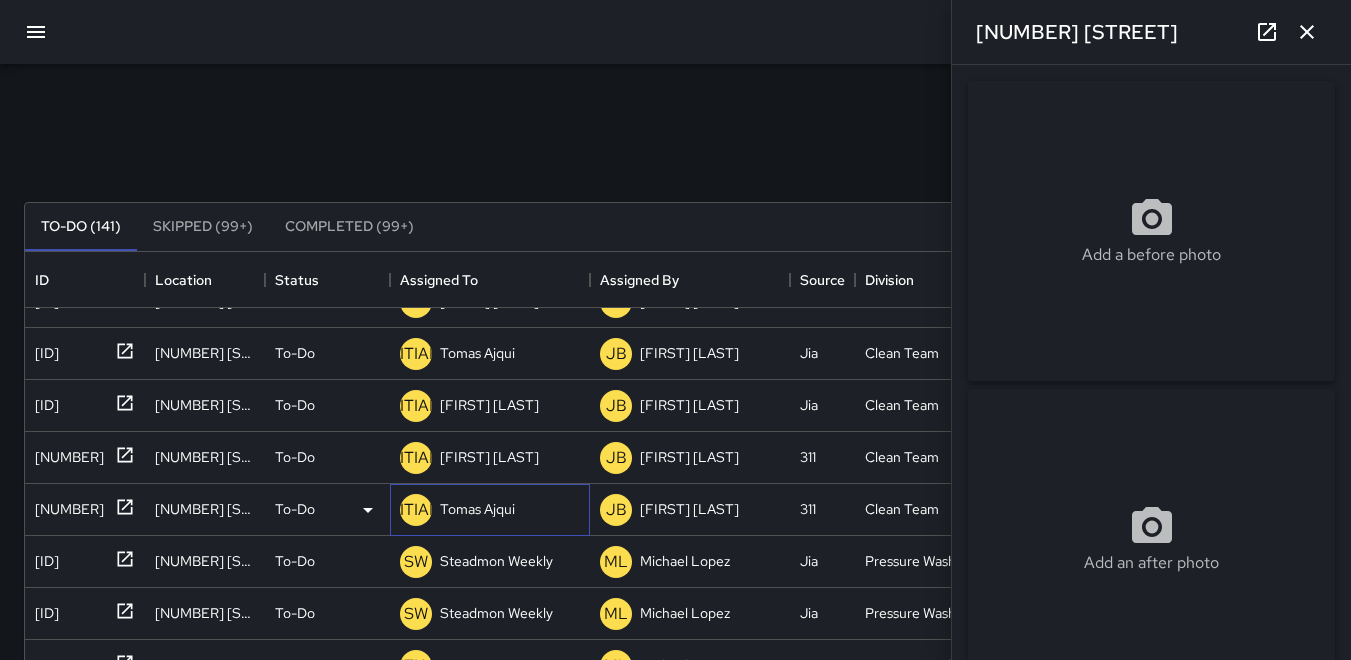 click on "[INITIALS]" at bounding box center [416, 510] 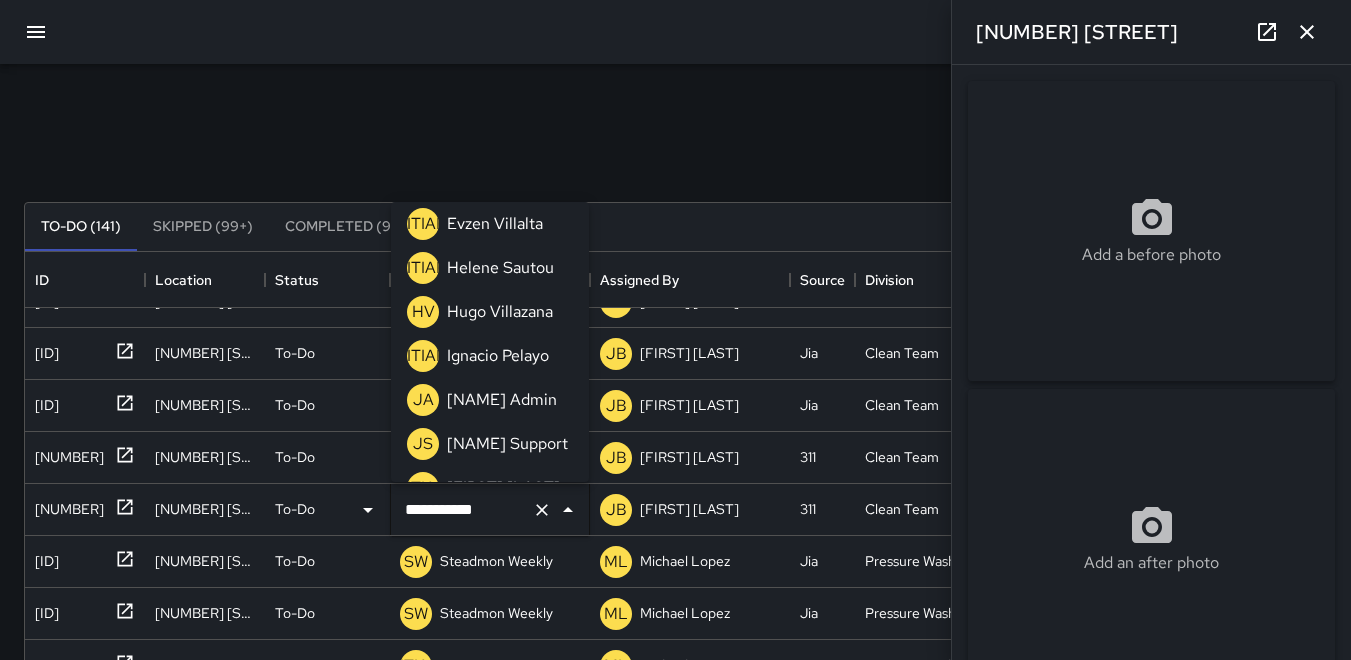 scroll, scrollTop: 0, scrollLeft: 0, axis: both 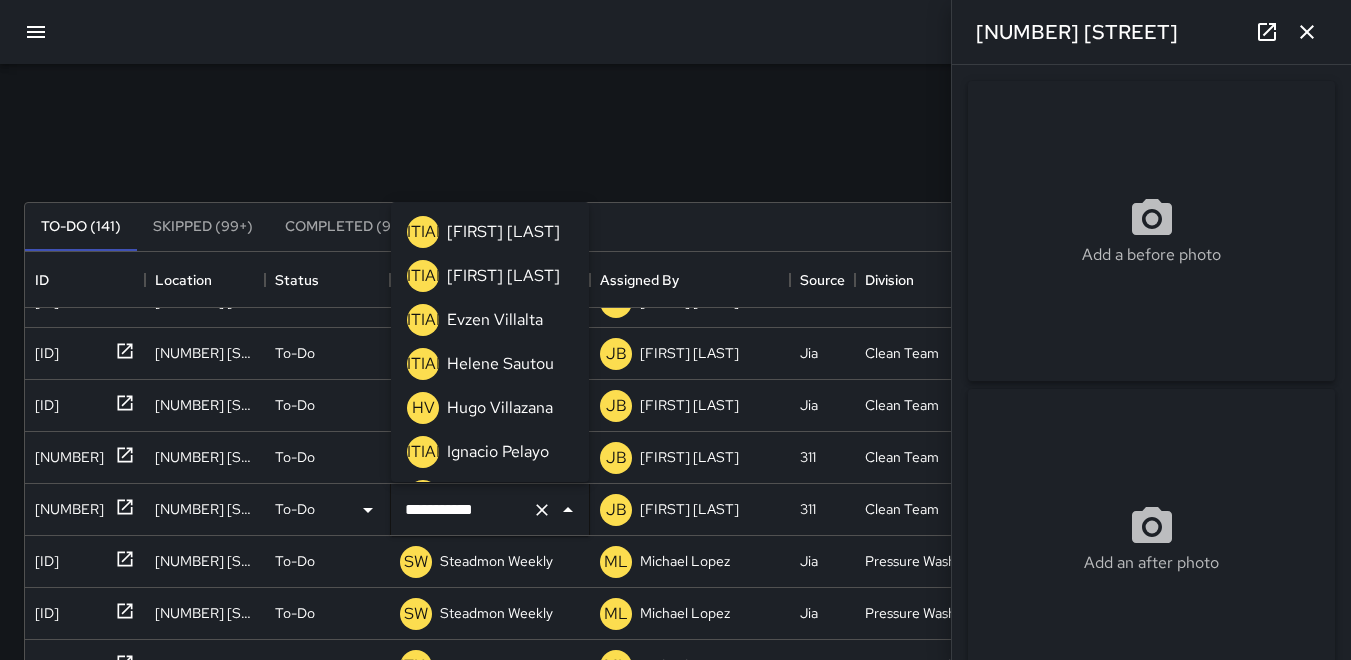 click on "[INITIALS]" at bounding box center [423, 276] 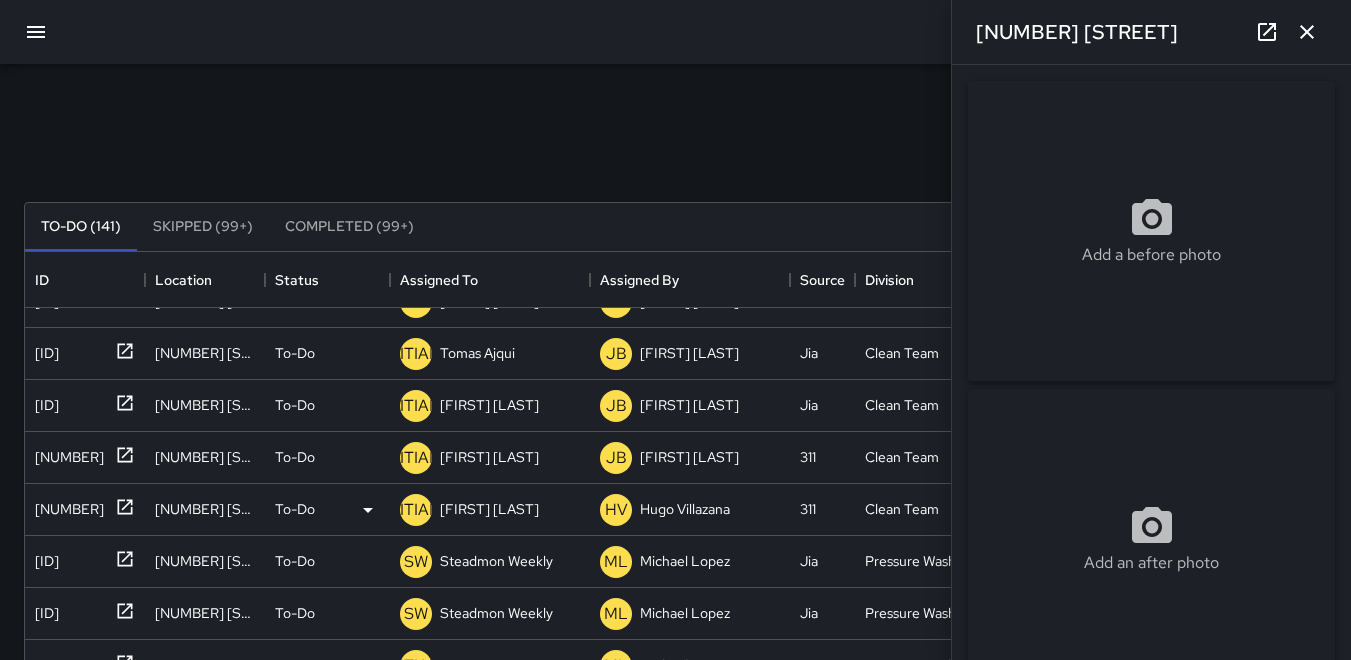 click 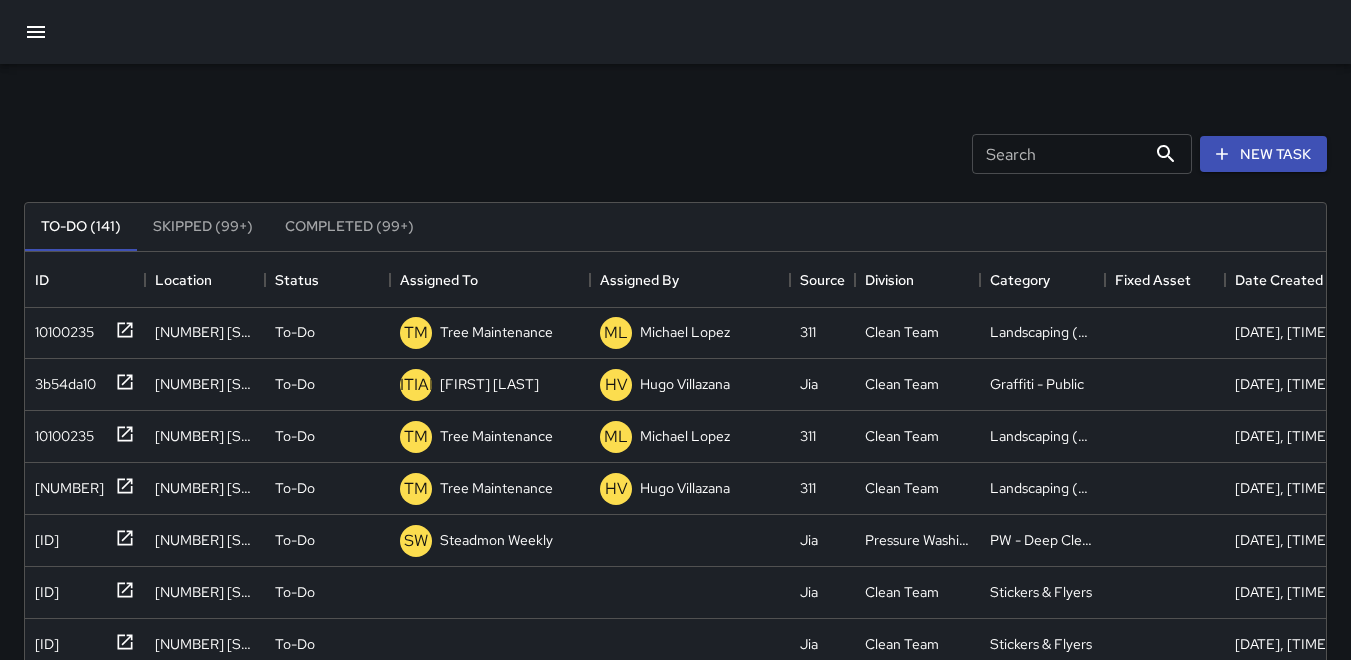 scroll, scrollTop: 1300, scrollLeft: 0, axis: vertical 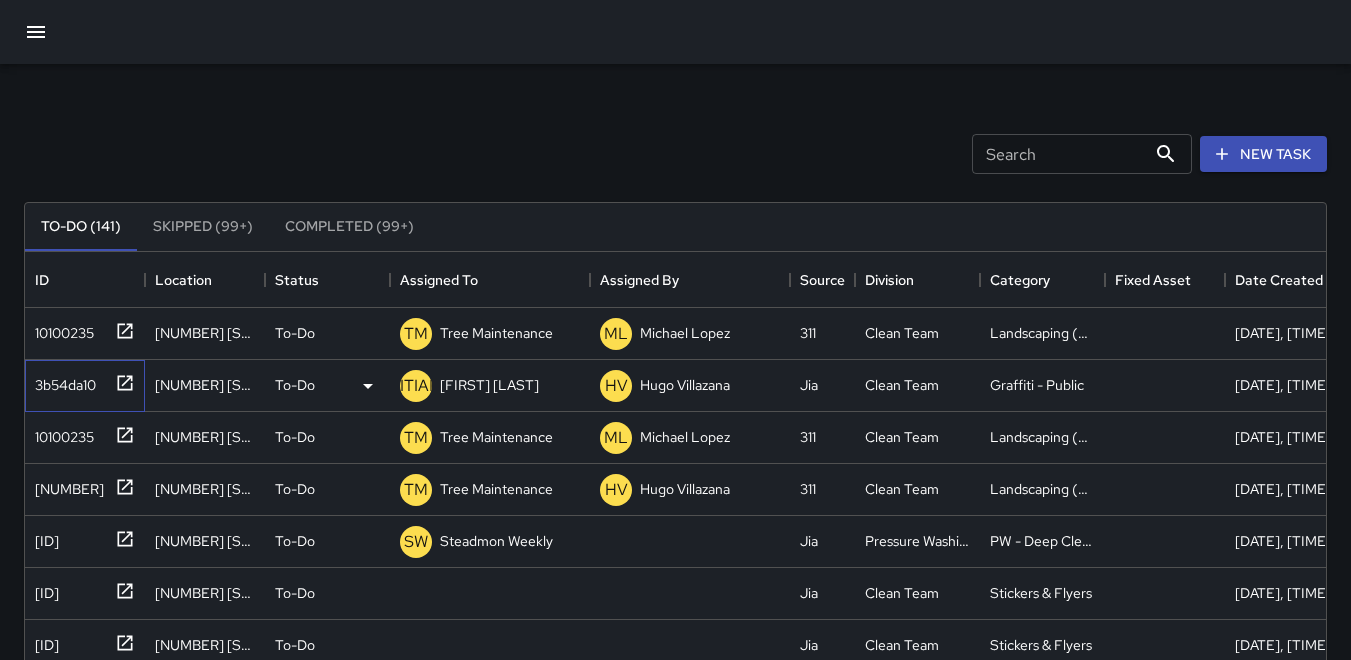 click on "3b54da10" at bounding box center (61, 381) 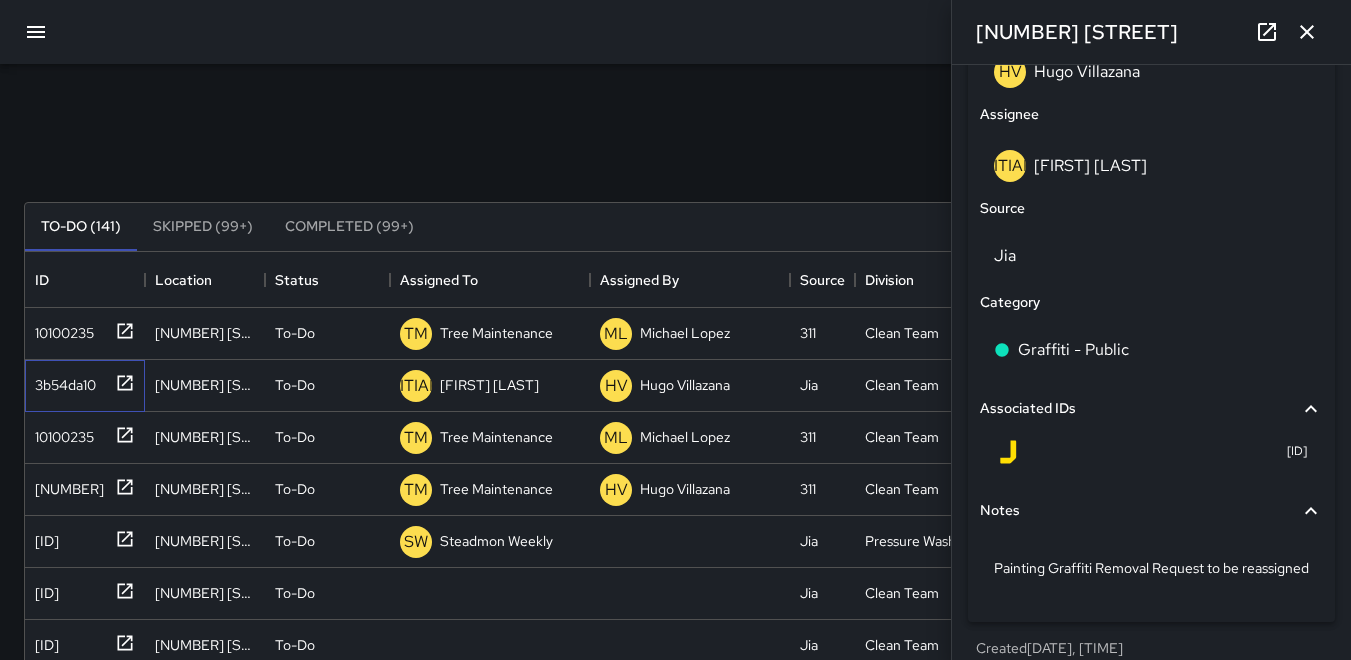 scroll, scrollTop: 1242, scrollLeft: 0, axis: vertical 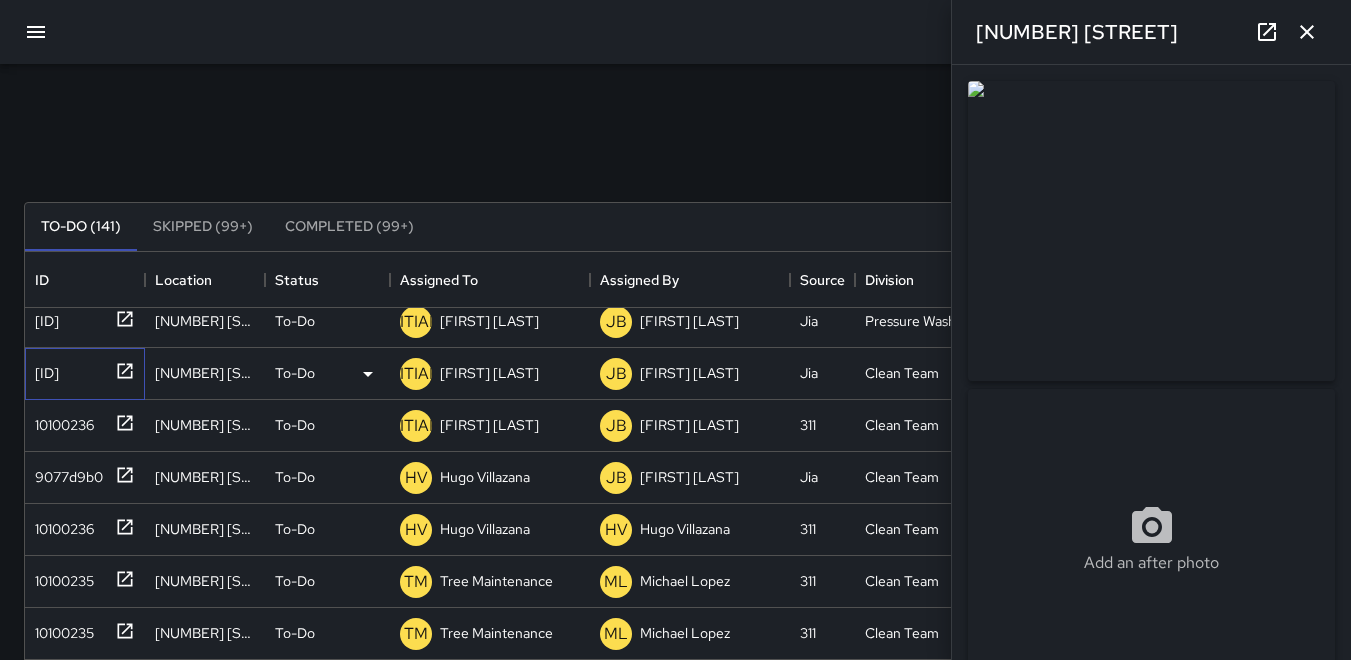 click on "[ID]" at bounding box center (43, 369) 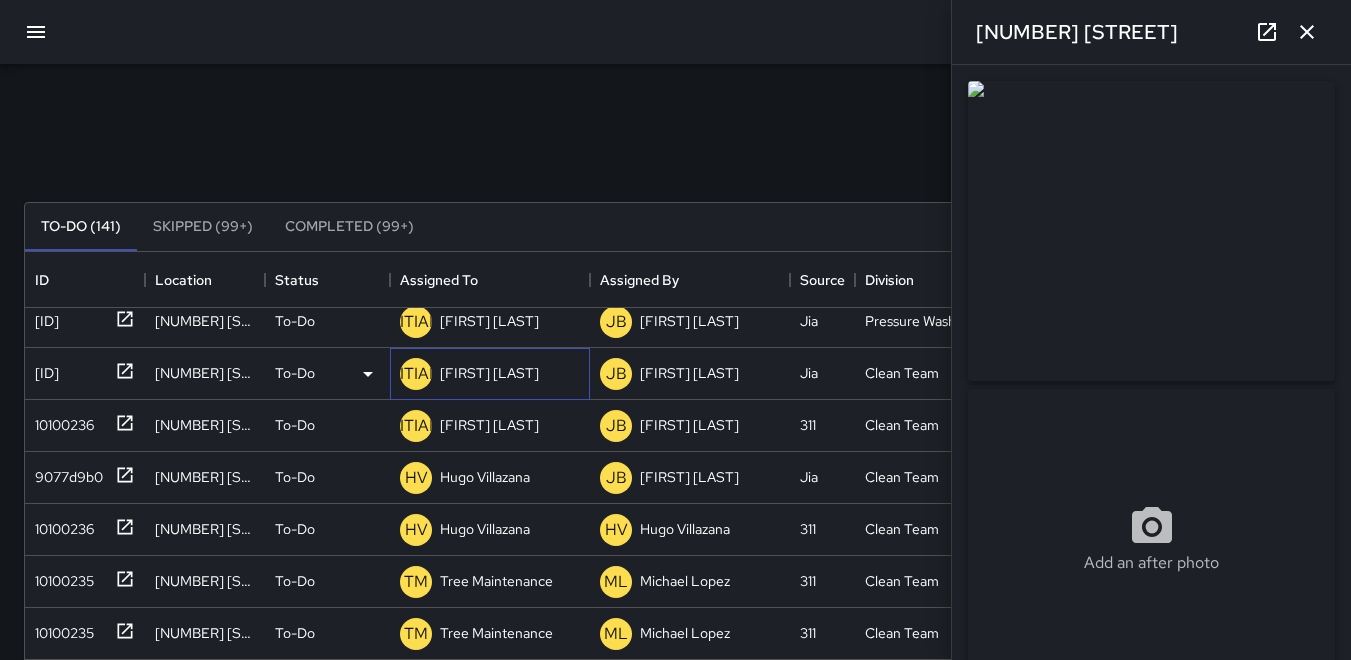 click on "[INITIALS]" at bounding box center [416, 374] 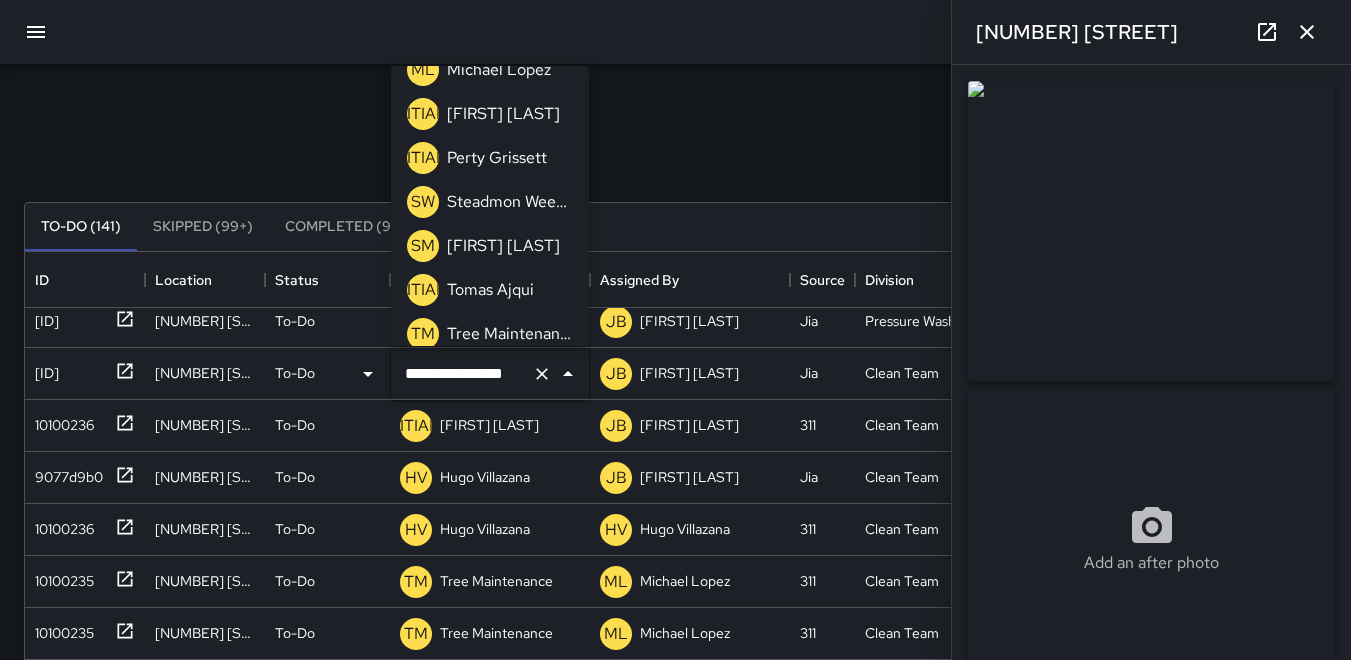 scroll, scrollTop: 792, scrollLeft: 0, axis: vertical 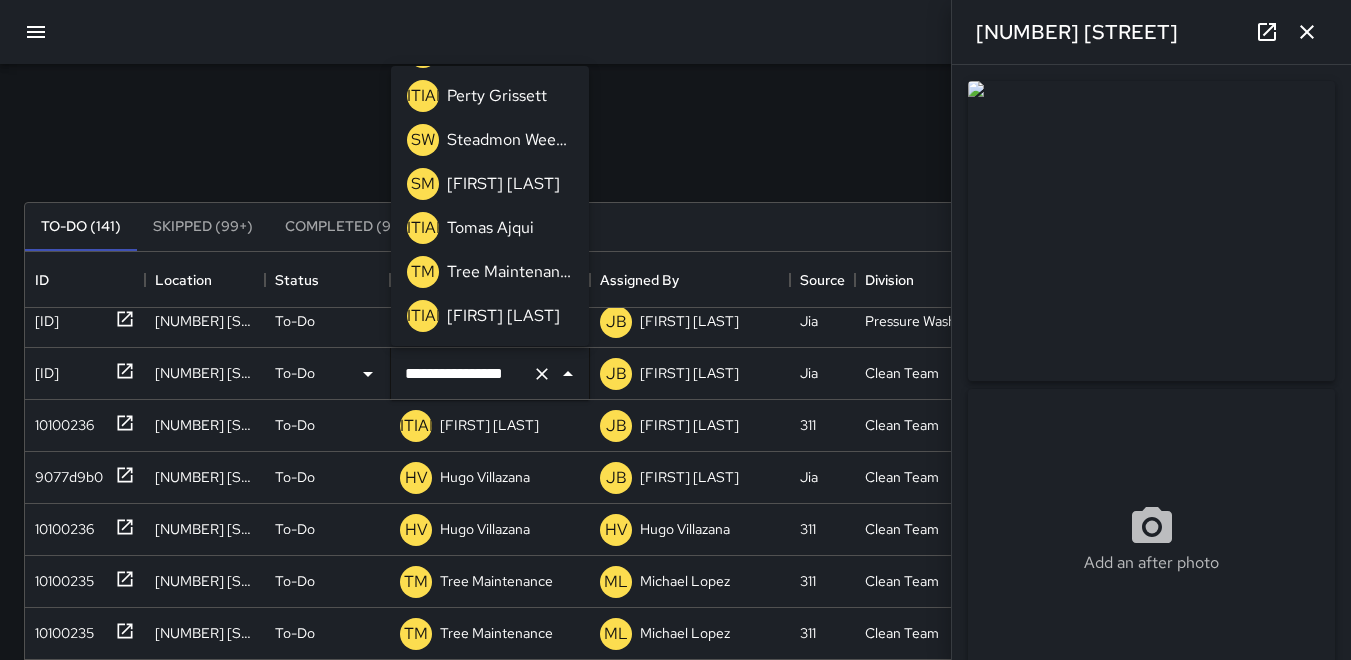 click on "[INITIALS]" at bounding box center [423, 228] 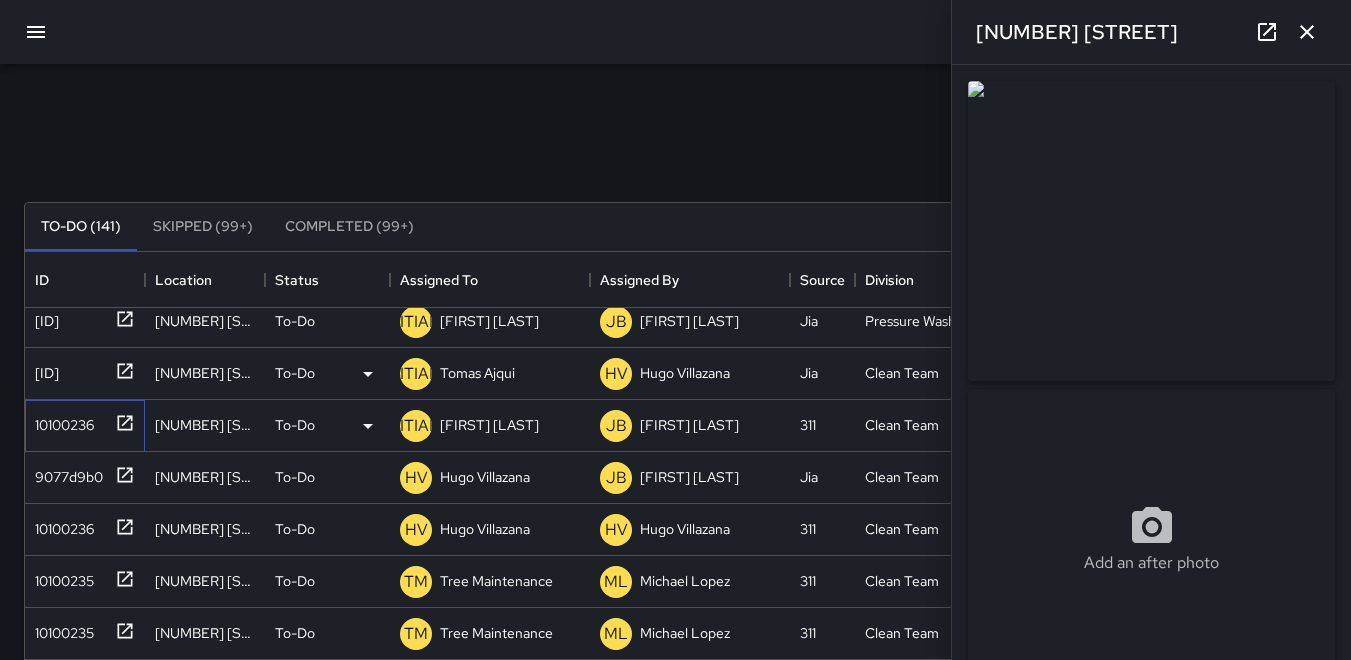 click on "10100236" at bounding box center [60, 421] 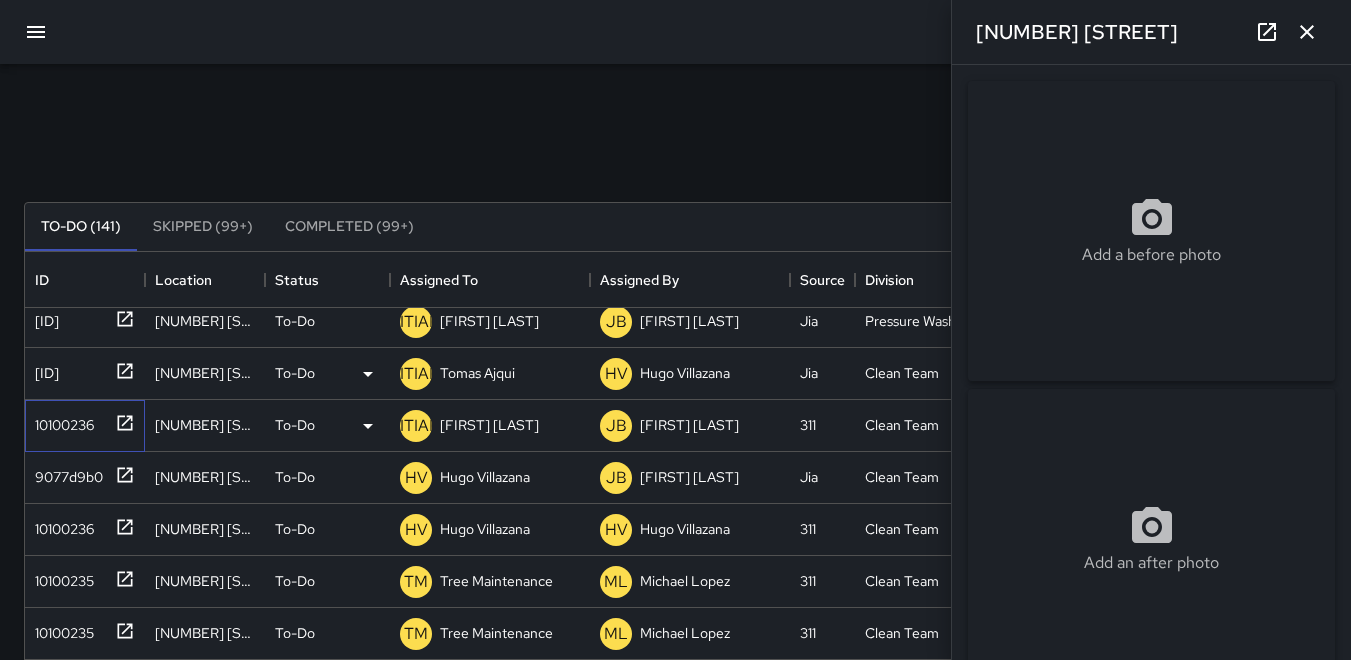 type on "**********" 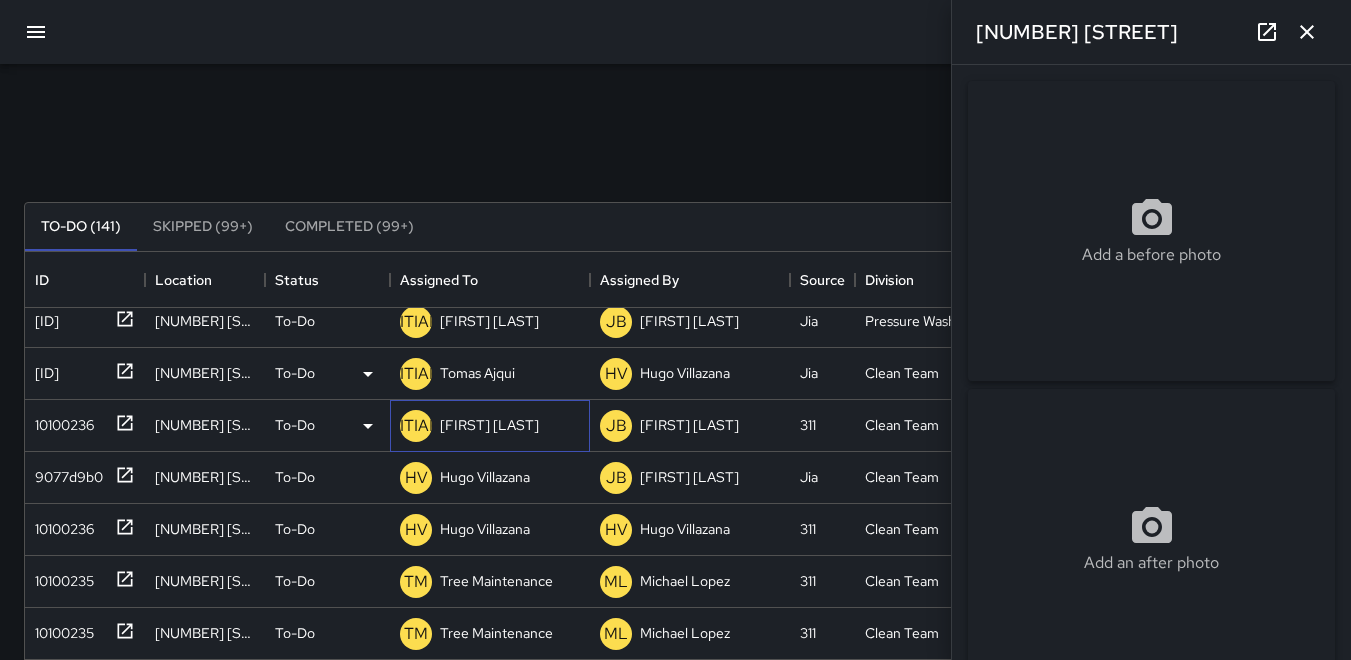 click on "[INITIALS]" at bounding box center [416, 426] 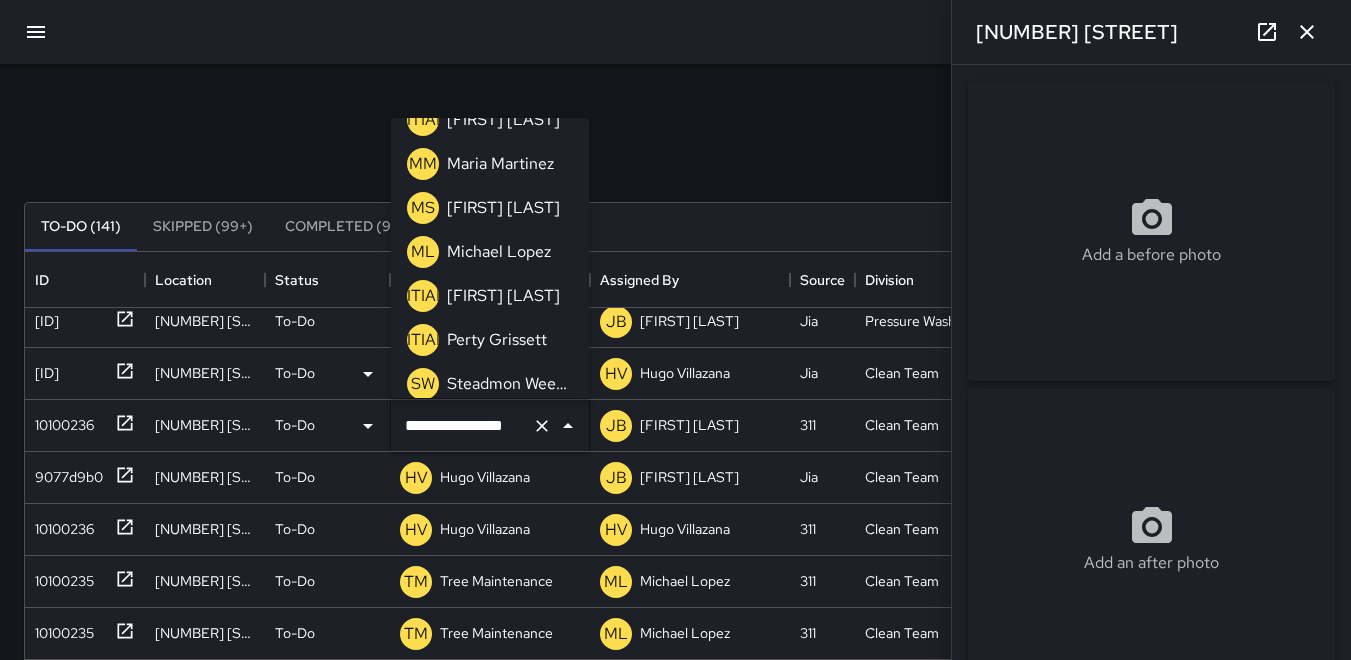 scroll, scrollTop: 500, scrollLeft: 0, axis: vertical 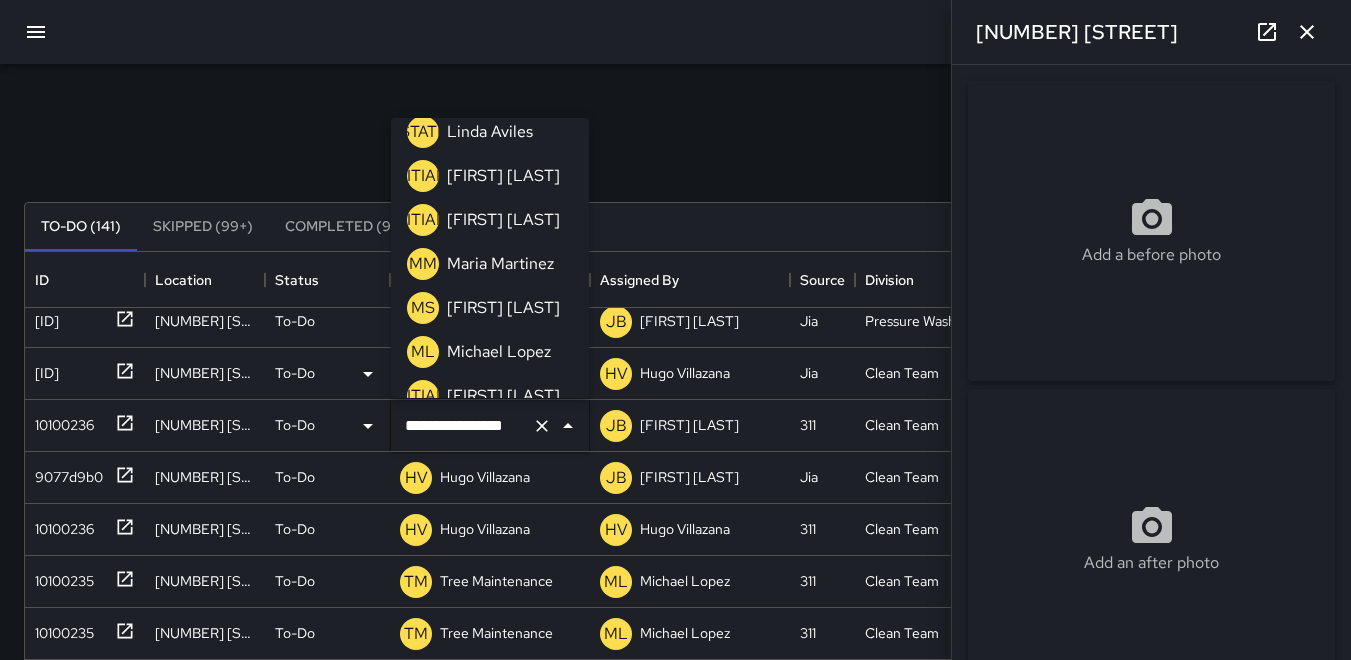click on "MS" at bounding box center [423, 308] 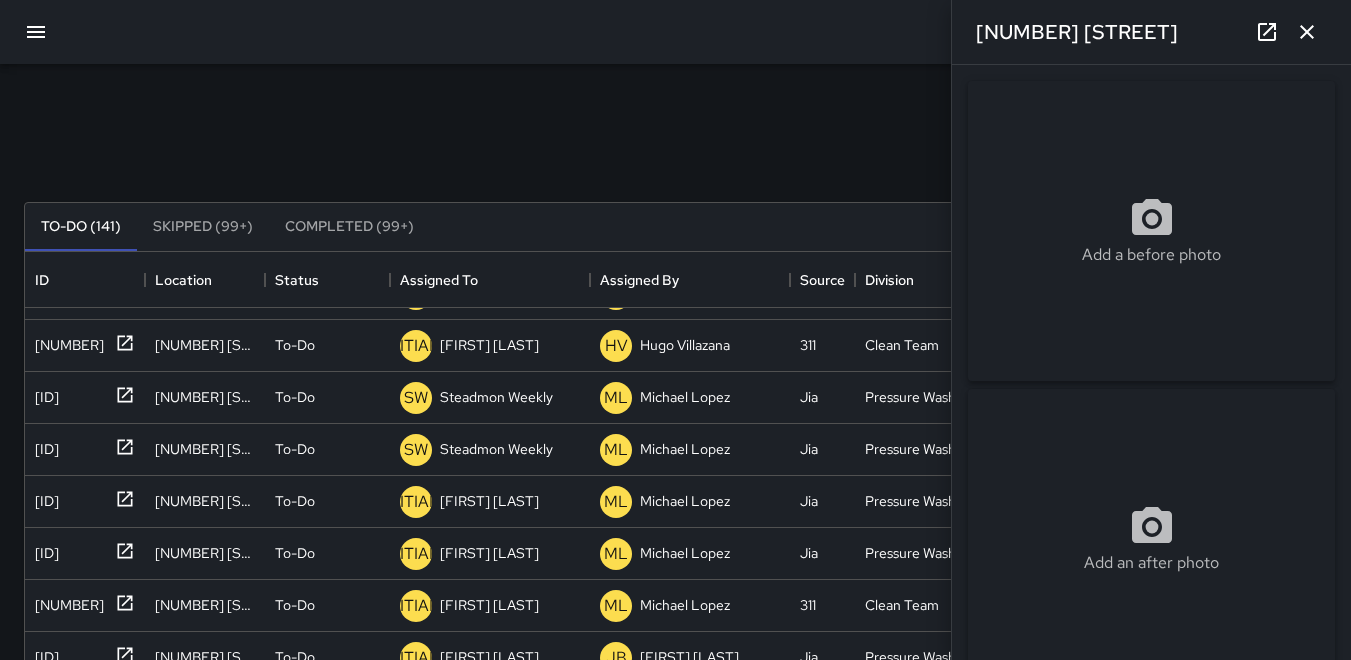 scroll, scrollTop: 700, scrollLeft: 0, axis: vertical 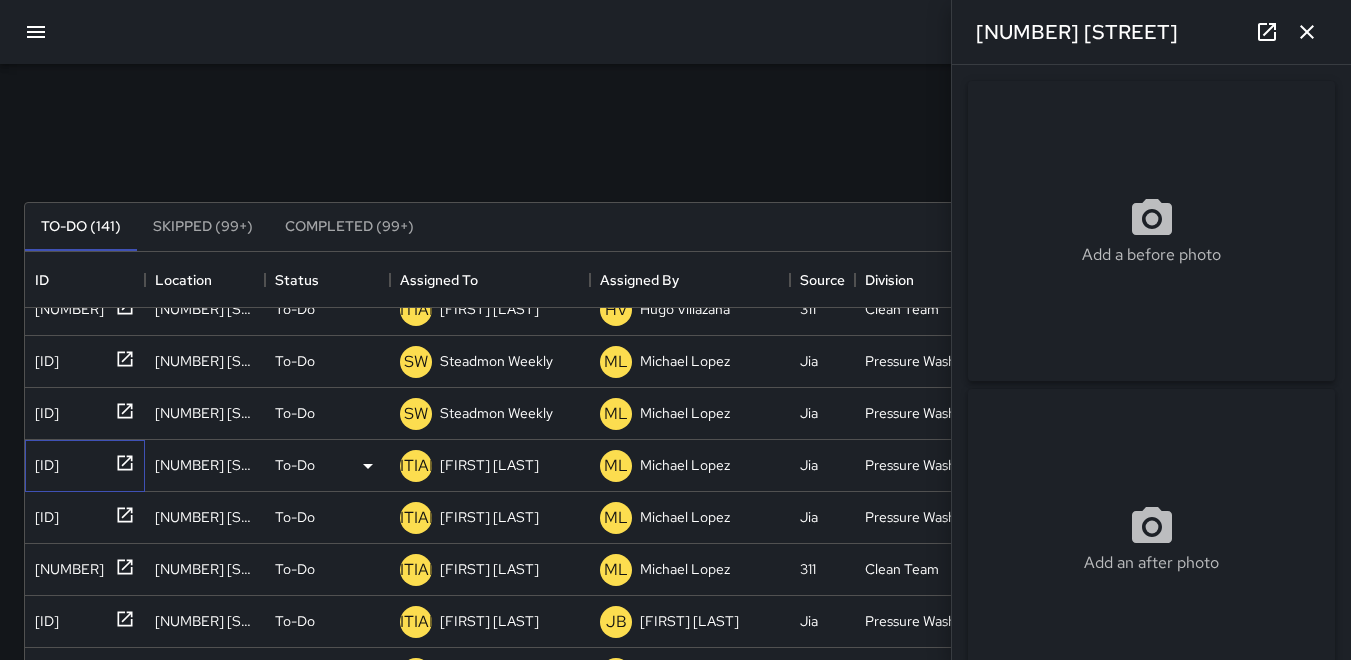 click on "[ID]" at bounding box center (43, 461) 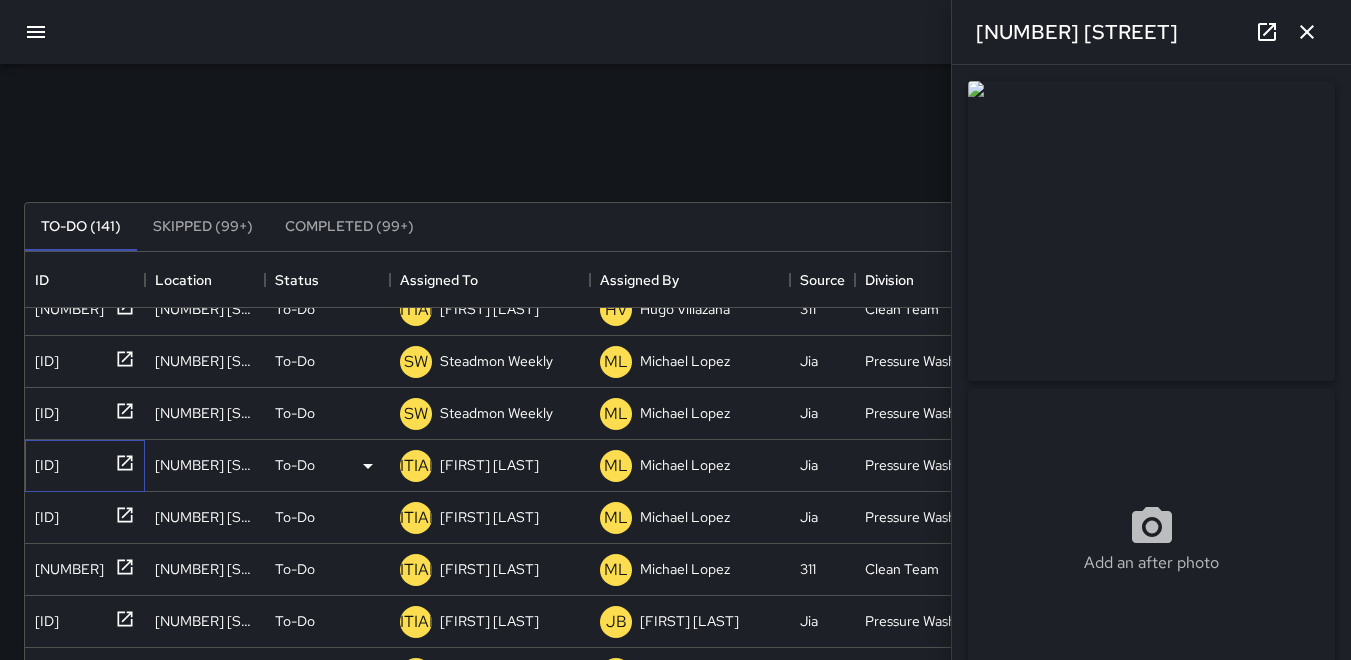 type on "**********" 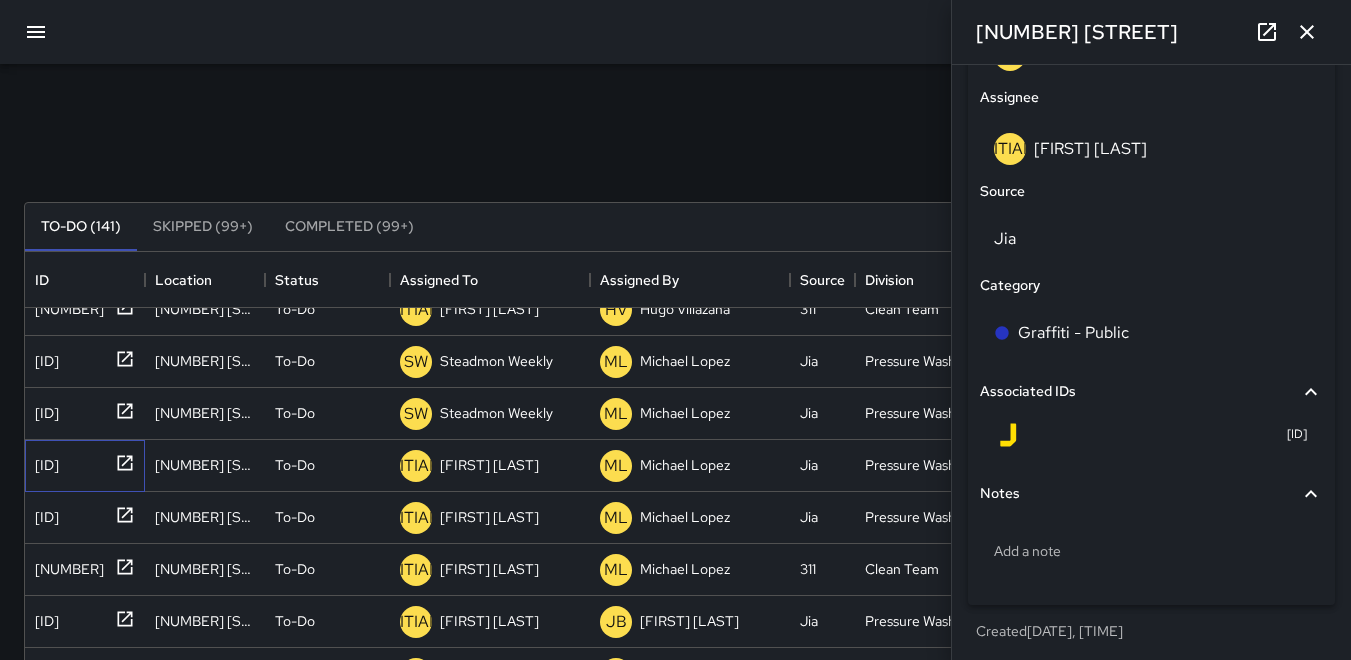 scroll, scrollTop: 1222, scrollLeft: 0, axis: vertical 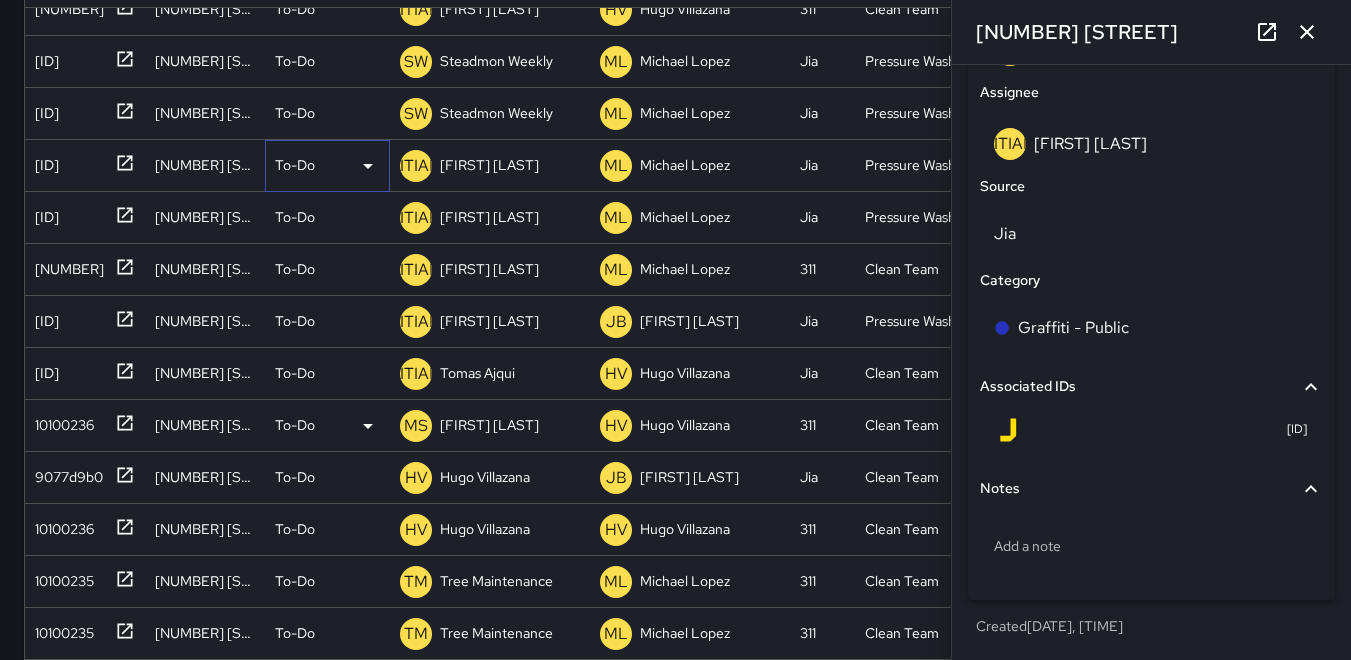 click 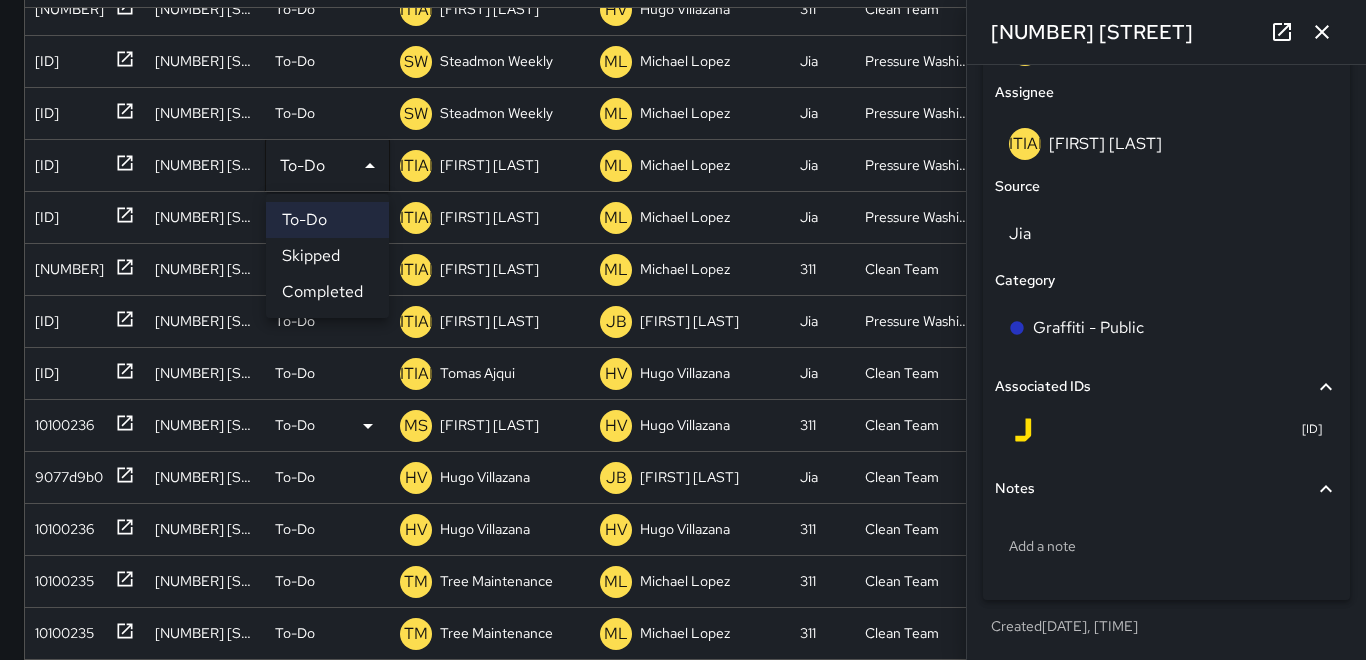 click at bounding box center (683, 330) 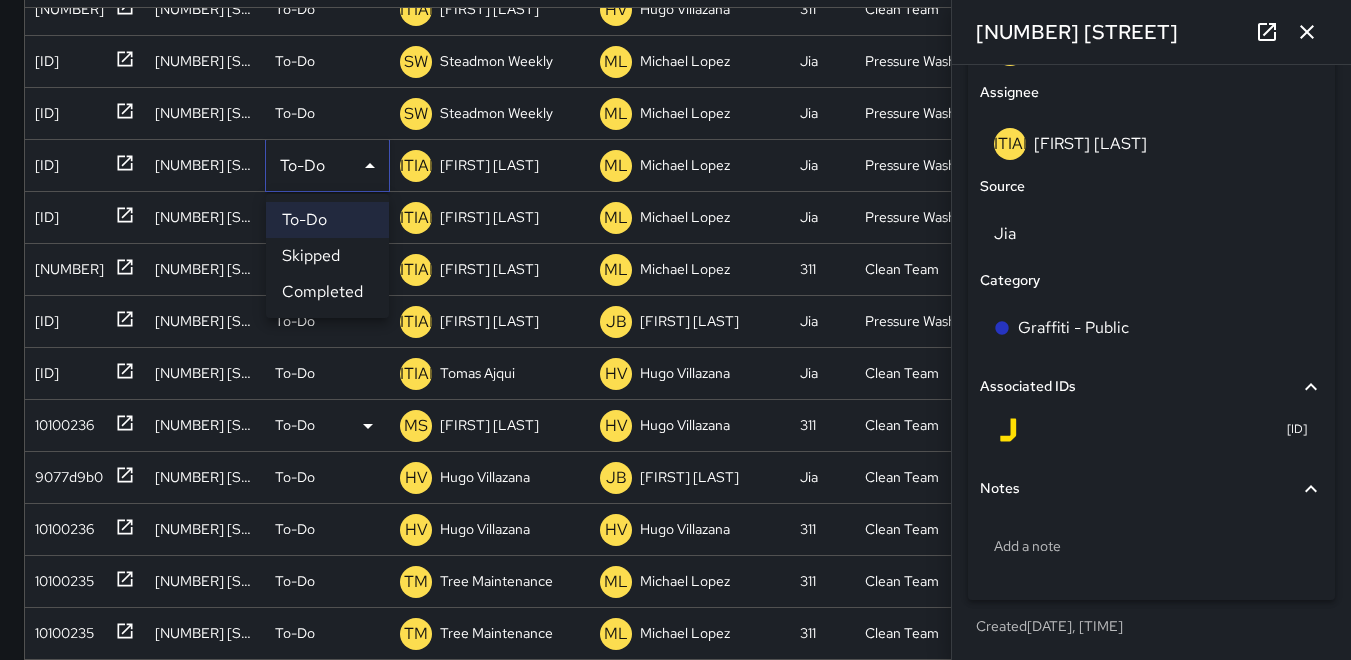 scroll, scrollTop: 16, scrollLeft: 16, axis: both 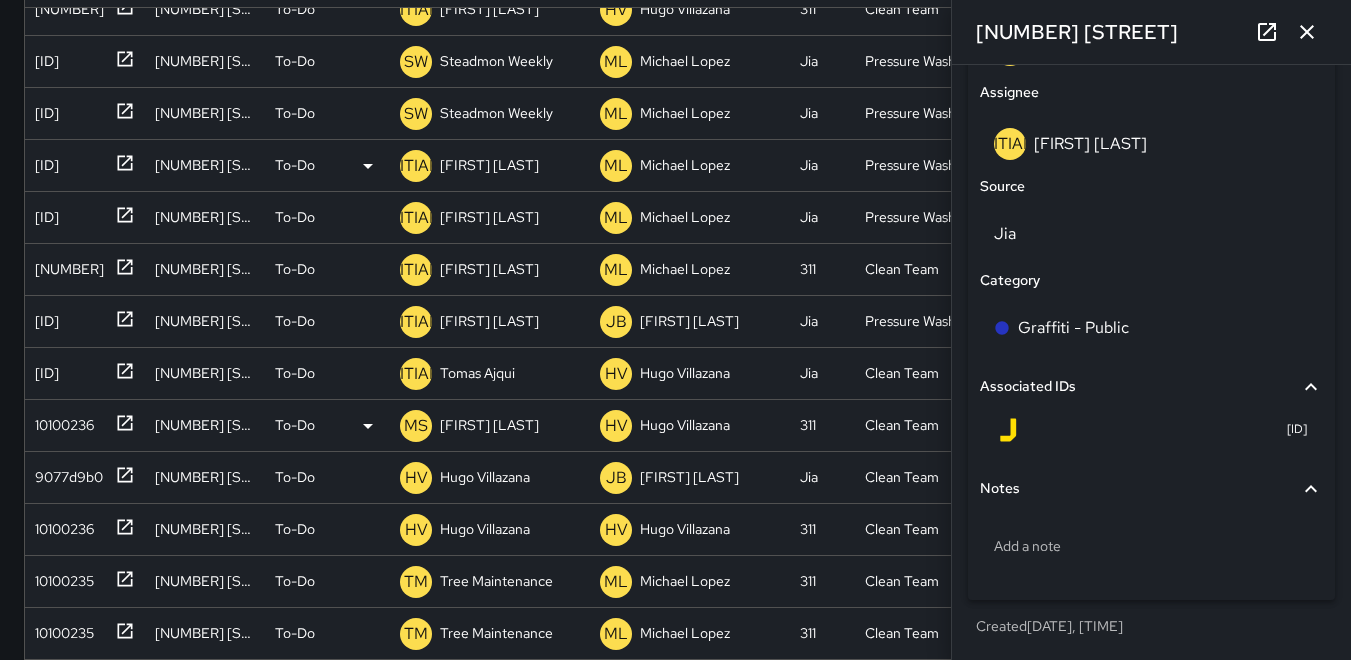 click 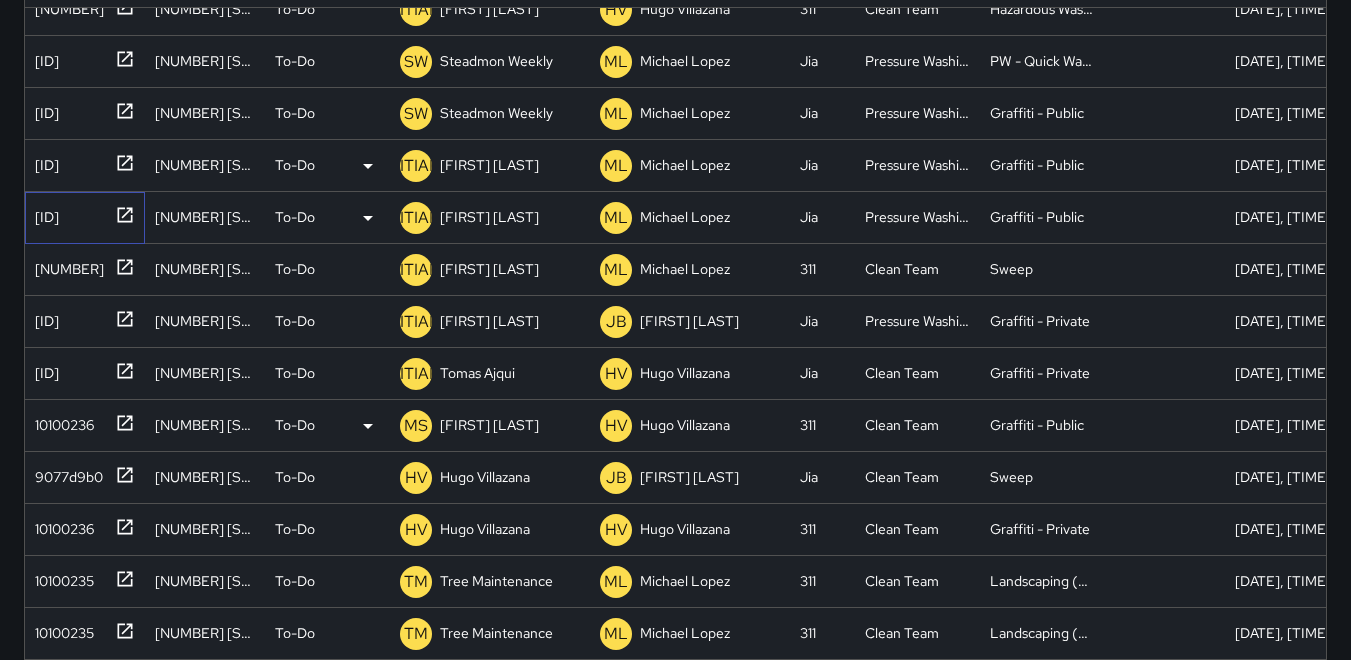 click on "[ID]" at bounding box center [43, 213] 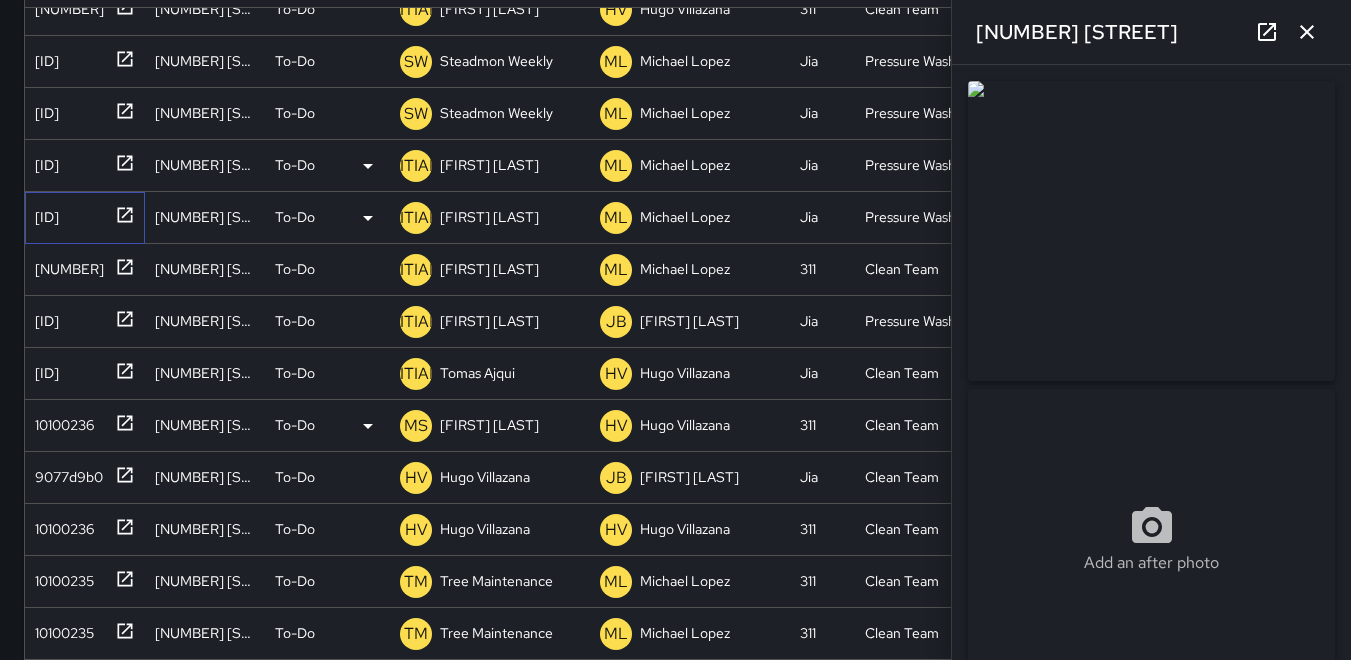 type on "**********" 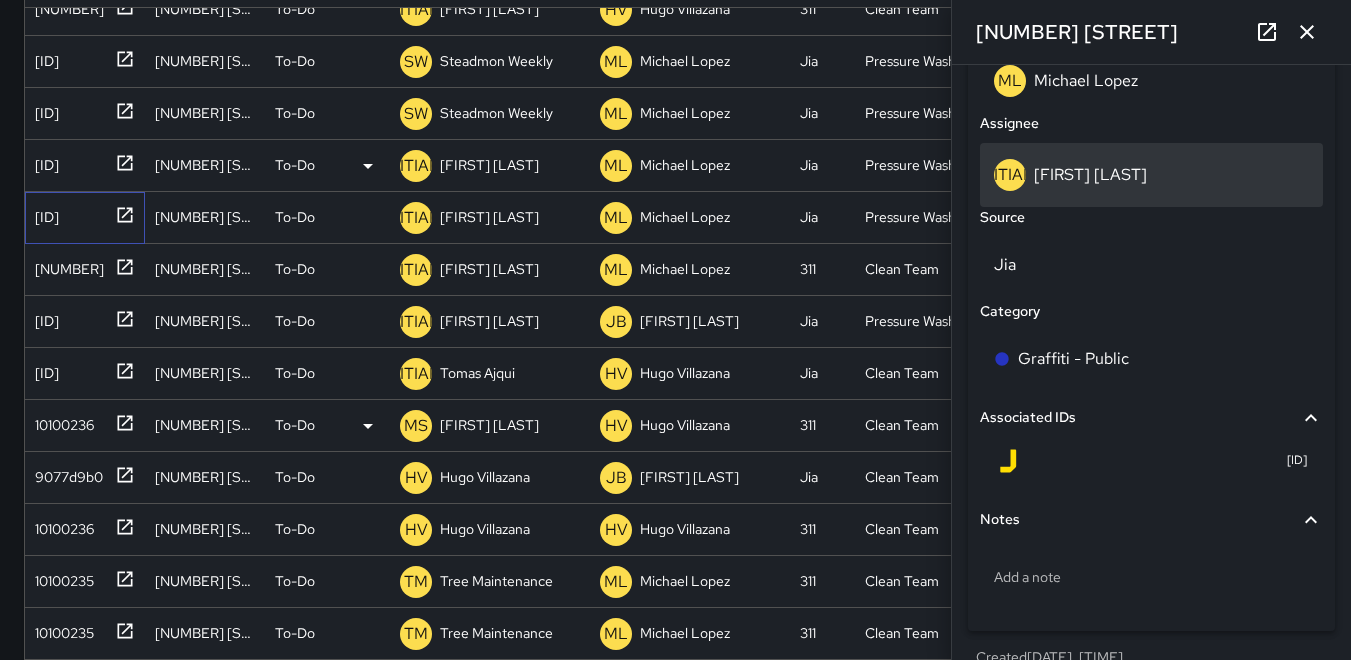 scroll, scrollTop: 1222, scrollLeft: 0, axis: vertical 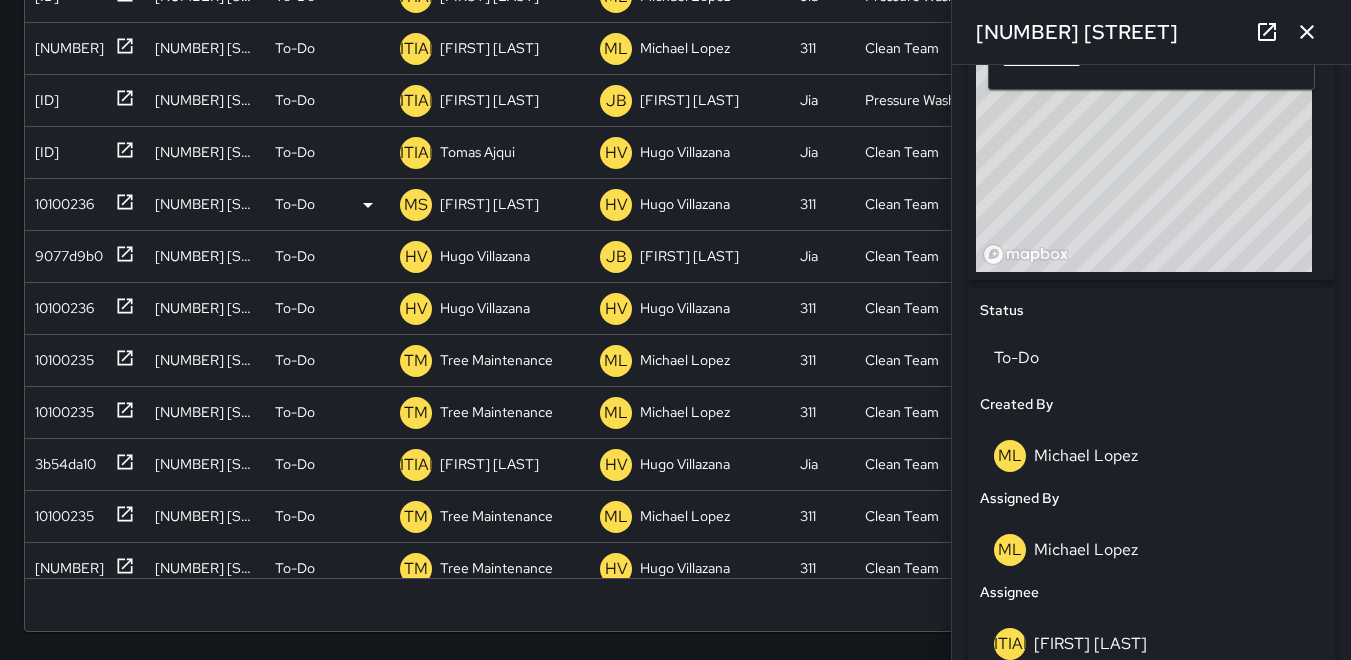 click 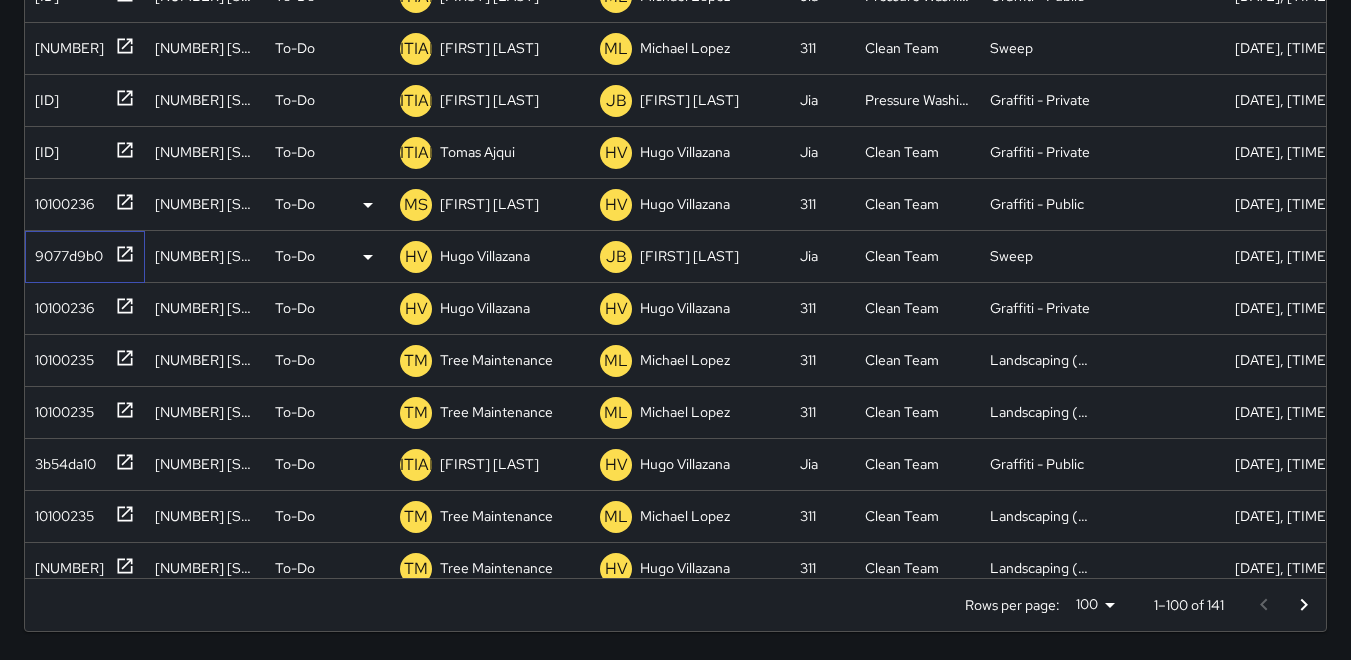 click on "9077d9b0" at bounding box center (65, 252) 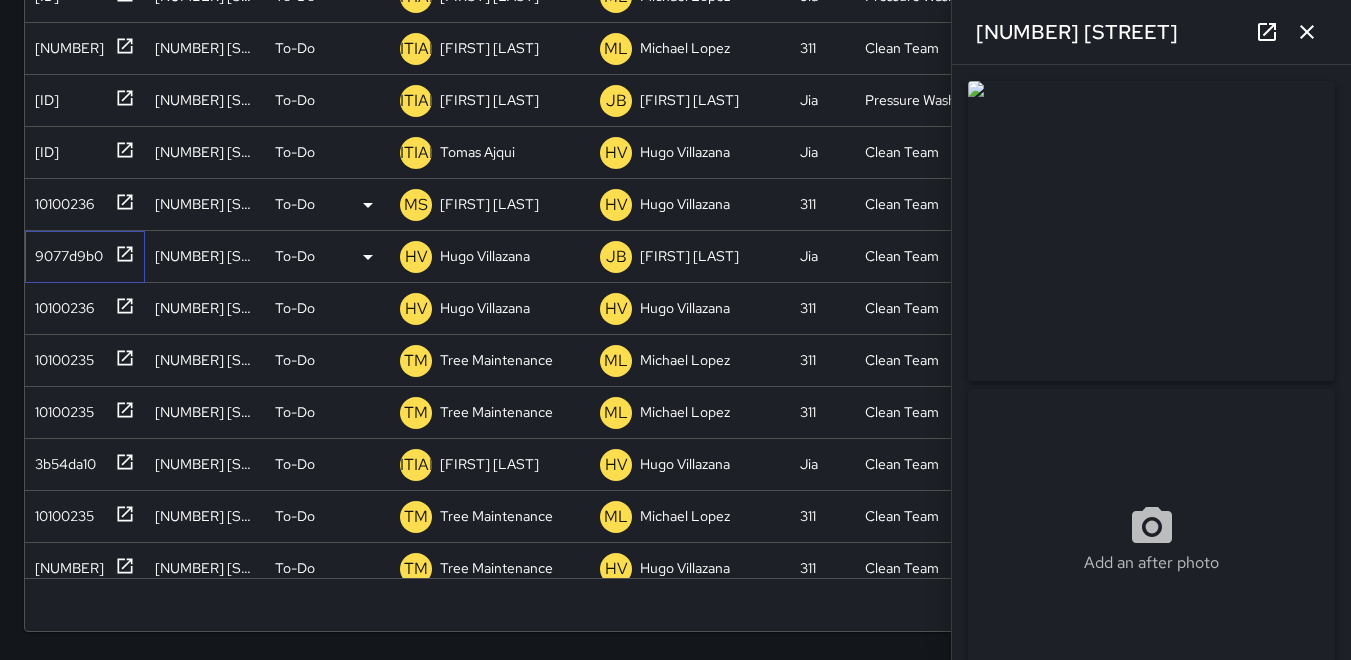 type on "**********" 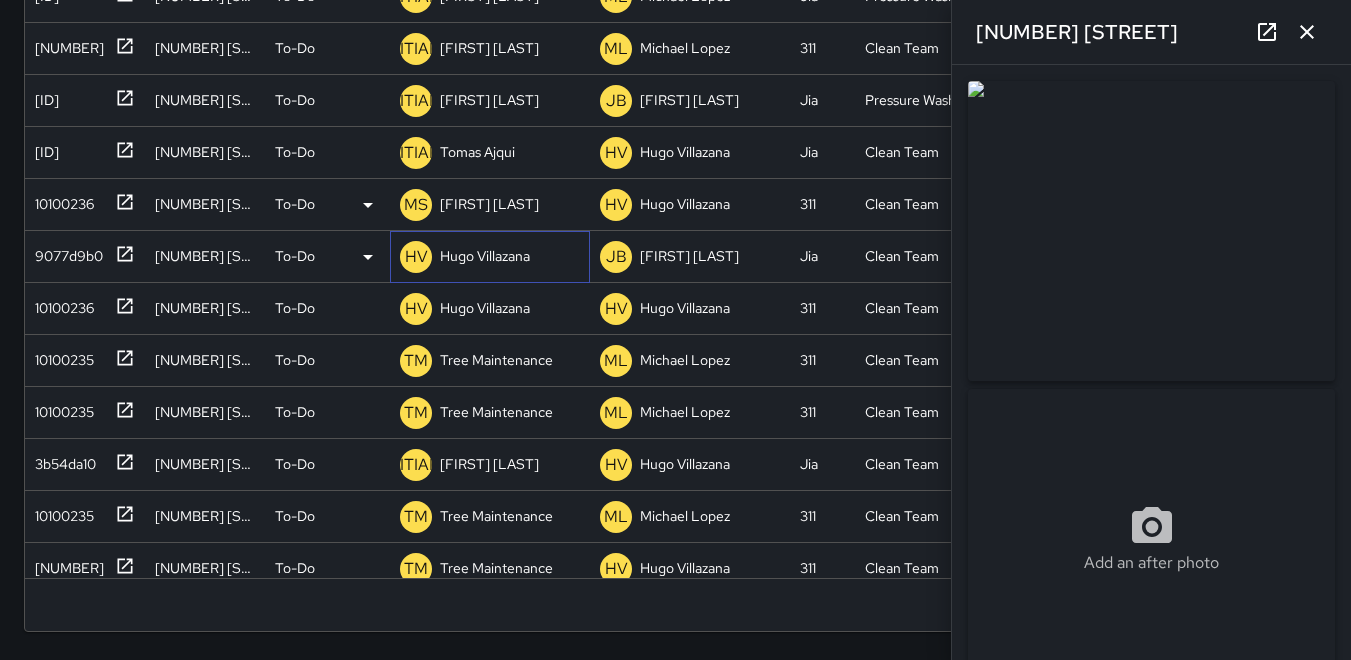 click on "HV" at bounding box center (416, 257) 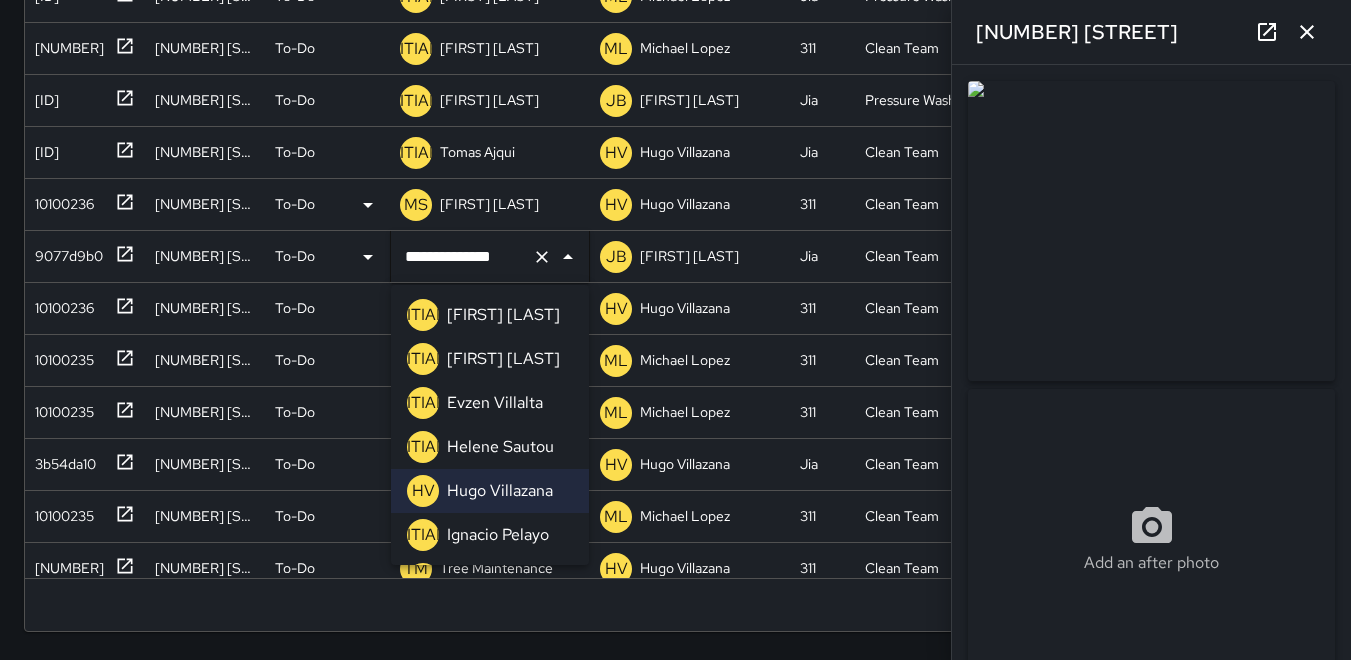 click on "[INITIALS]" at bounding box center (423, 535) 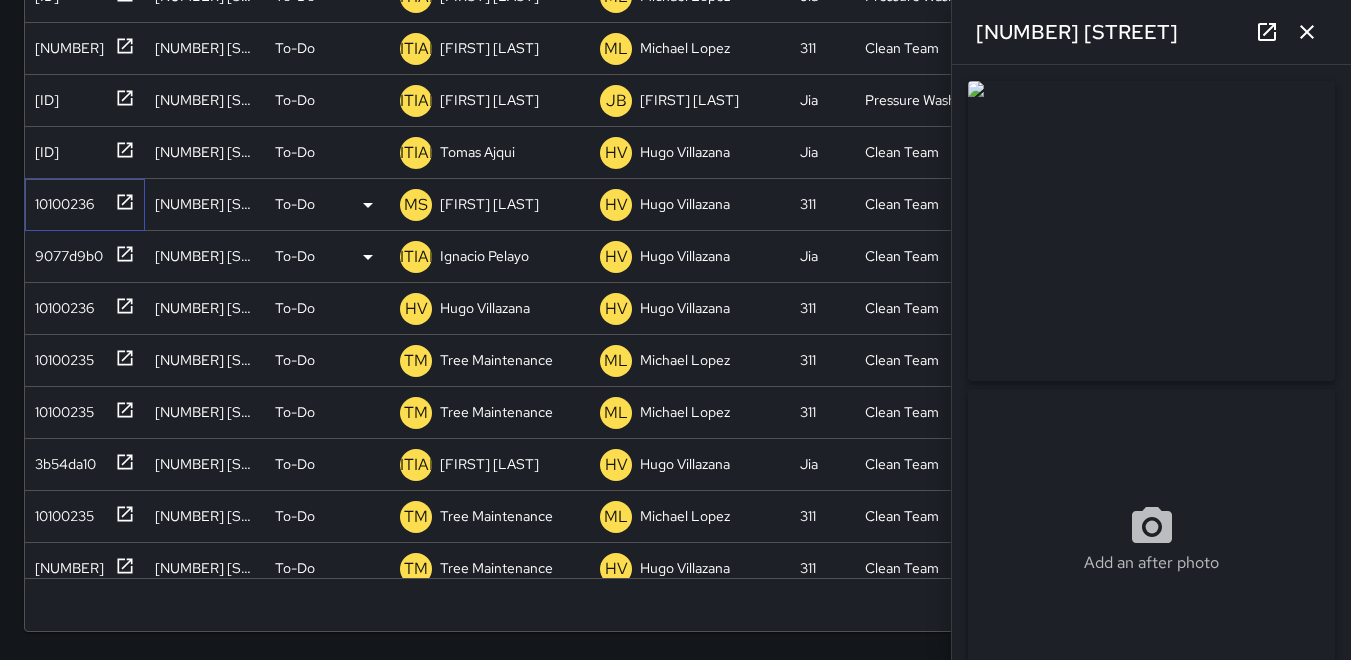 click on "10100236" at bounding box center [60, 200] 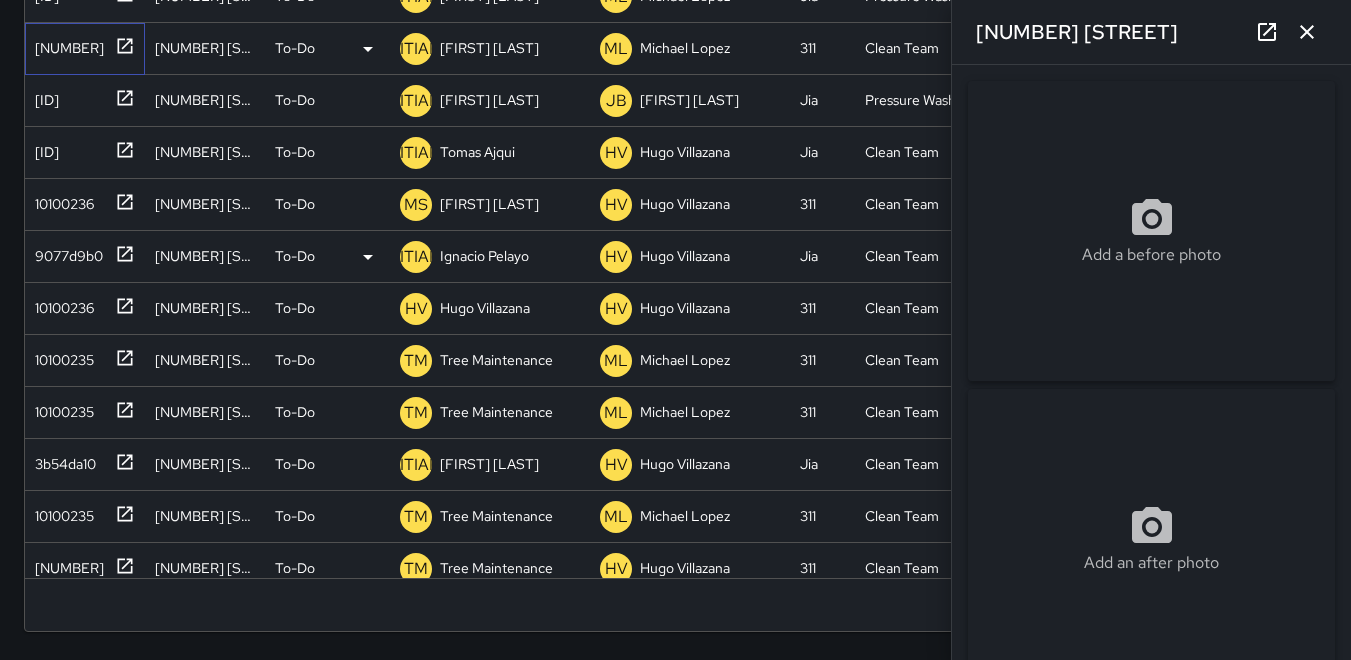 click on "[NUMBER]" at bounding box center [65, 44] 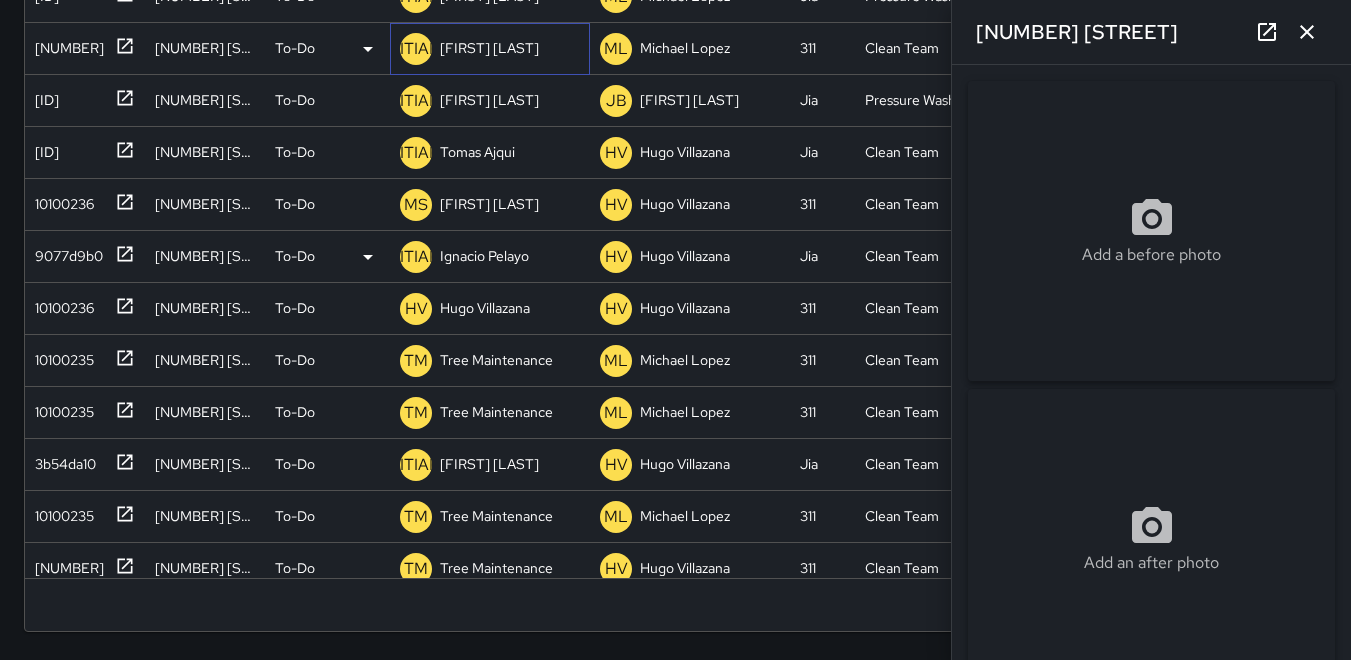 click on "[INITIALS]" at bounding box center (416, 49) 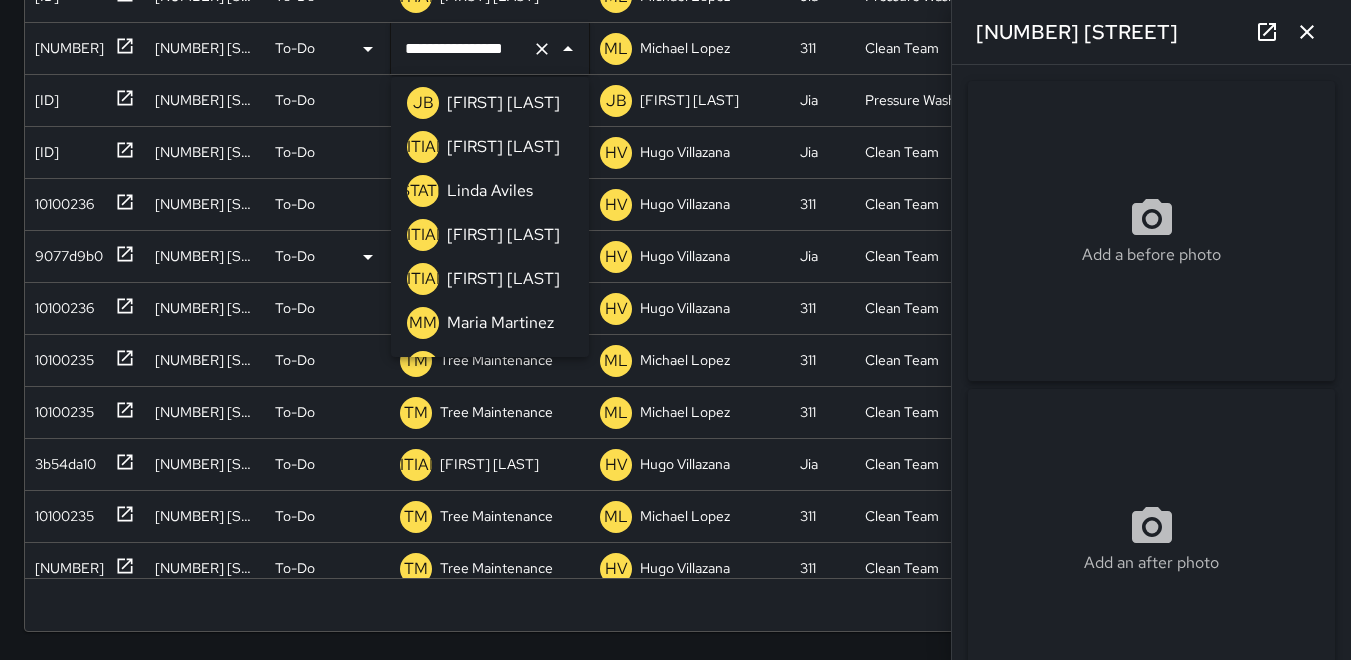 scroll, scrollTop: 500, scrollLeft: 0, axis: vertical 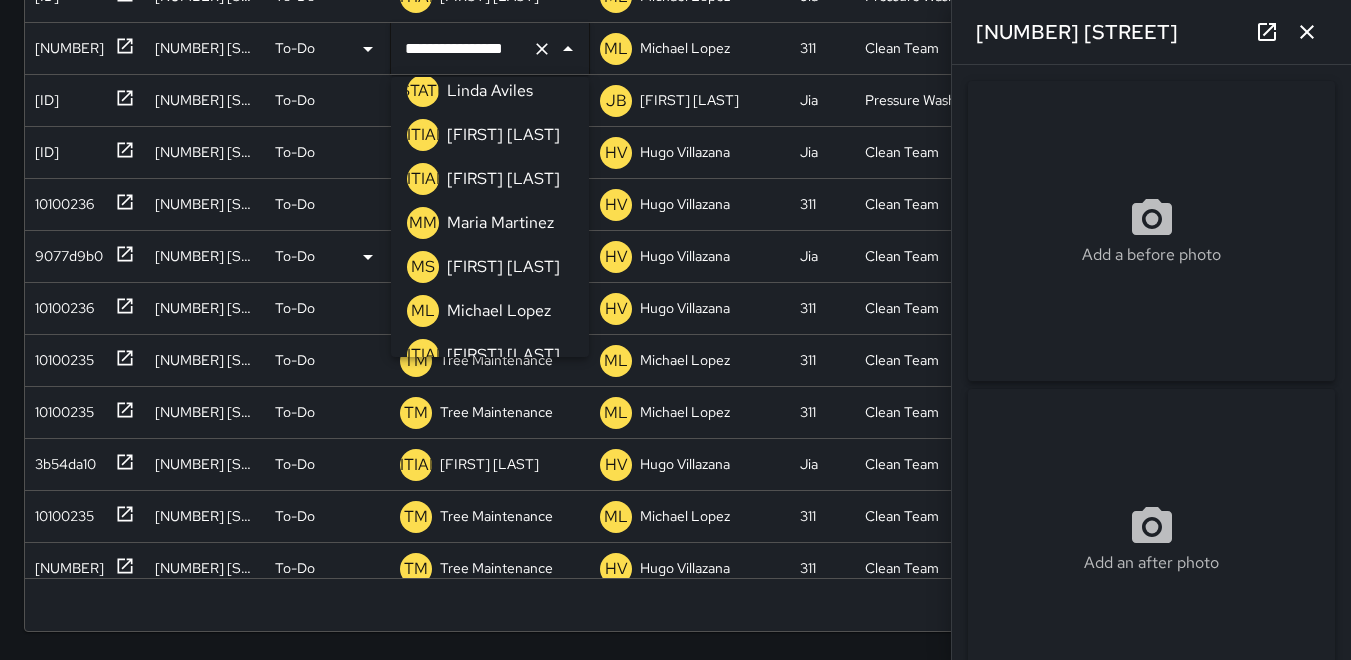 click on "MM" at bounding box center [423, 223] 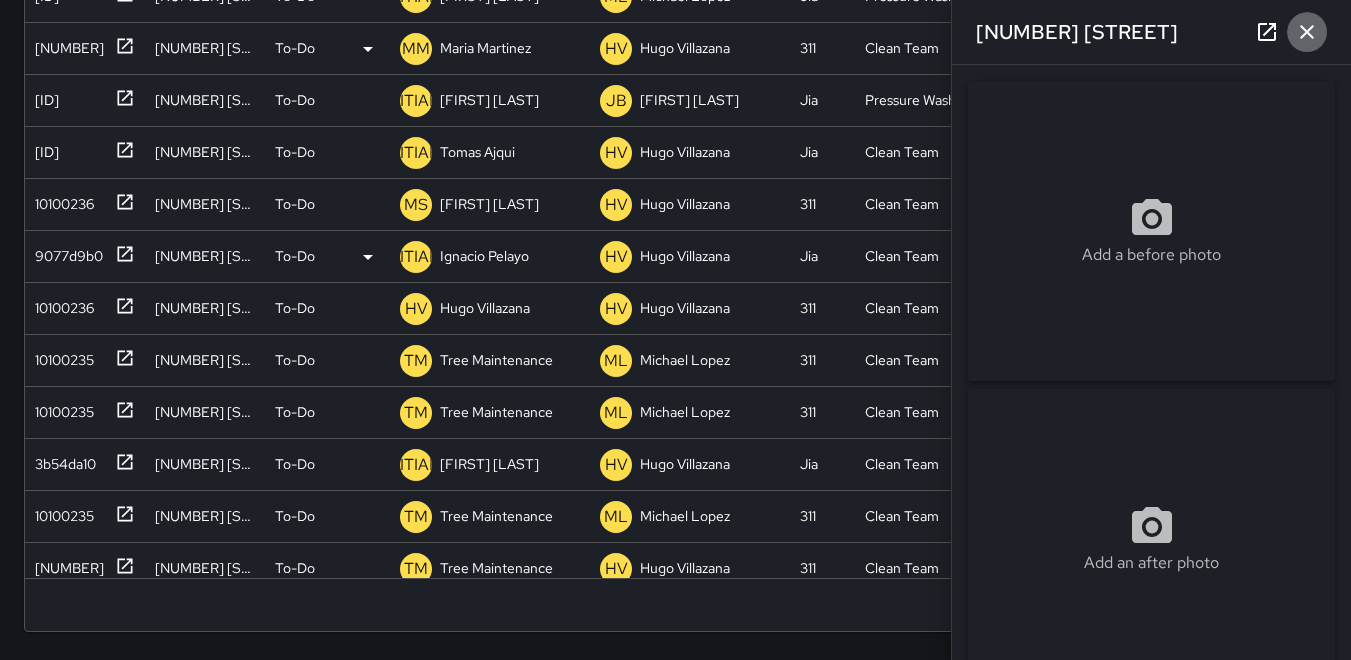click 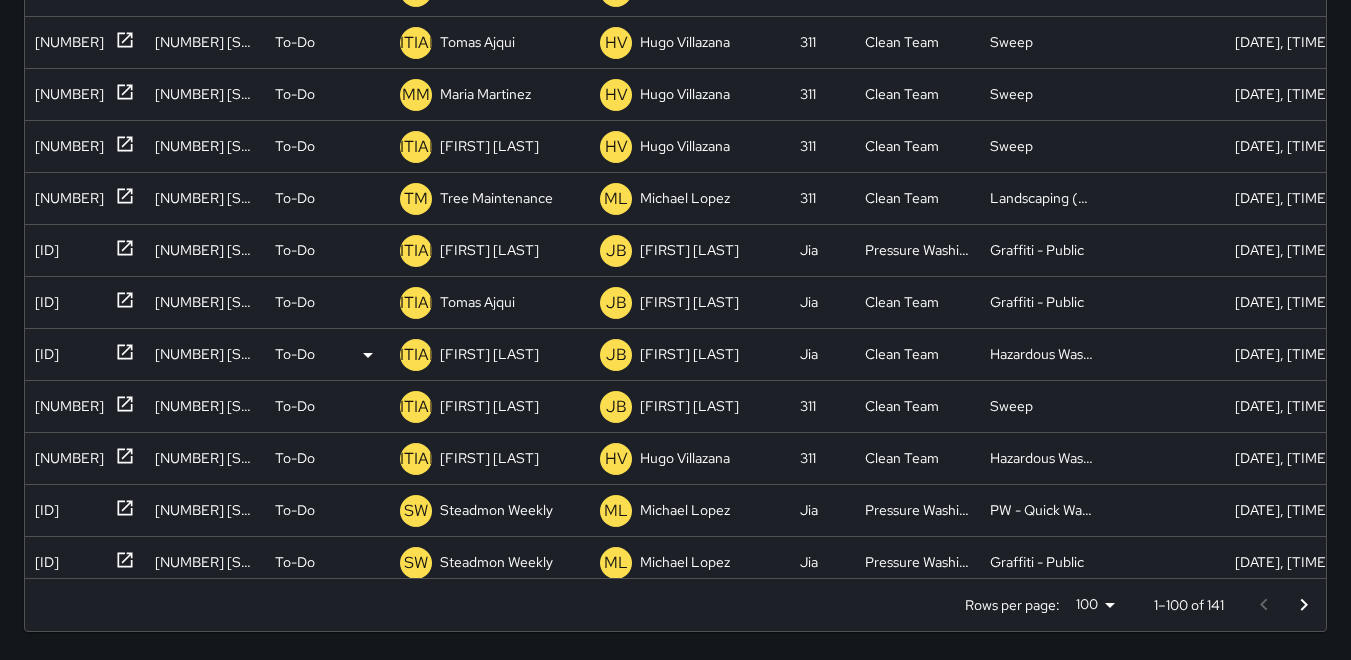 scroll, scrollTop: 0, scrollLeft: 0, axis: both 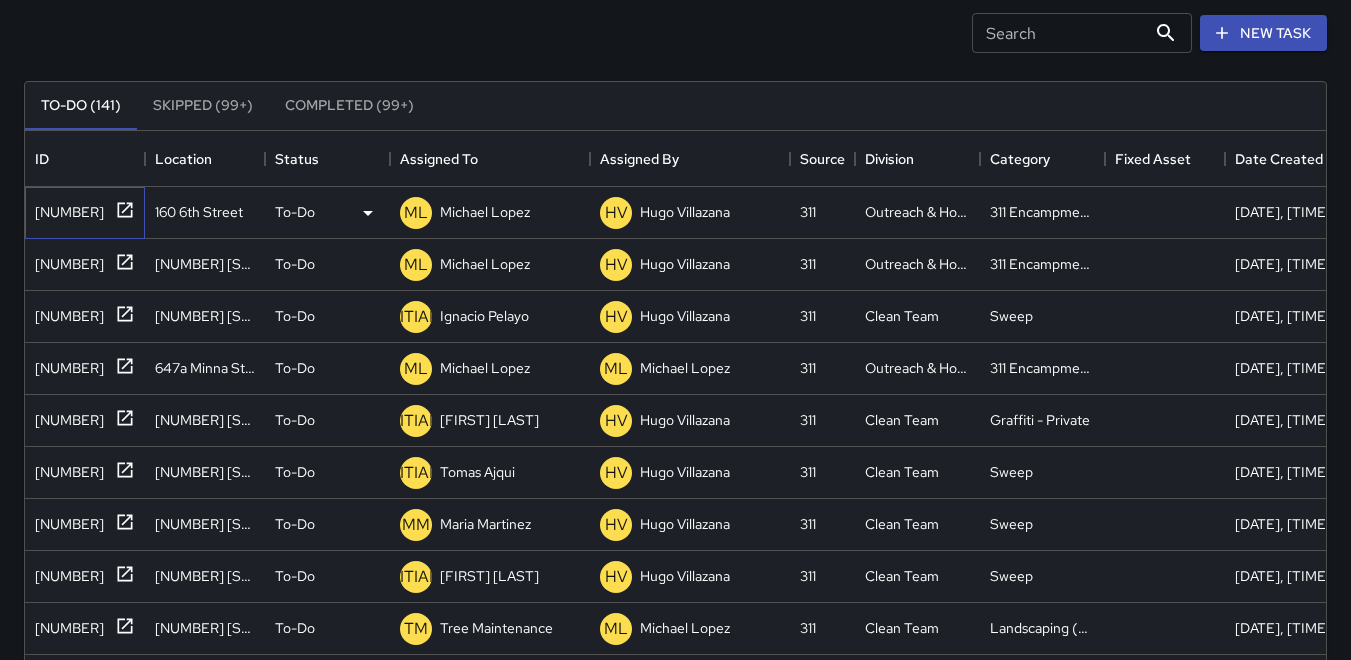 click on "[NUMBER]" at bounding box center (65, 208) 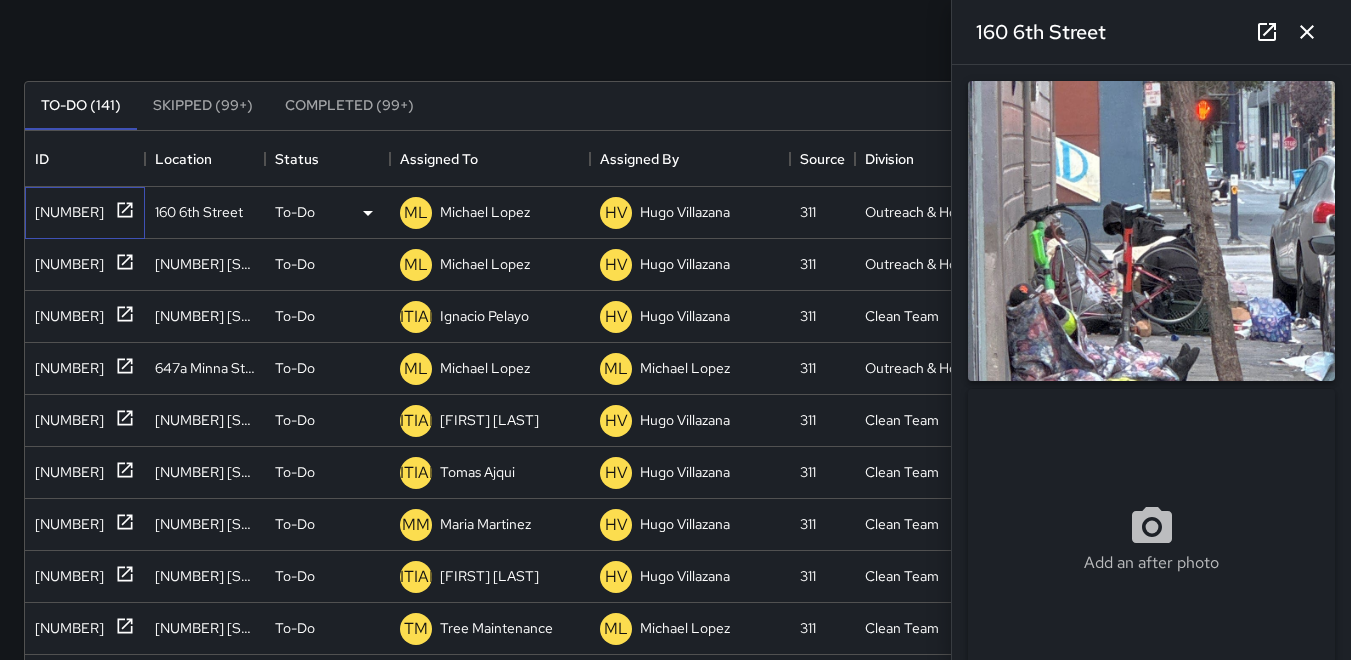 type on "**********" 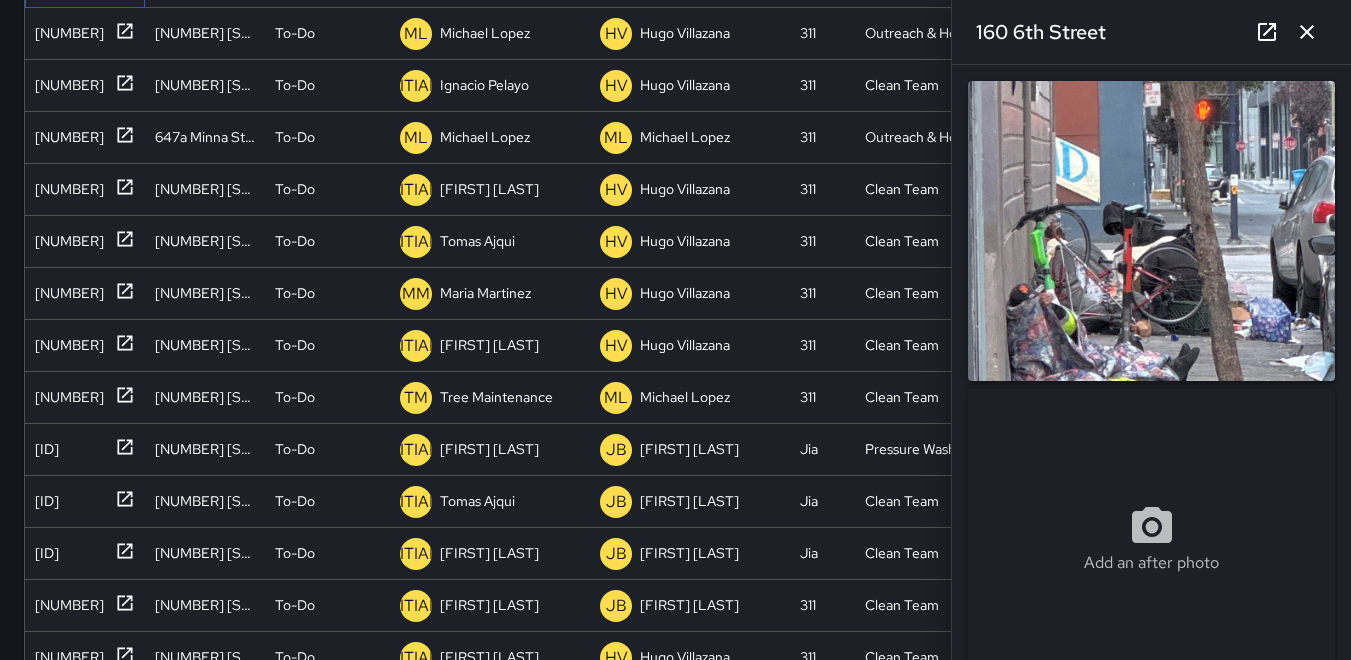 scroll, scrollTop: 421, scrollLeft: 0, axis: vertical 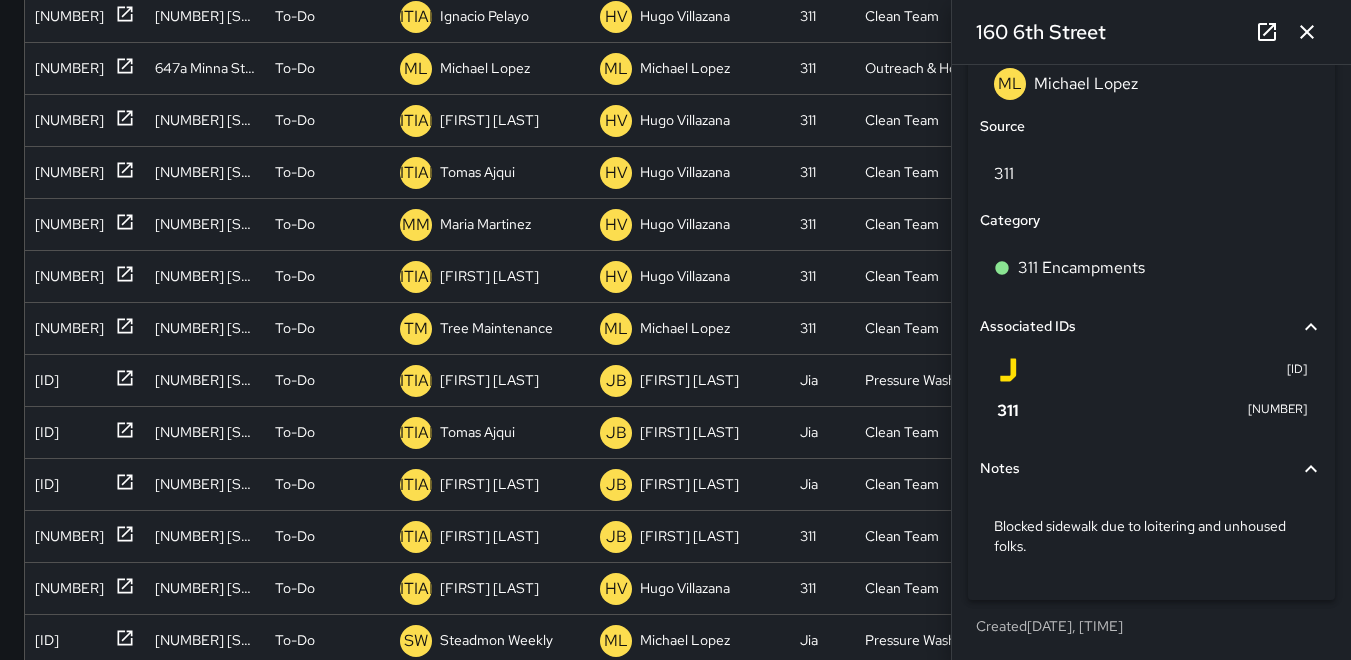 click 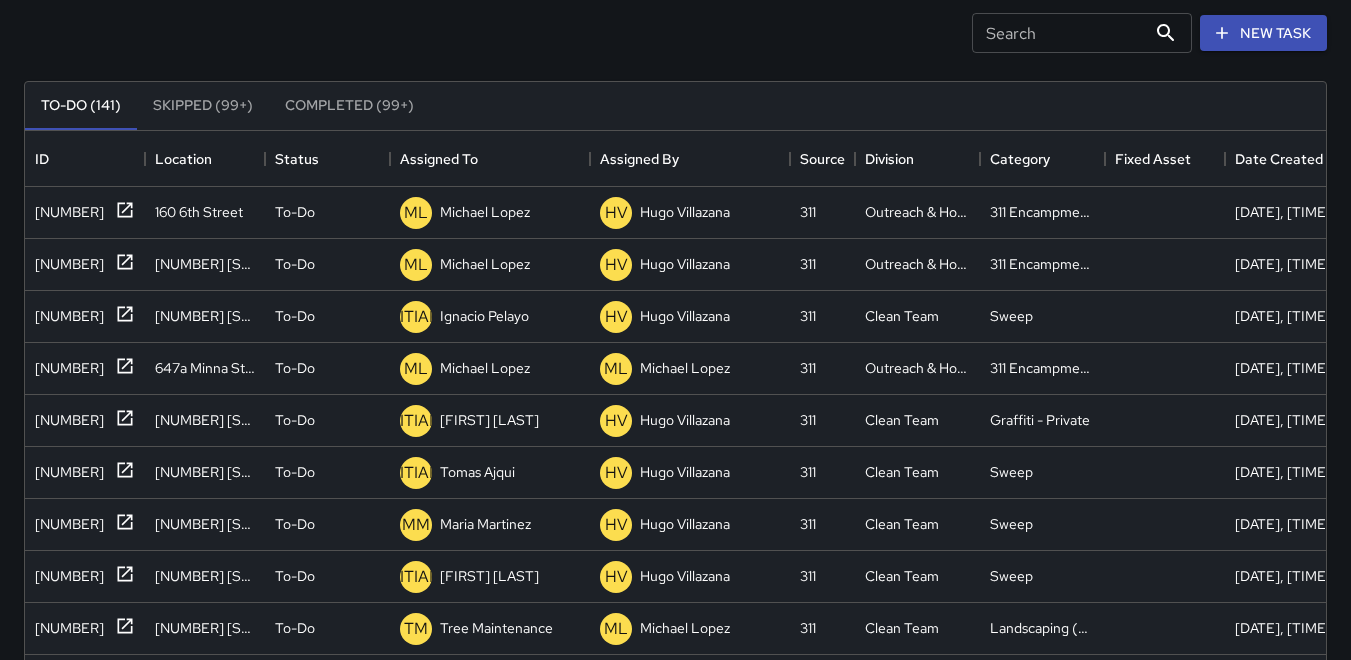 scroll, scrollTop: 0, scrollLeft: 0, axis: both 